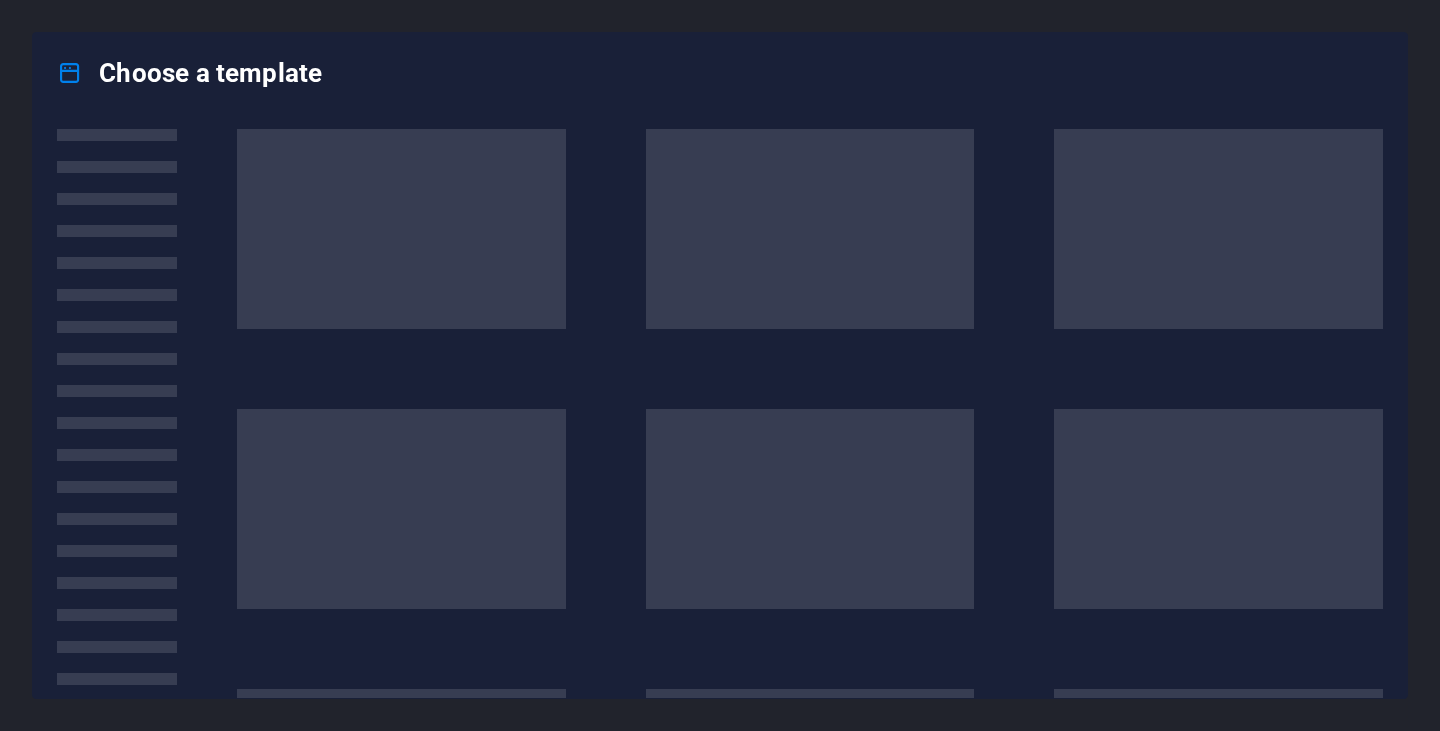 scroll, scrollTop: 0, scrollLeft: 0, axis: both 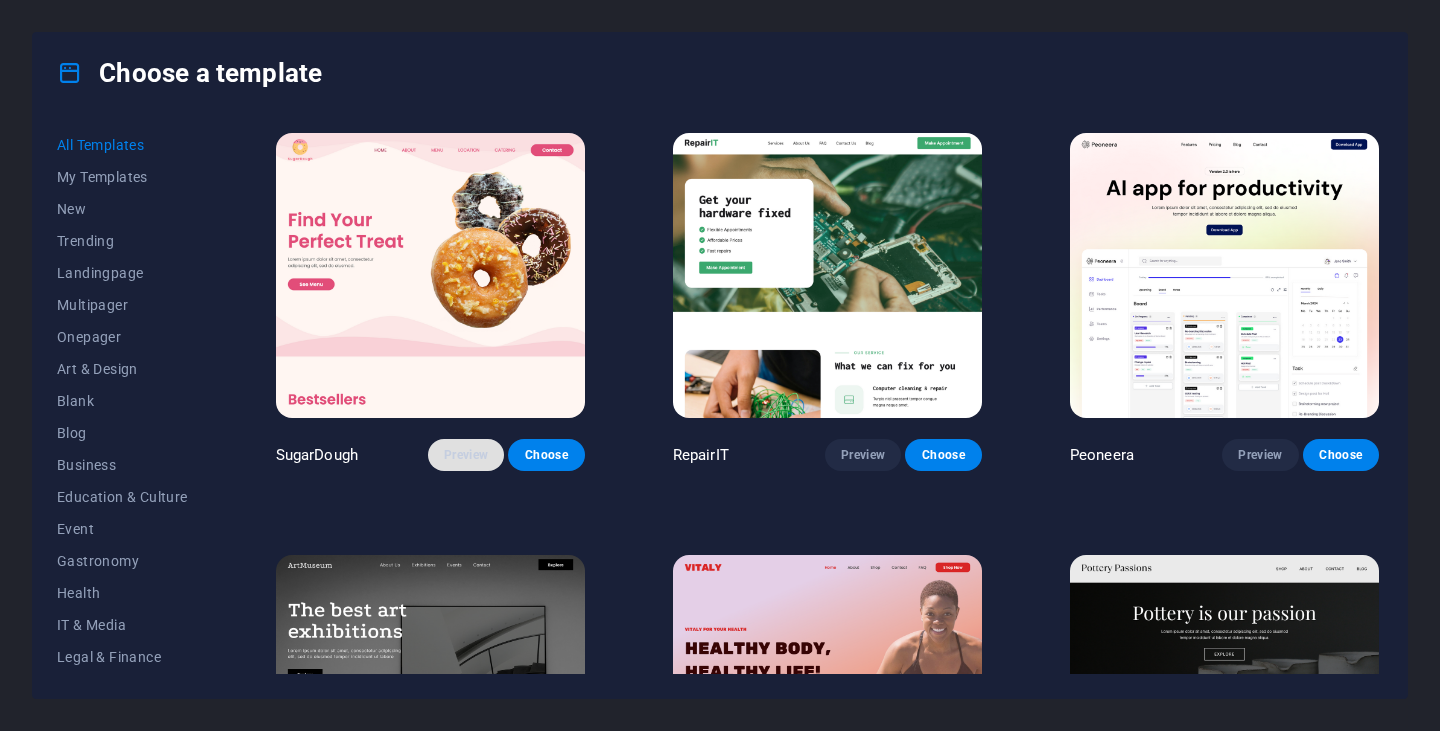 click on "Preview" at bounding box center (466, 455) 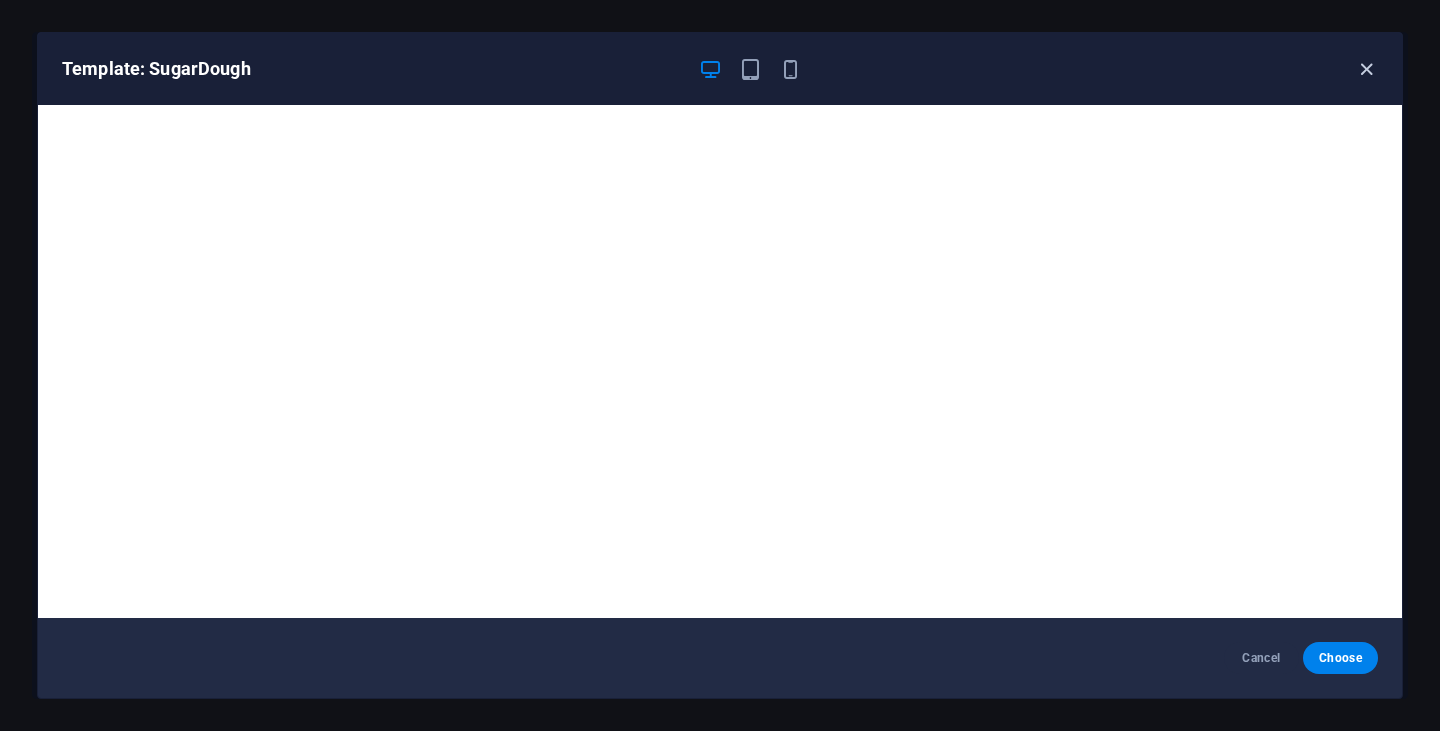 click at bounding box center (1366, 69) 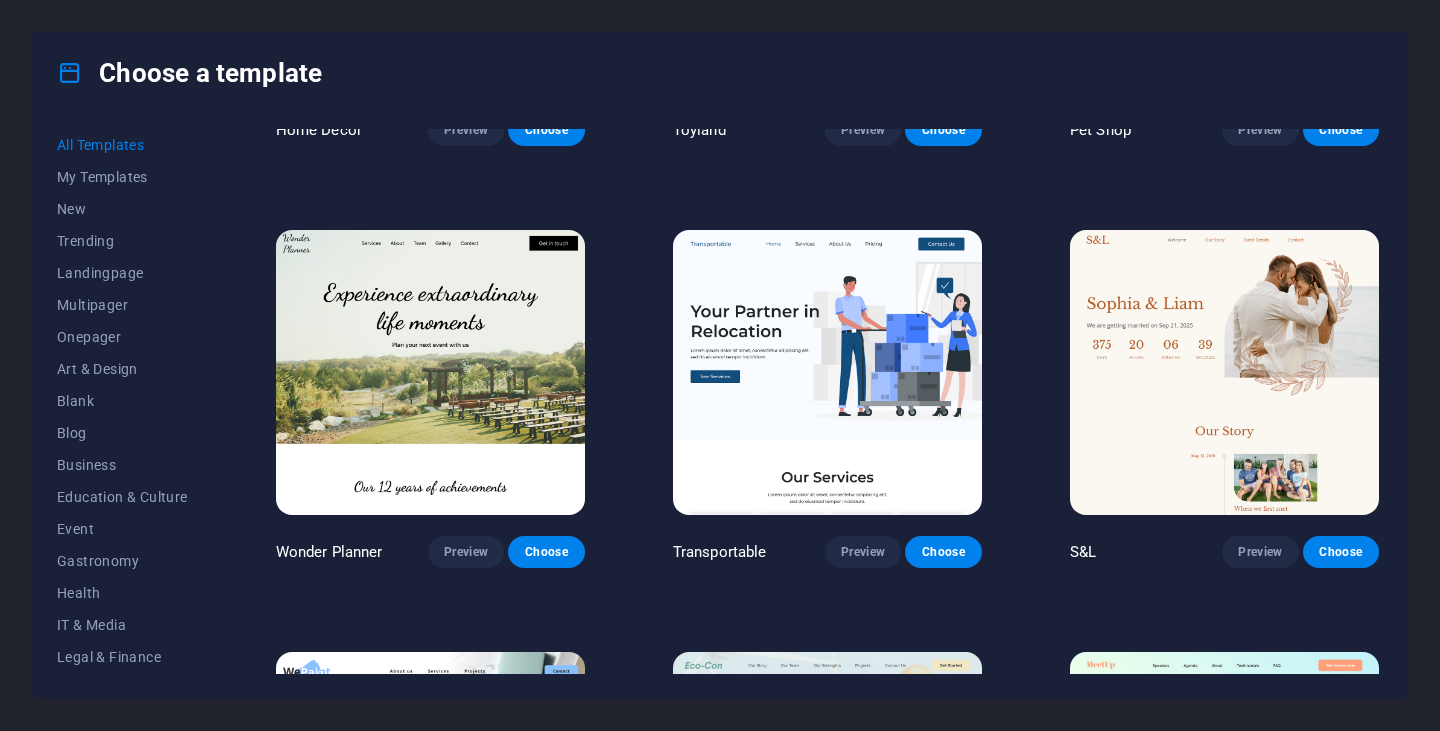 scroll, scrollTop: 1167, scrollLeft: 0, axis: vertical 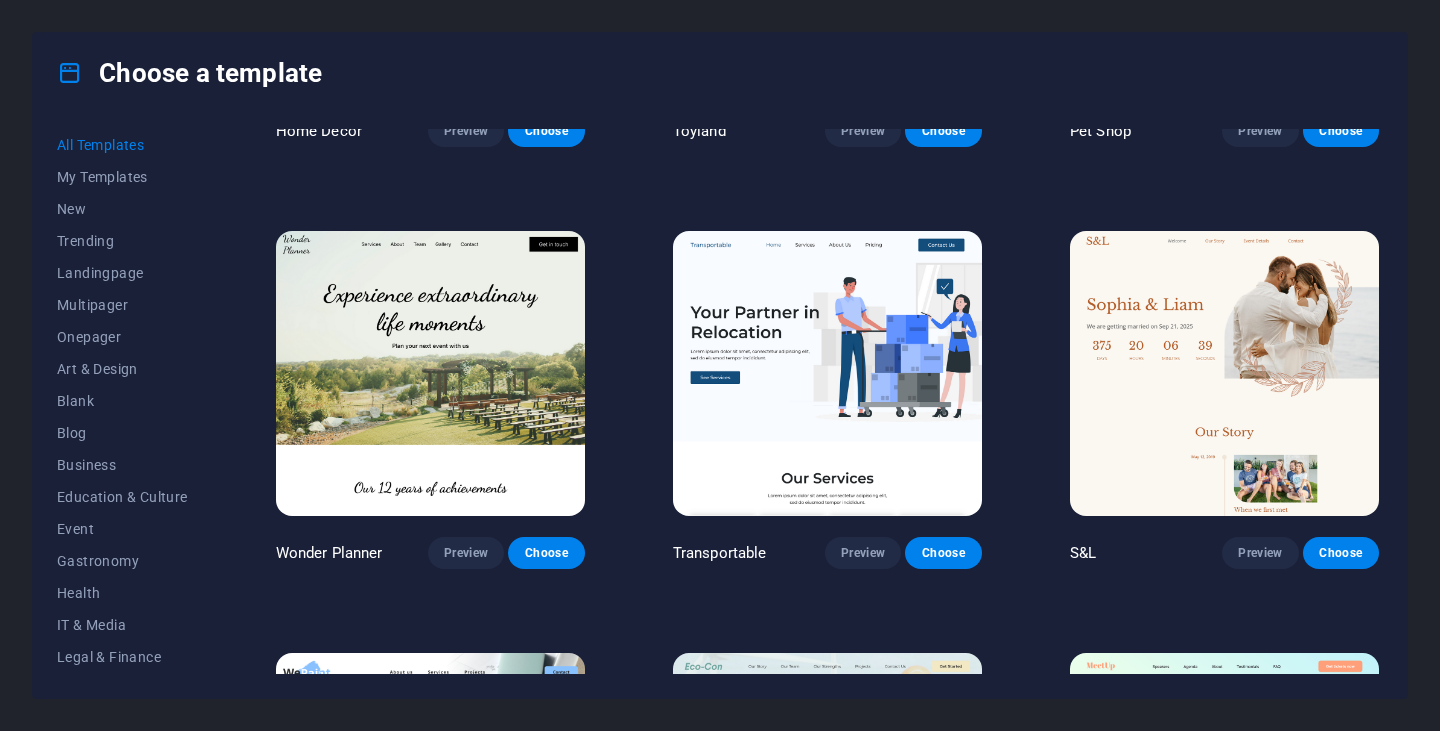 click at bounding box center [827, 373] 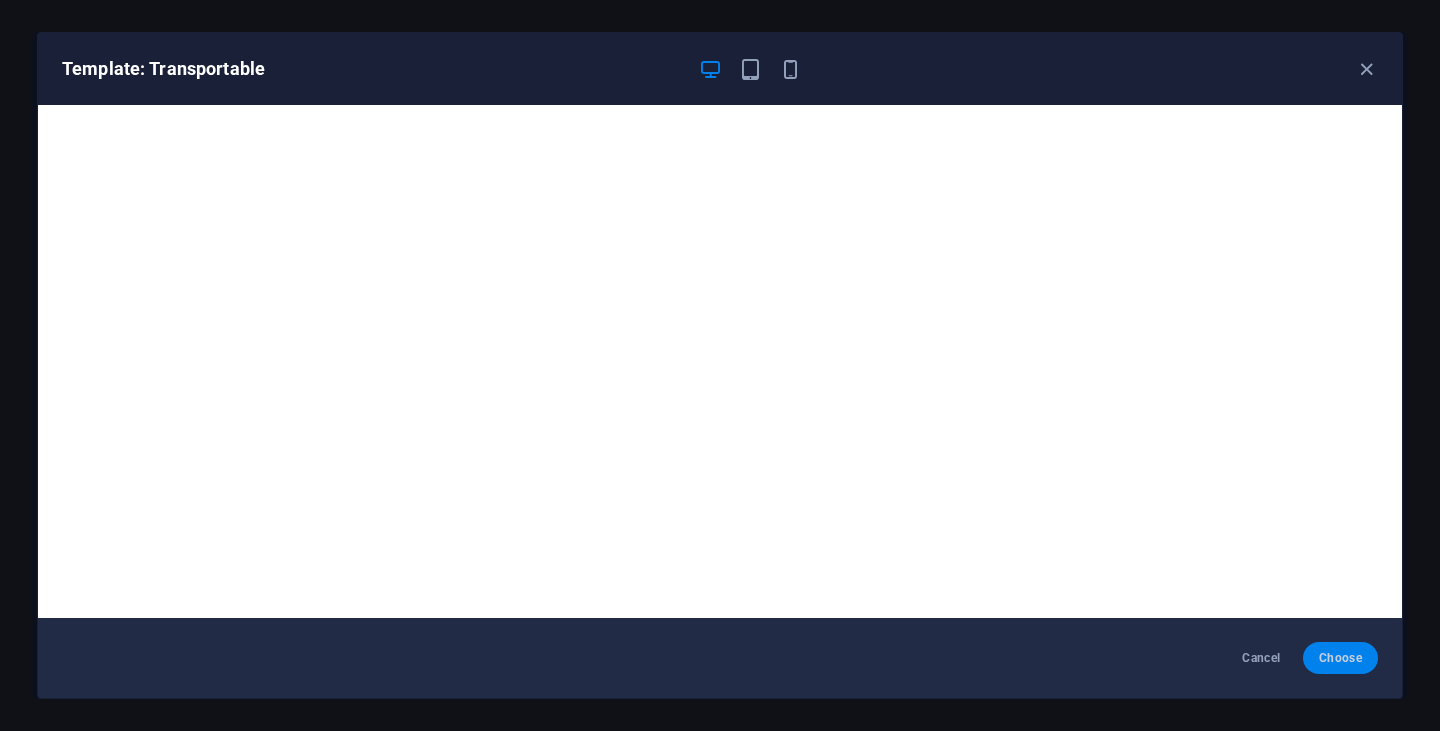 click on "Choose" at bounding box center [1340, 658] 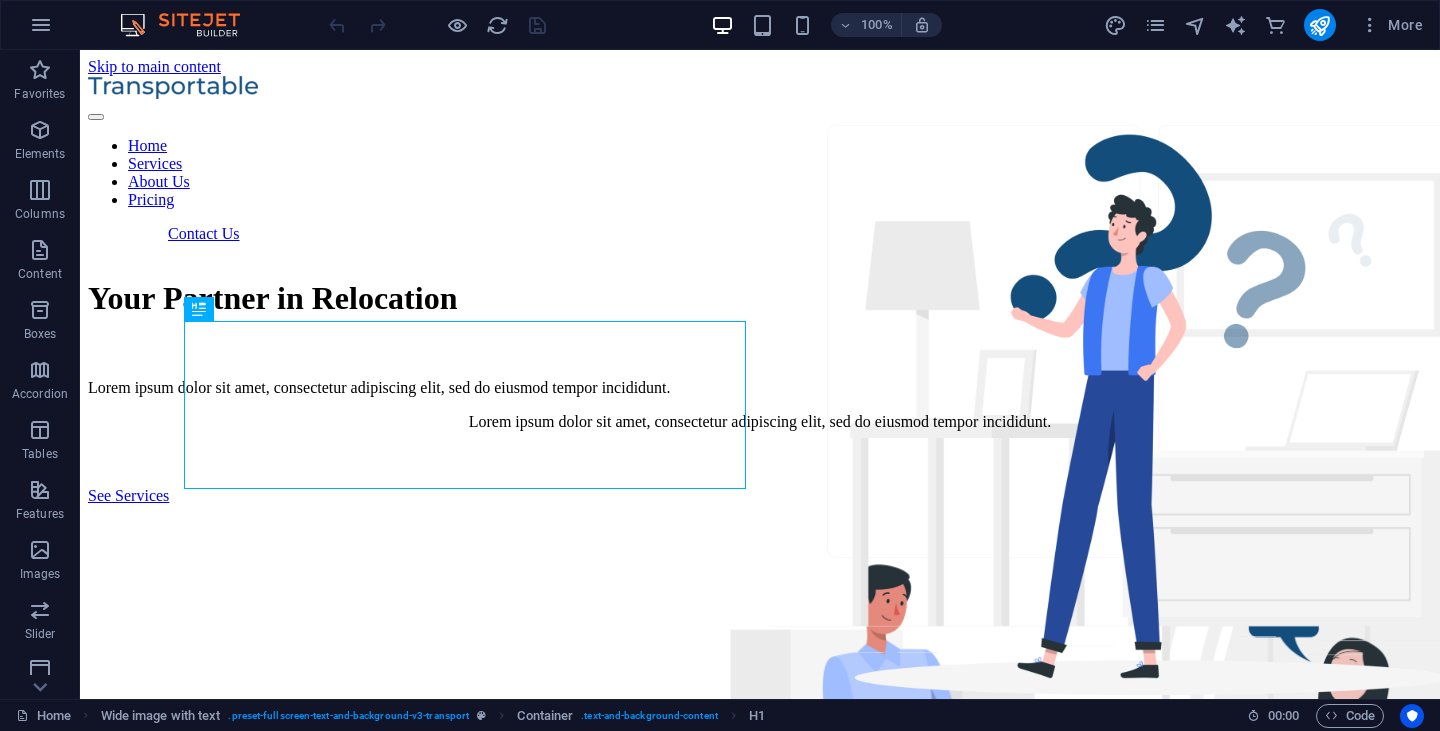 scroll, scrollTop: 0, scrollLeft: 0, axis: both 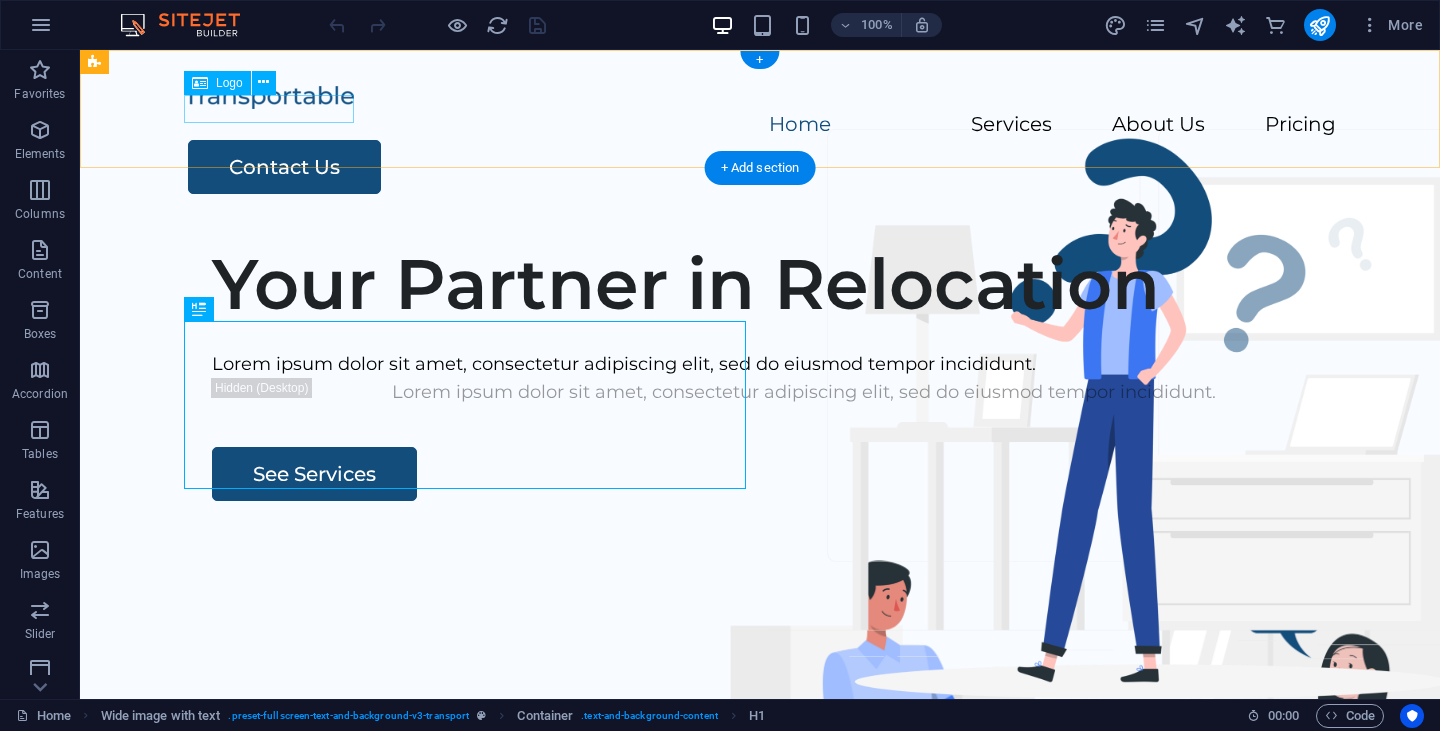 click at bounding box center [760, 96] 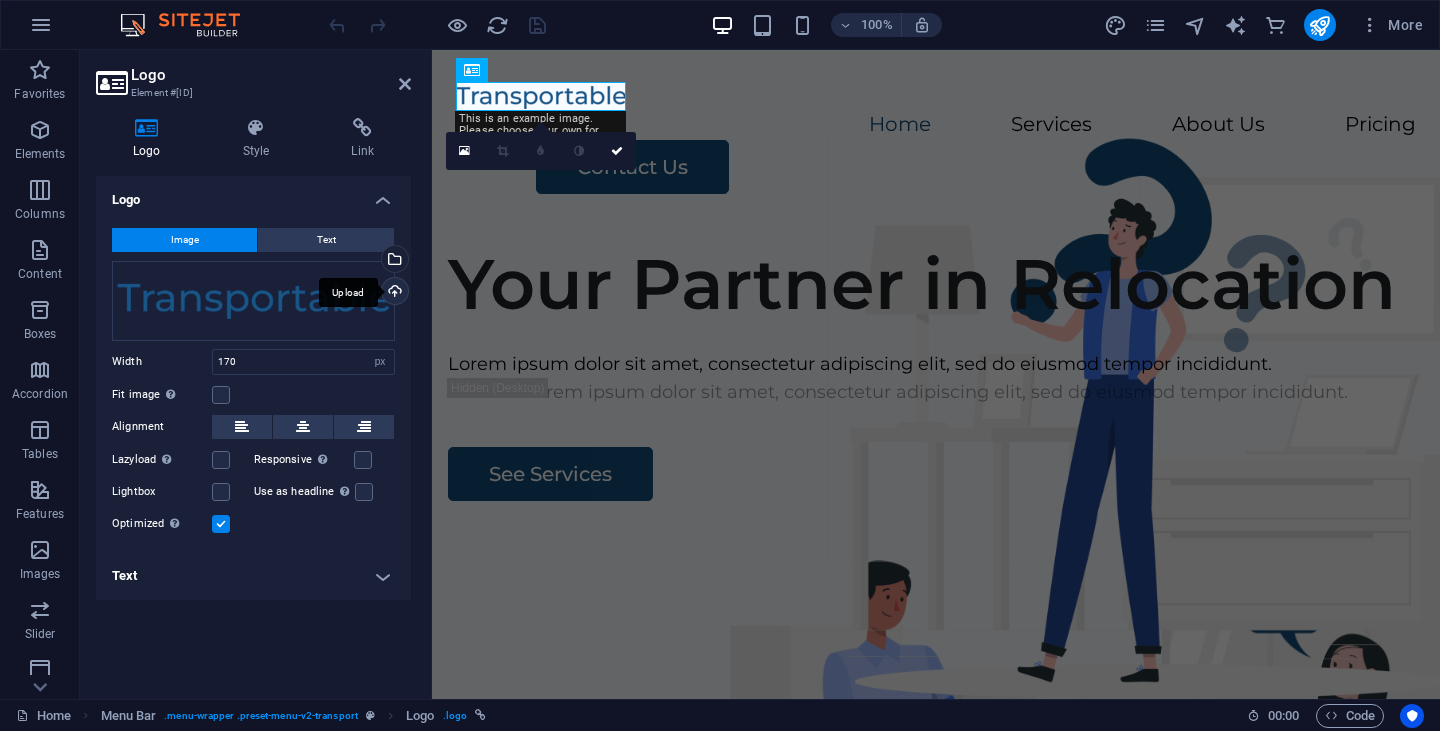 click on "Upload" at bounding box center [393, 293] 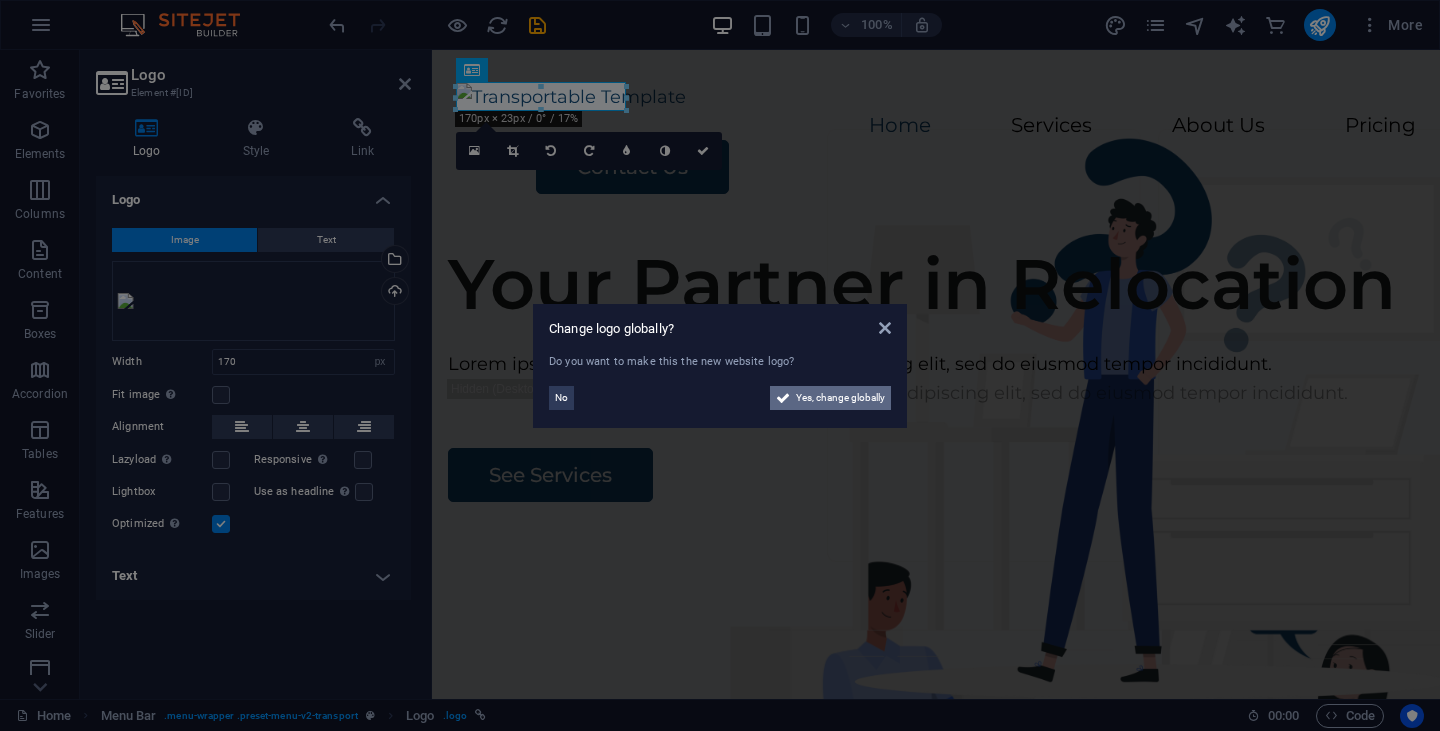 click on "Yes, change globally" at bounding box center (840, 398) 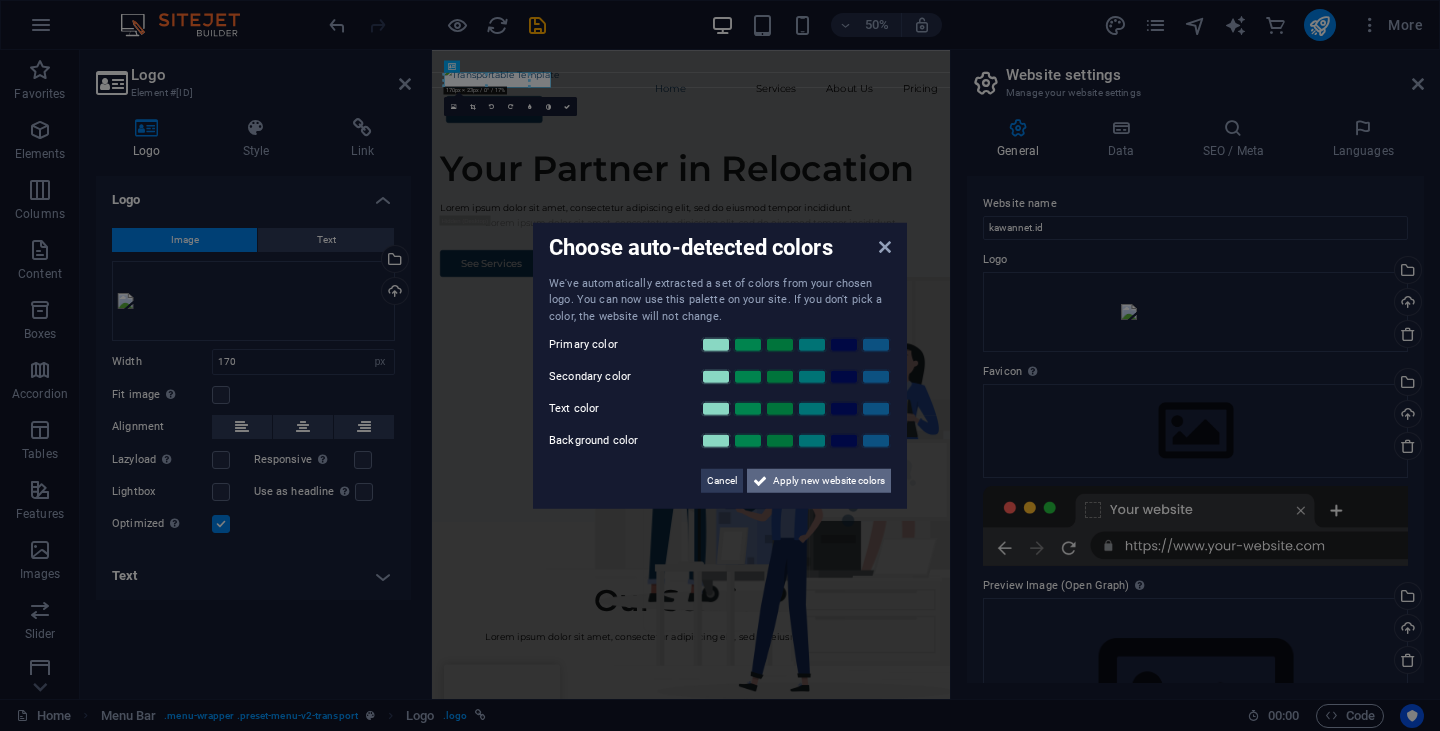 click on "Apply new website colors" at bounding box center (829, 481) 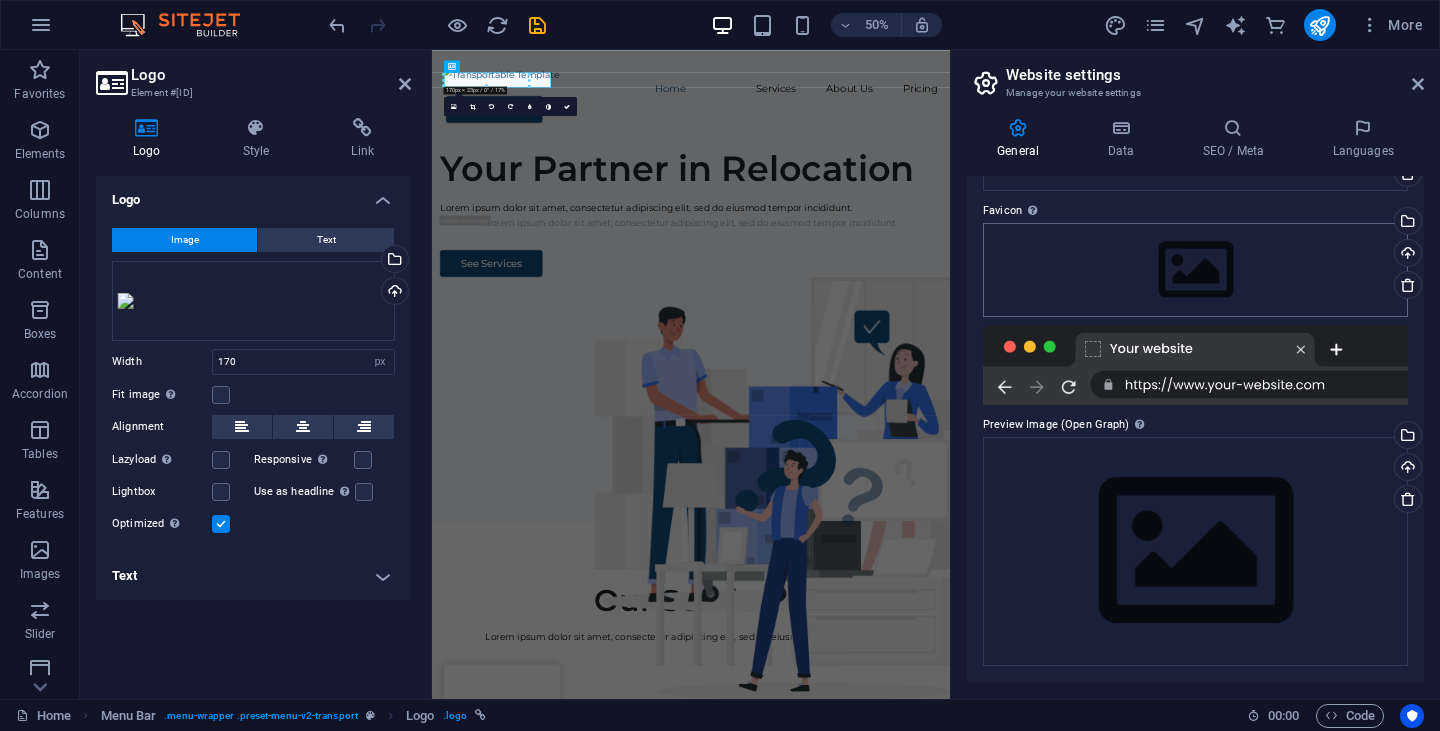 scroll, scrollTop: 0, scrollLeft: 0, axis: both 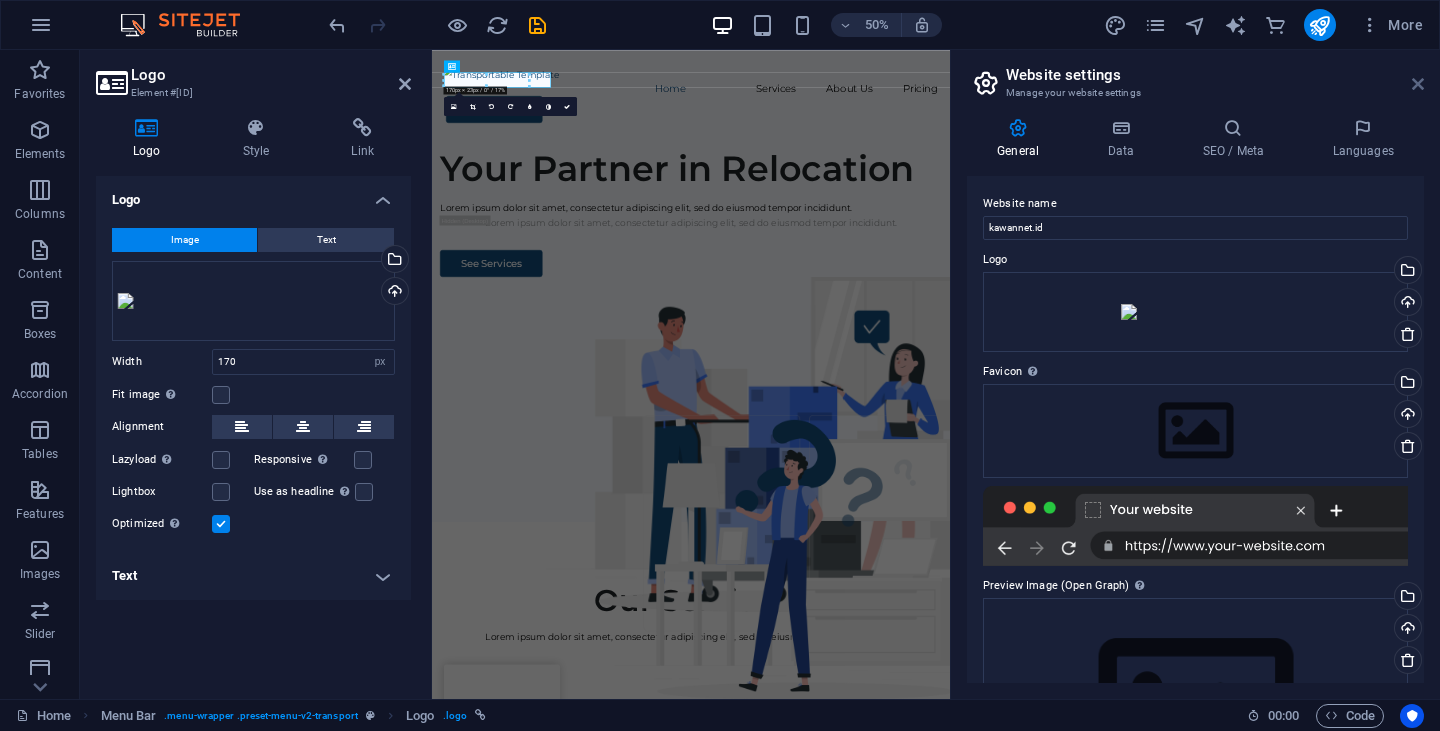 click at bounding box center (1418, 84) 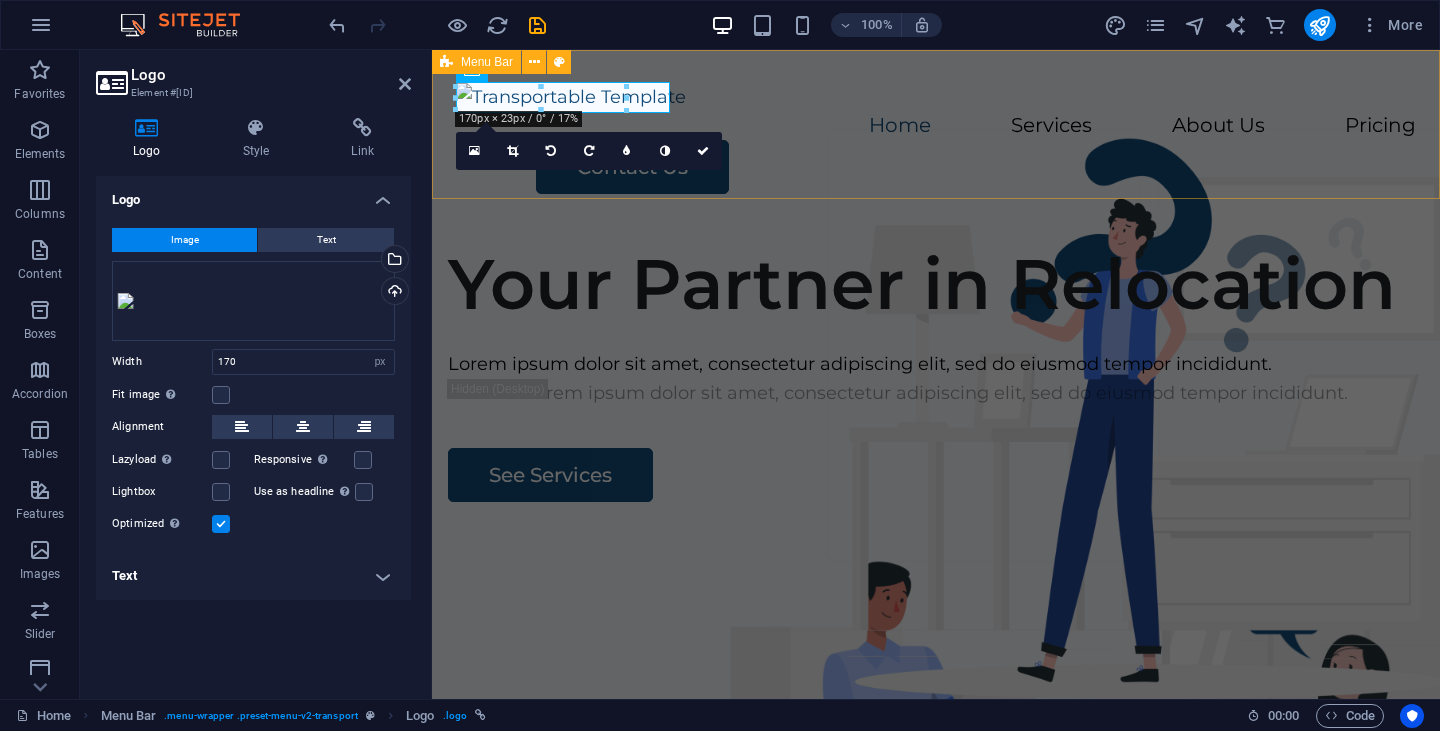 click on "Home Services About Us Pricing Contact Us" at bounding box center [936, 138] 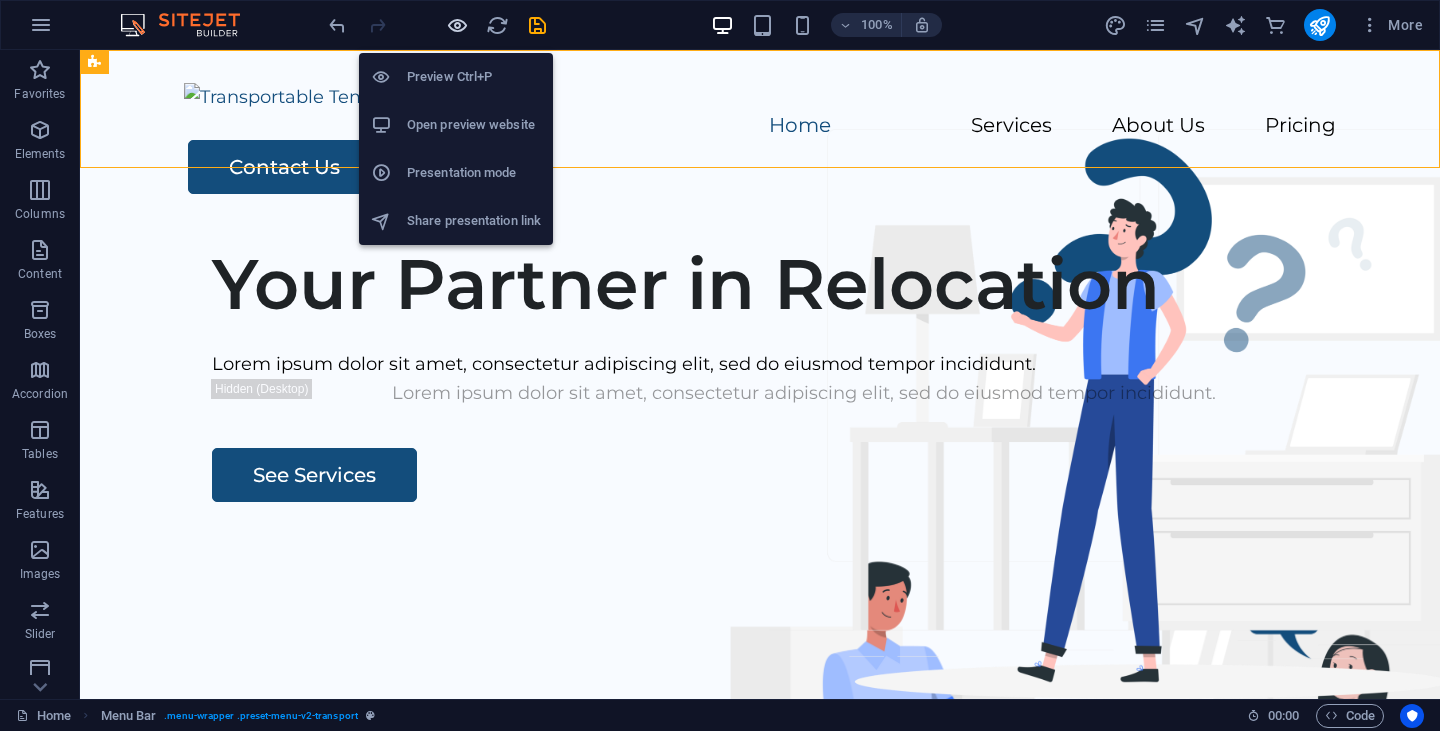 click at bounding box center [457, 25] 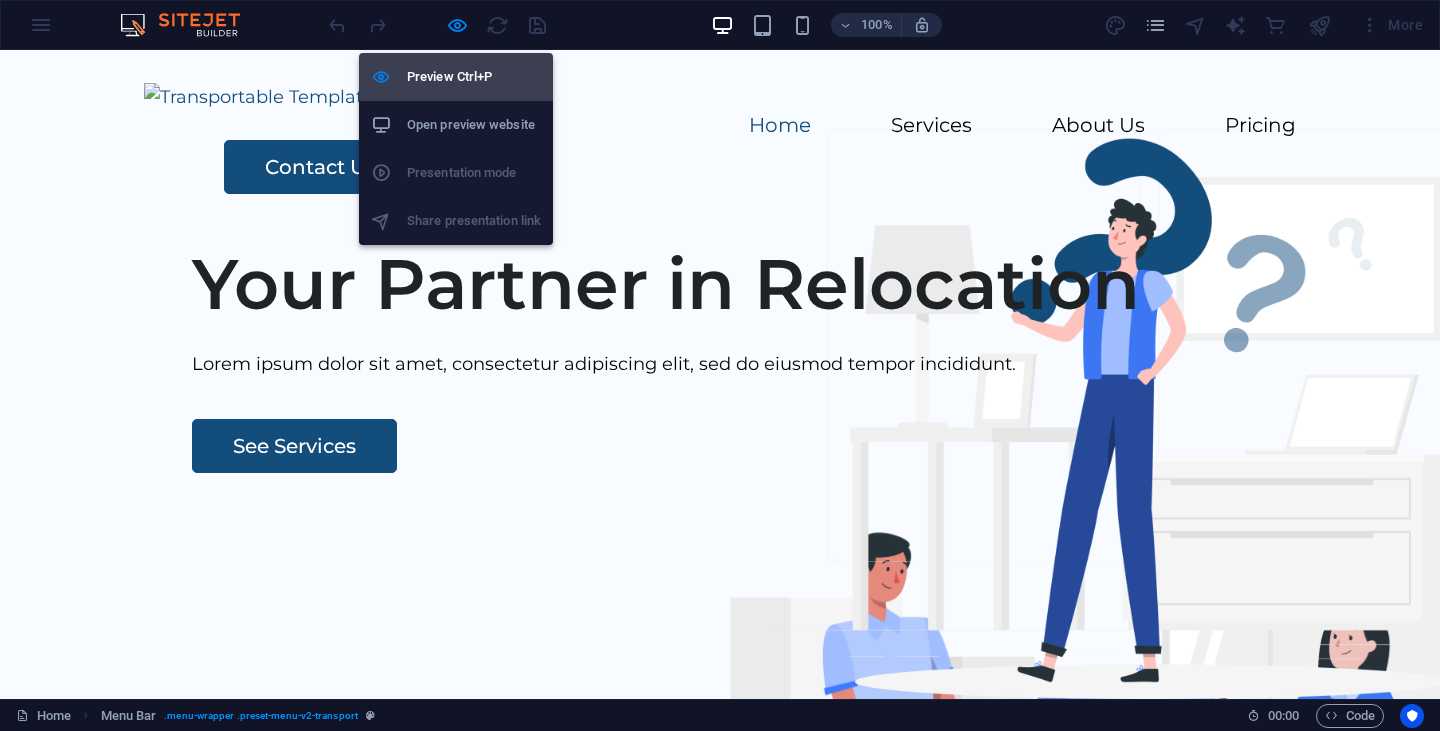 click on "Preview Ctrl+P" at bounding box center [474, 77] 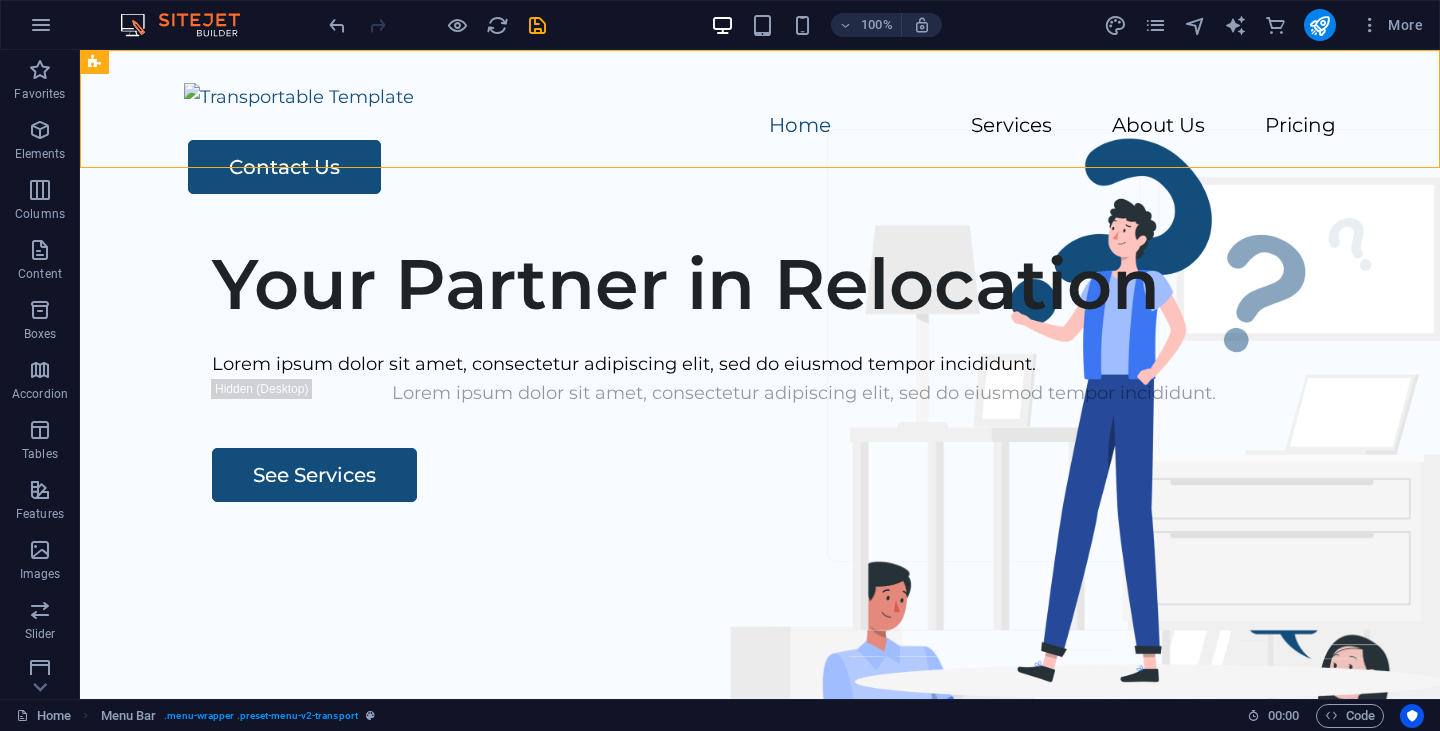 click on "100% More" at bounding box center [878, 25] 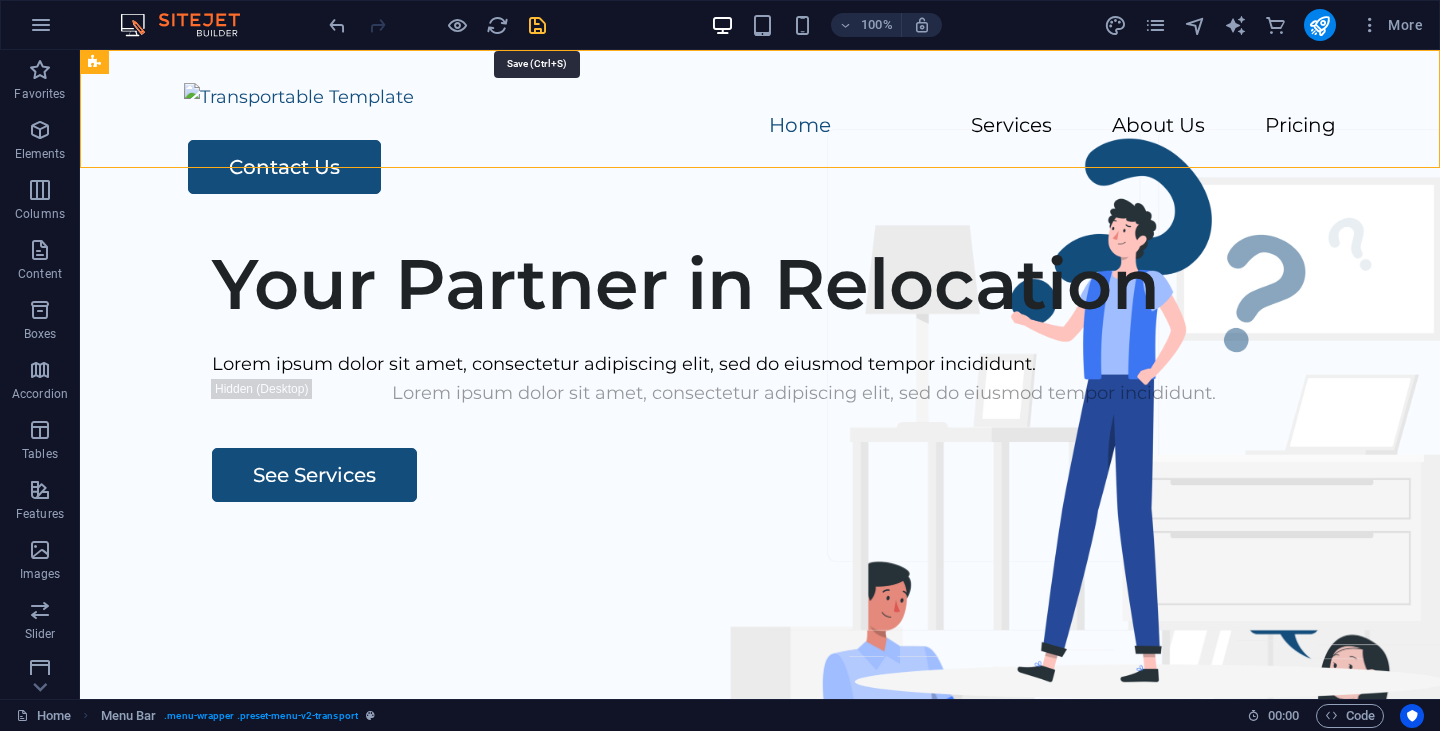 click at bounding box center [537, 25] 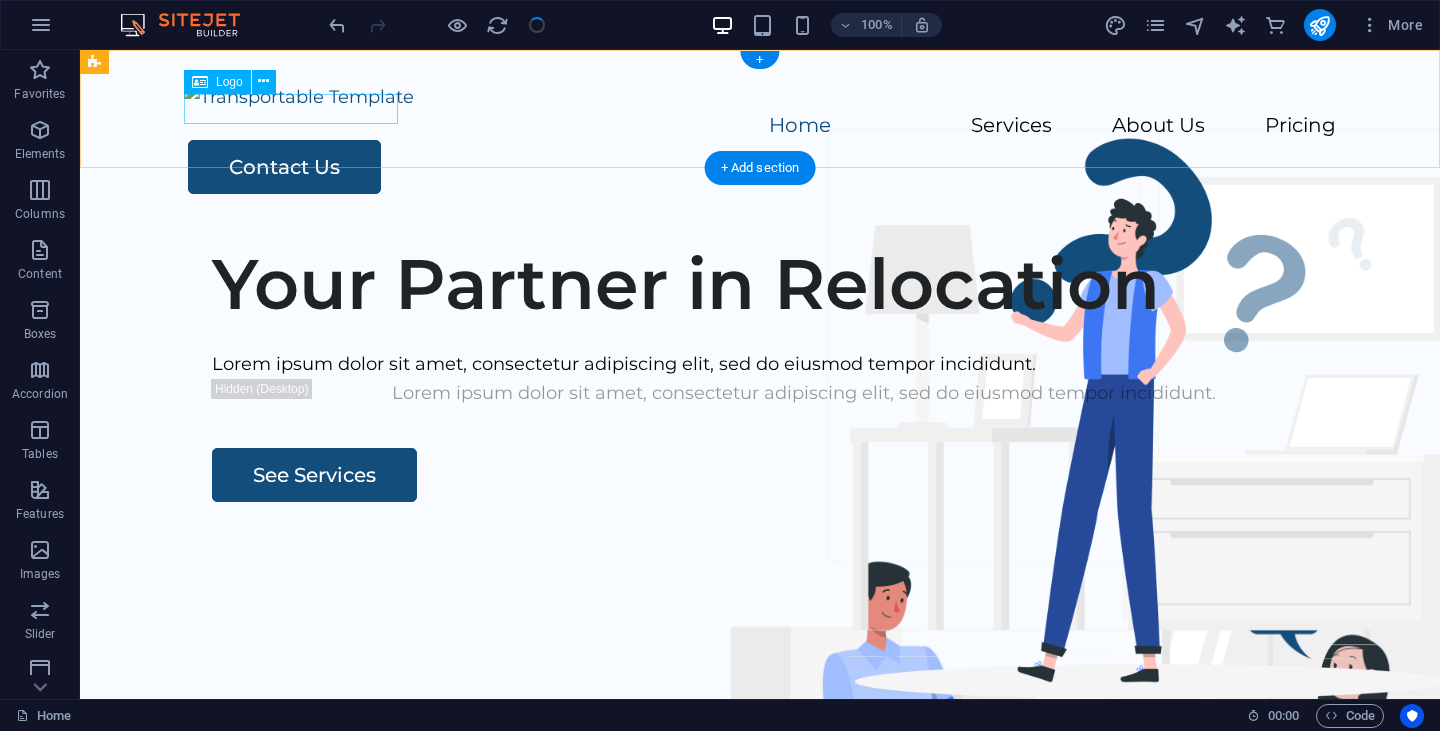 click at bounding box center [760, 97] 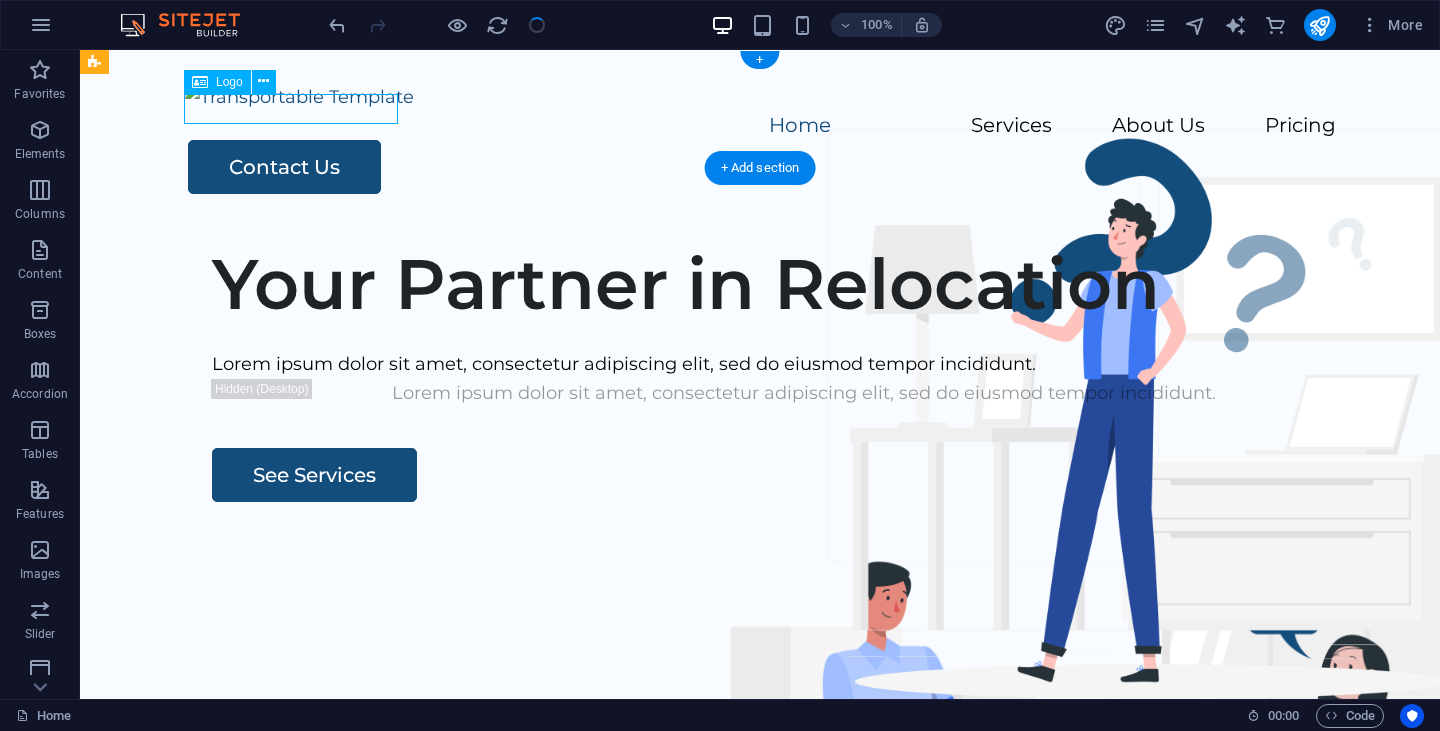 click at bounding box center [760, 97] 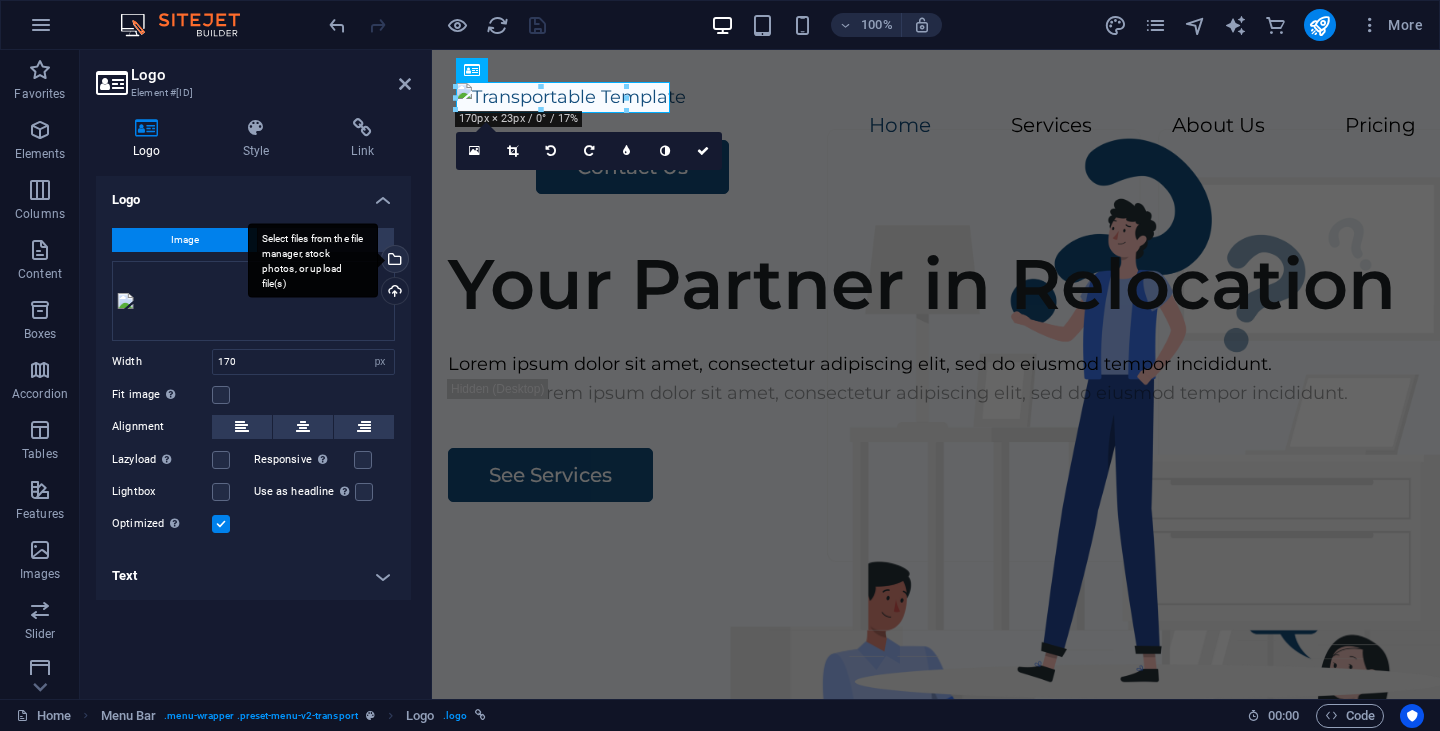 click on "Select files from the file manager, stock photos, or upload file(s)" at bounding box center [393, 261] 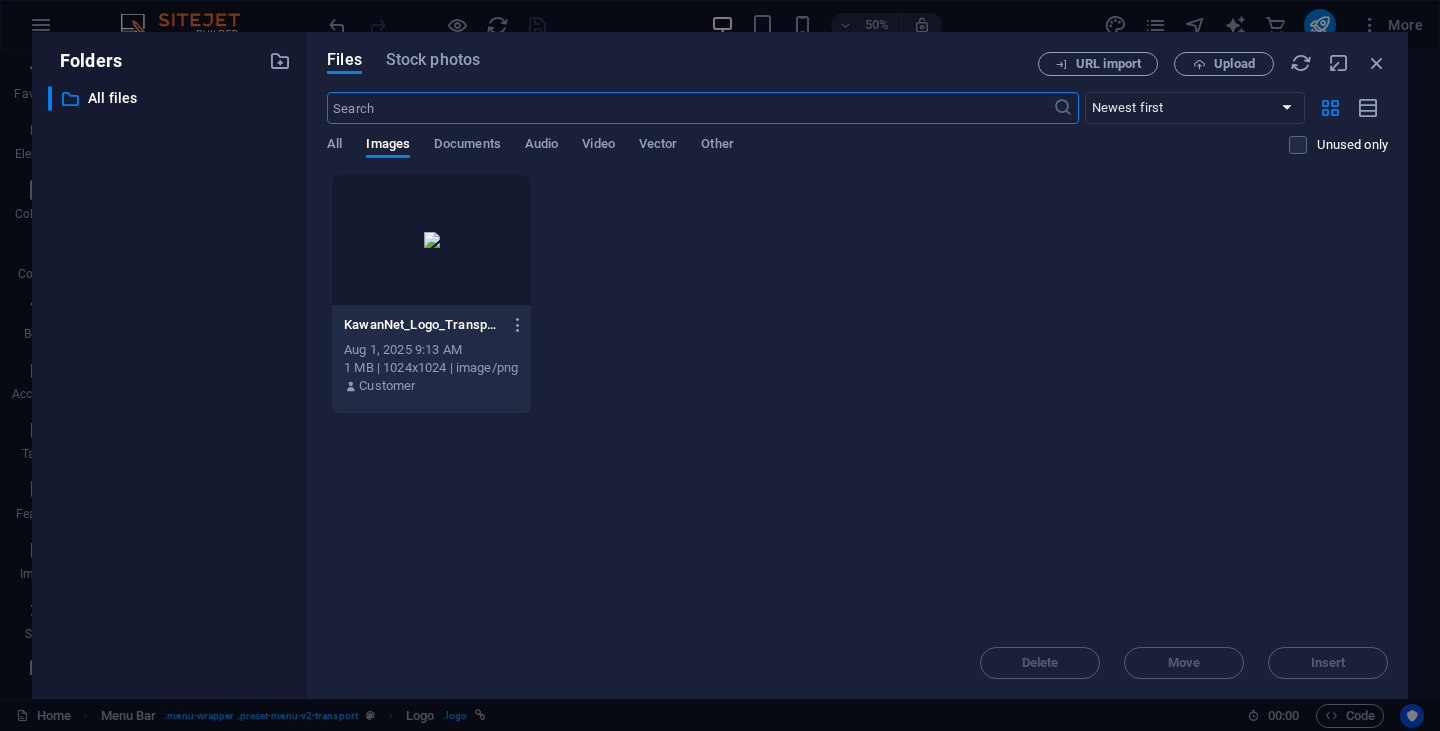 click at bounding box center [431, 240] 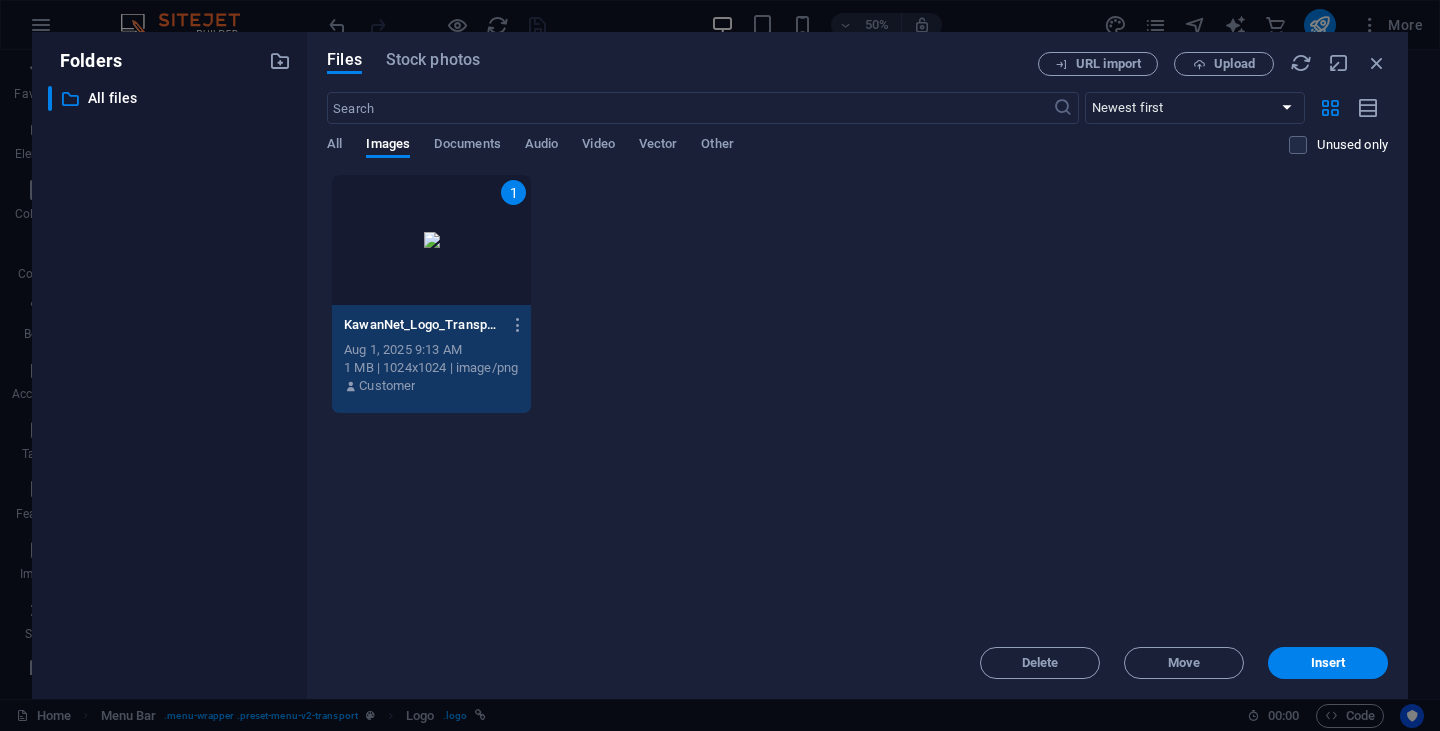 click on "1 KawanNet_Logo_Transparan-O-kWZ-1gdI98EhVDZ9RvCw.png KawanNet_Logo_Transparan-O-kWZ-1gdI98EhVDZ9RvCw.png Aug 1, 2025 9:13 AM 1 MB | 1024x1024 | image/png Customer" at bounding box center (857, 294) 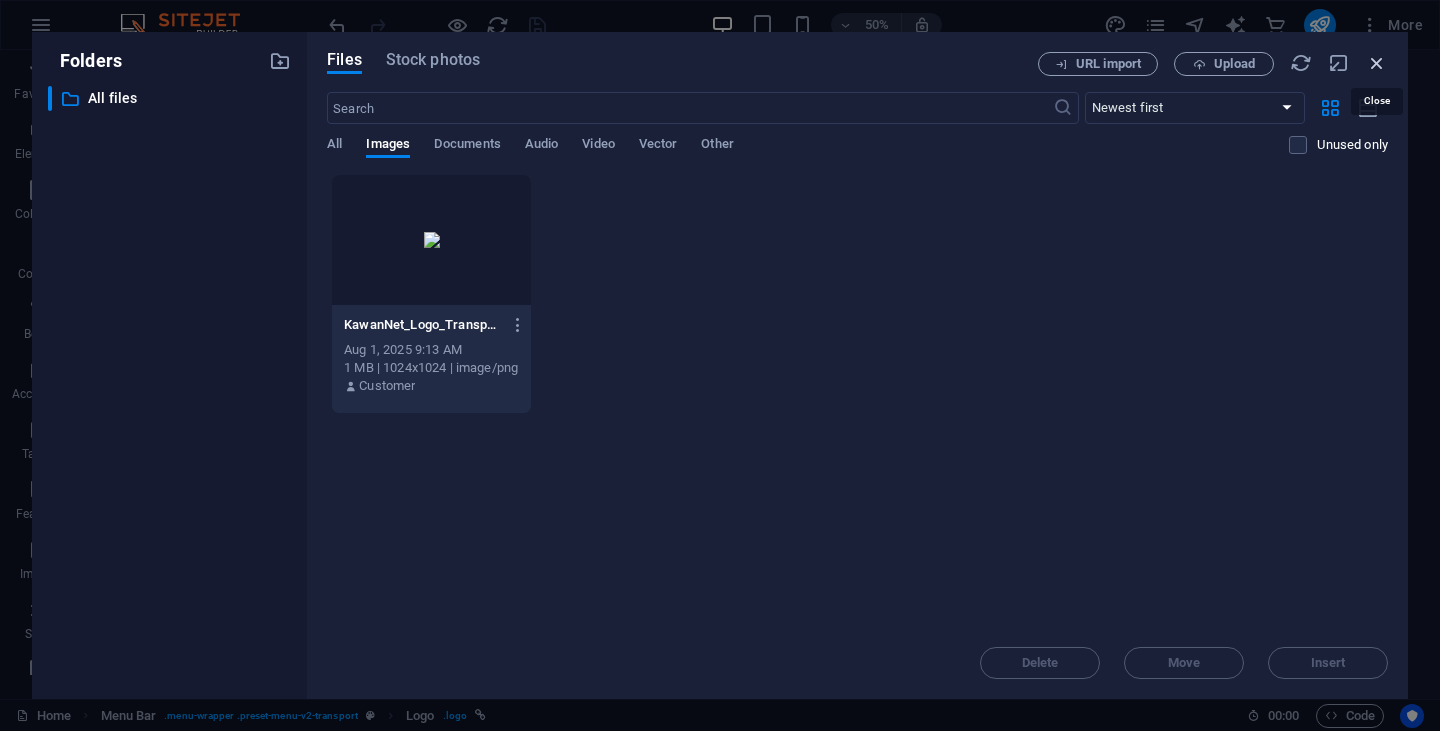 click at bounding box center [1377, 63] 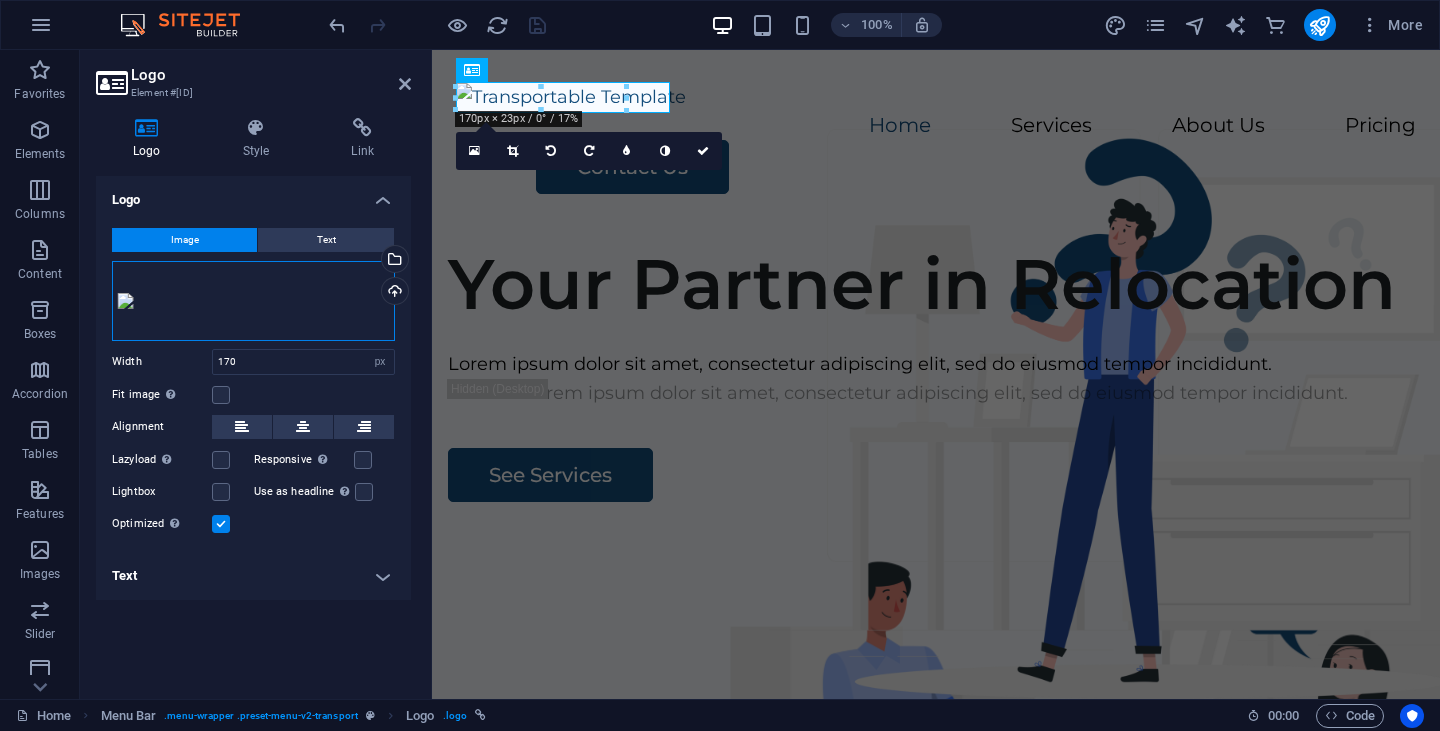 click on "Drag files here, click to choose files or select files from Files or our free stock photos & videos" at bounding box center (253, 301) 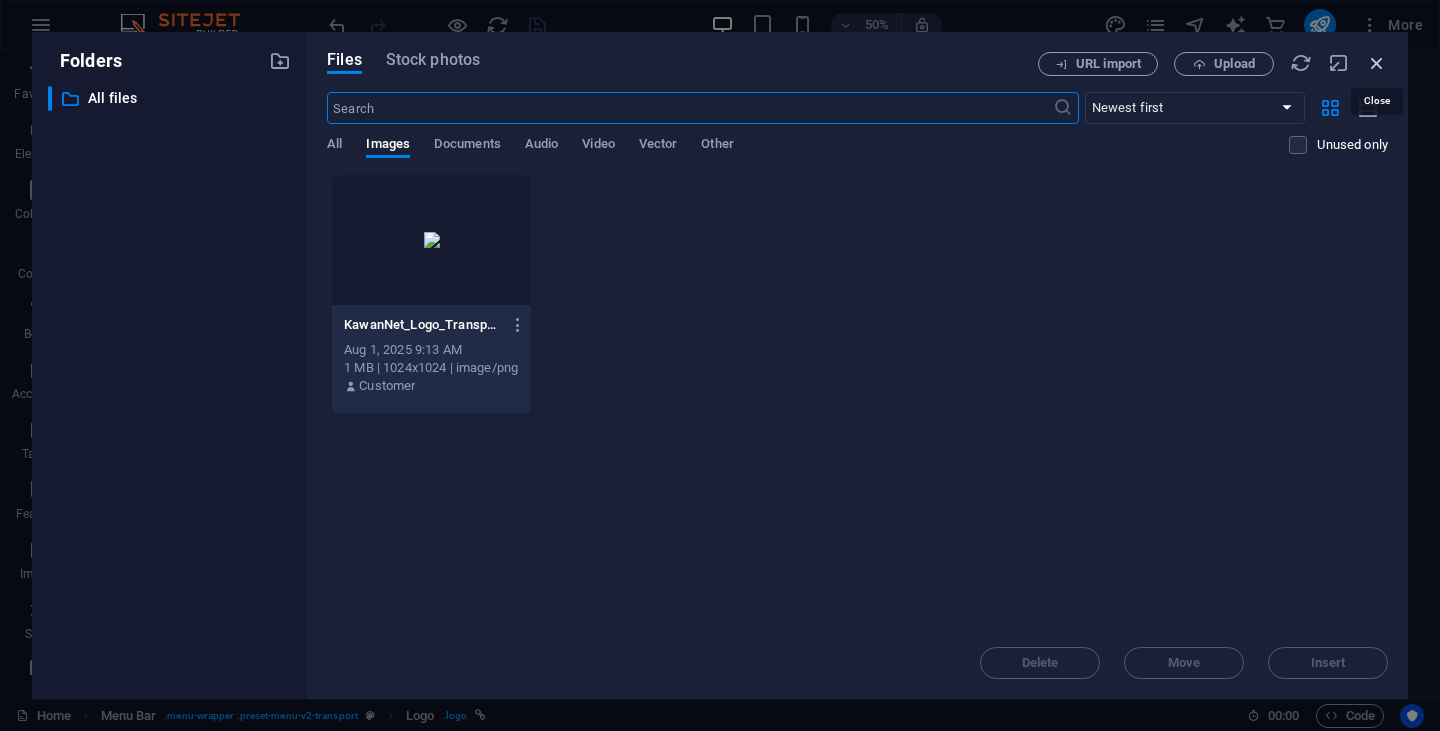 click at bounding box center (1377, 63) 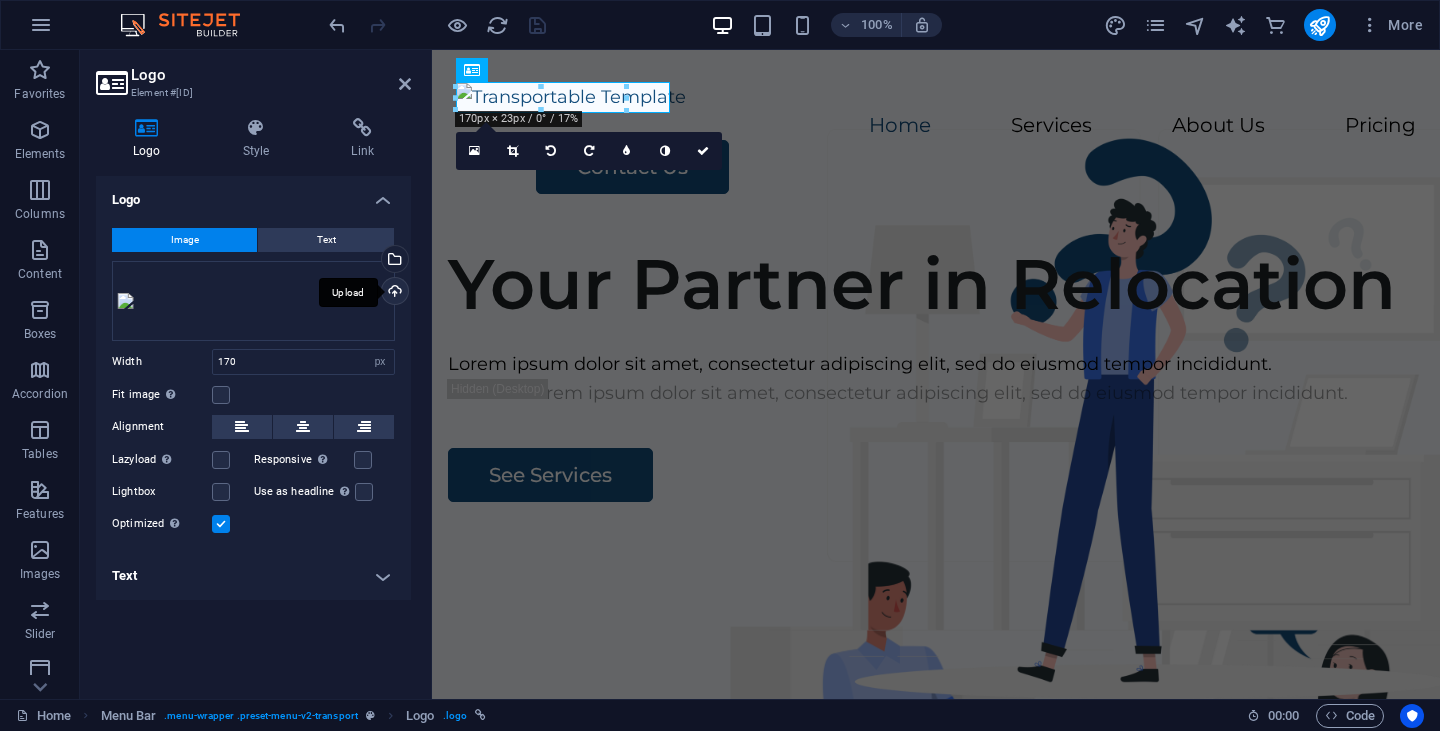 click on "Upload" at bounding box center (393, 293) 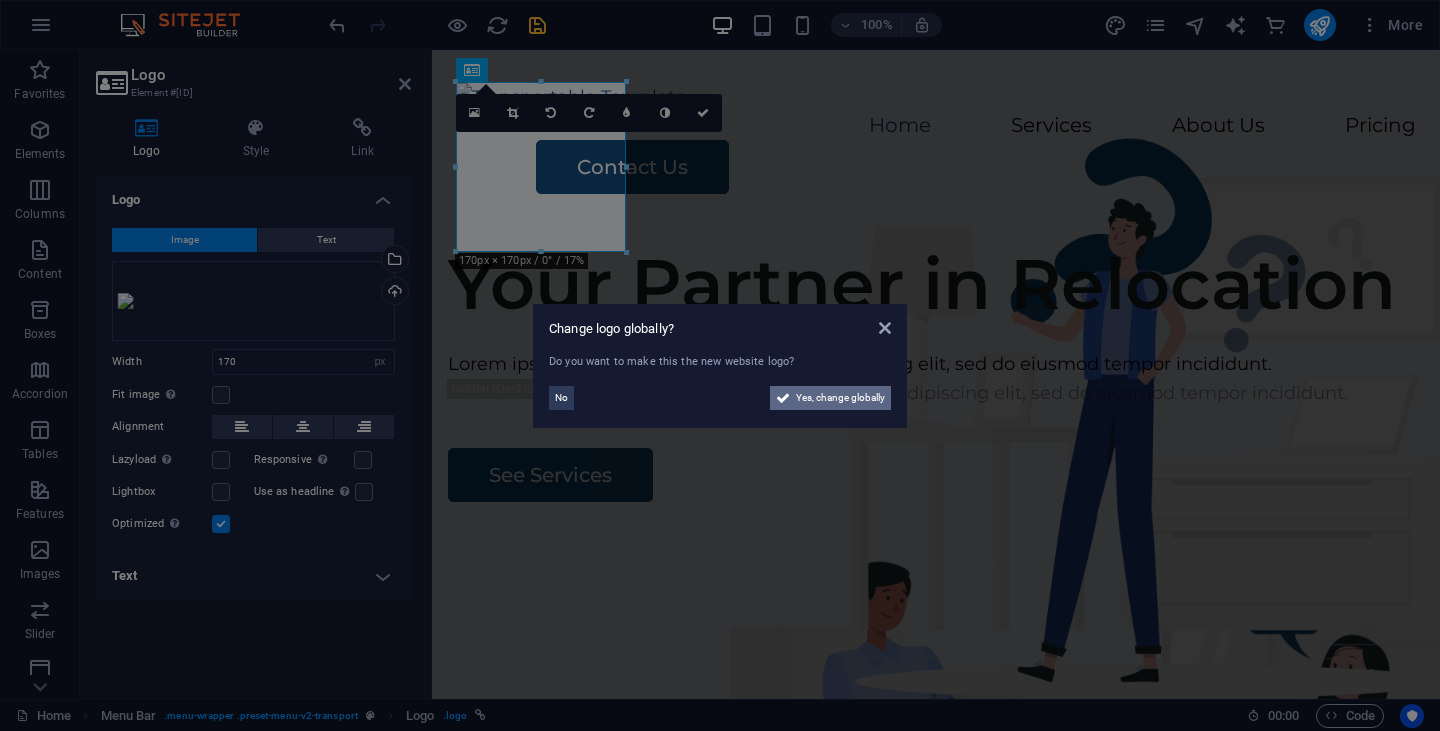 click on "Yes, change globally" at bounding box center [840, 398] 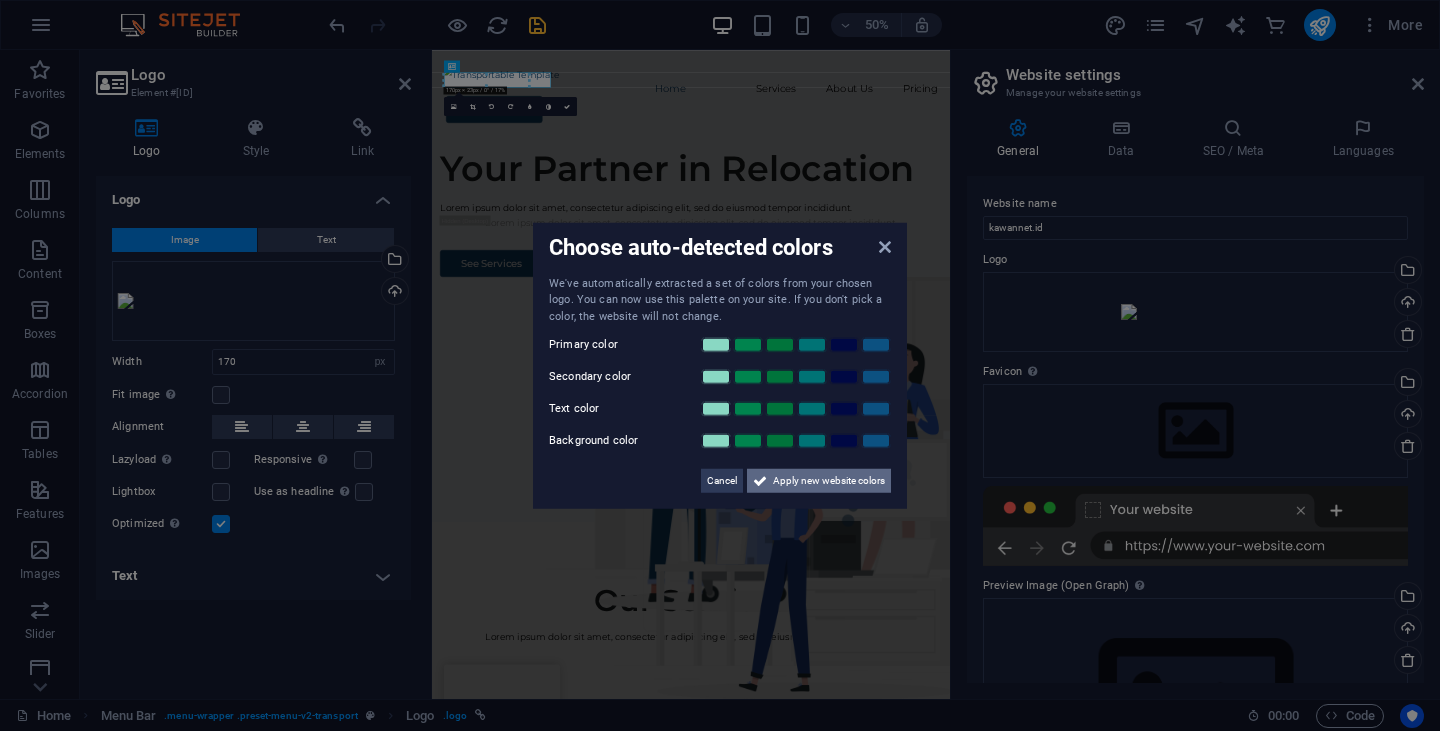 click on "Apply new website colors" at bounding box center (829, 481) 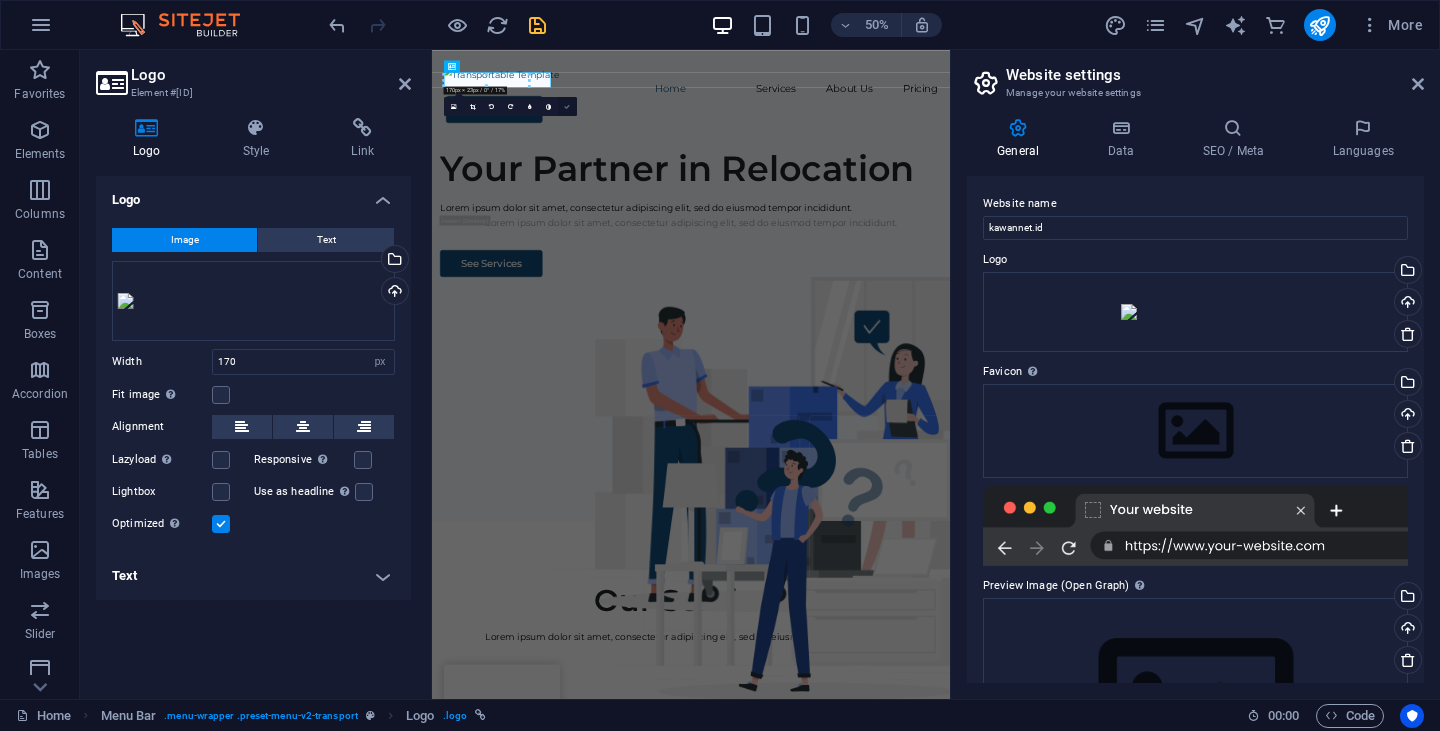 click at bounding box center (567, 106) 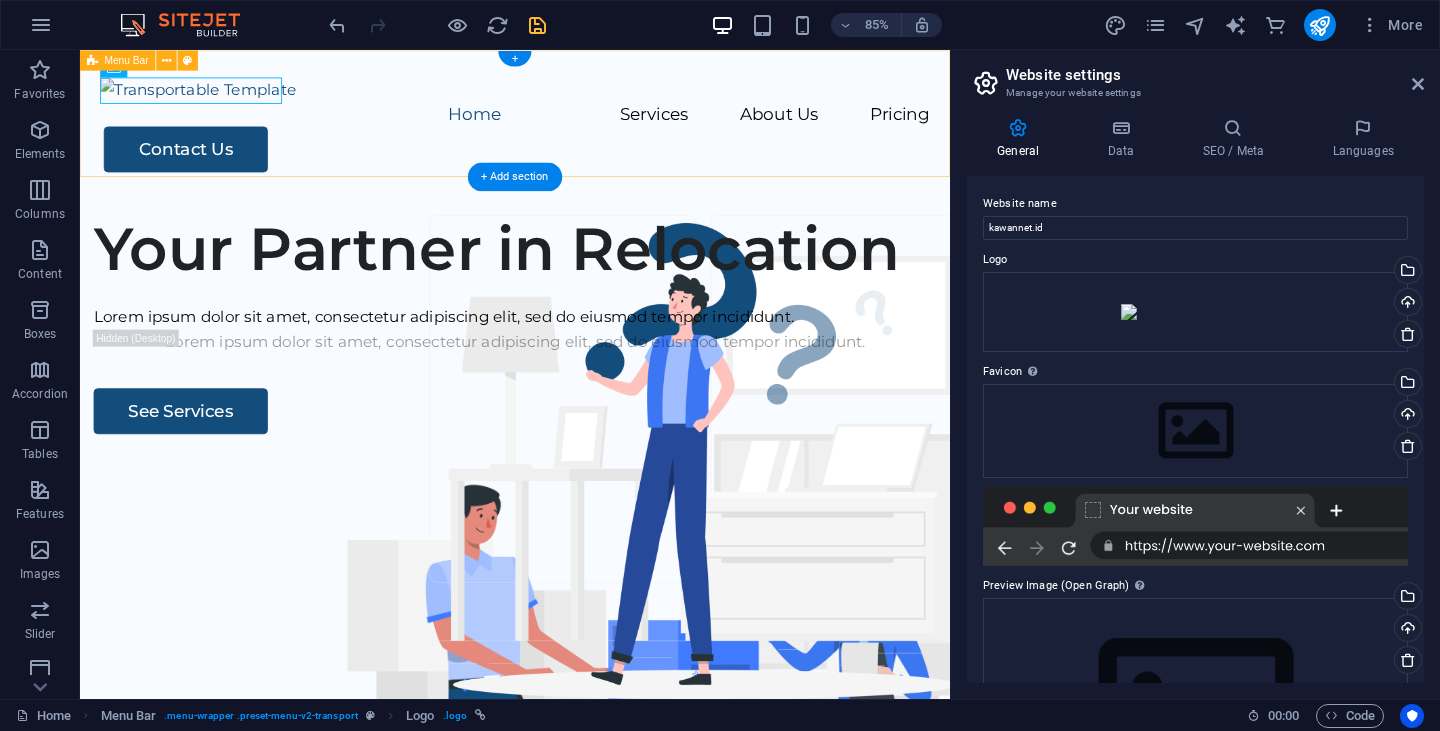 click on "Home Services About Us Pricing Contact Us" at bounding box center (592, 138) 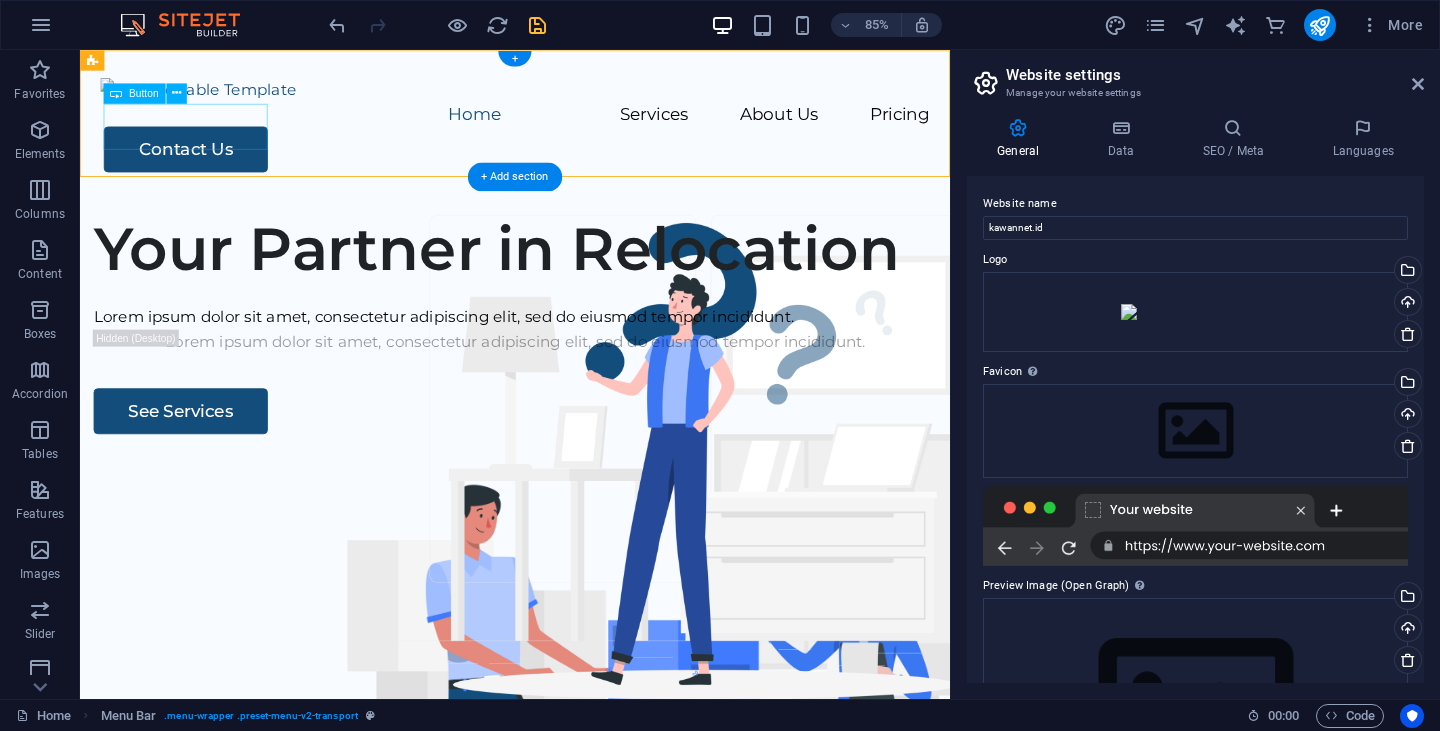 click on "Contact Us" at bounding box center [594, 167] 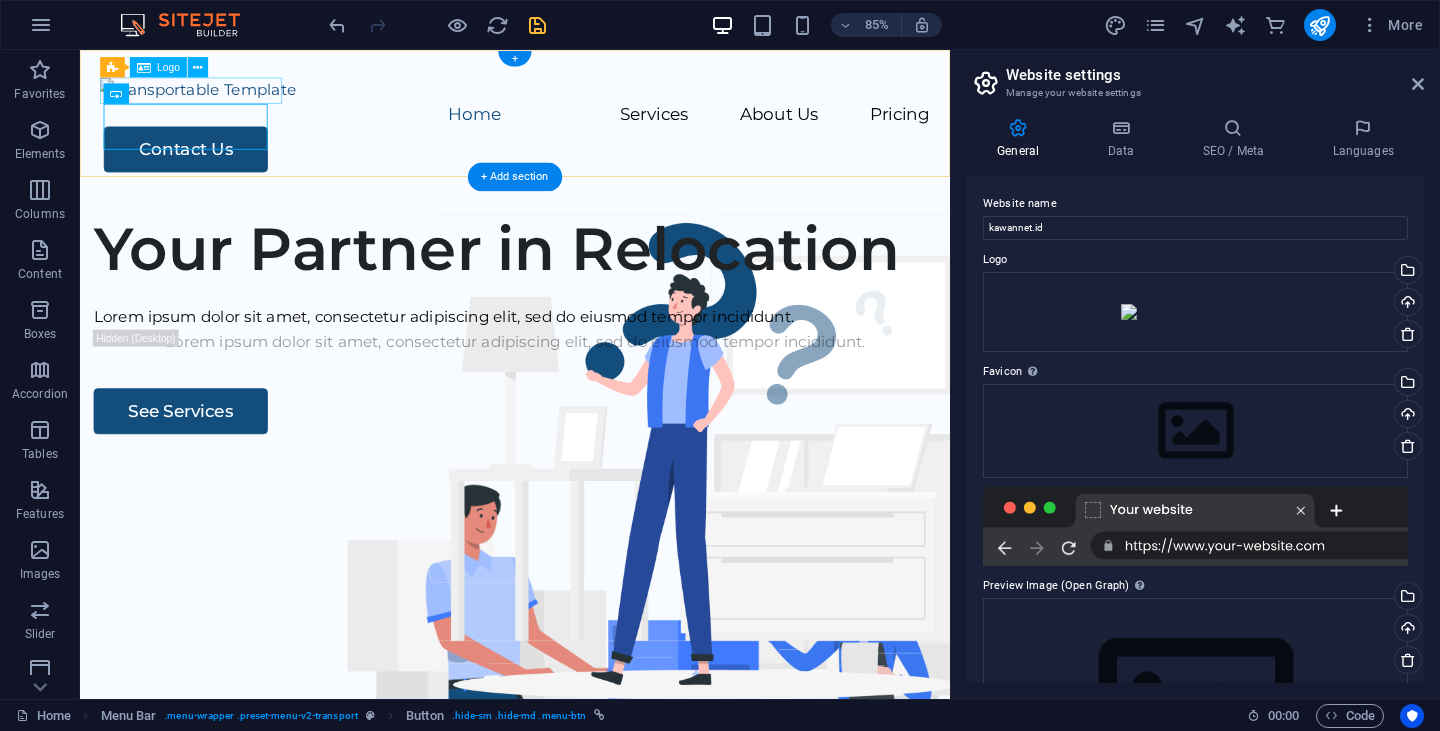 click at bounding box center (592, 97) 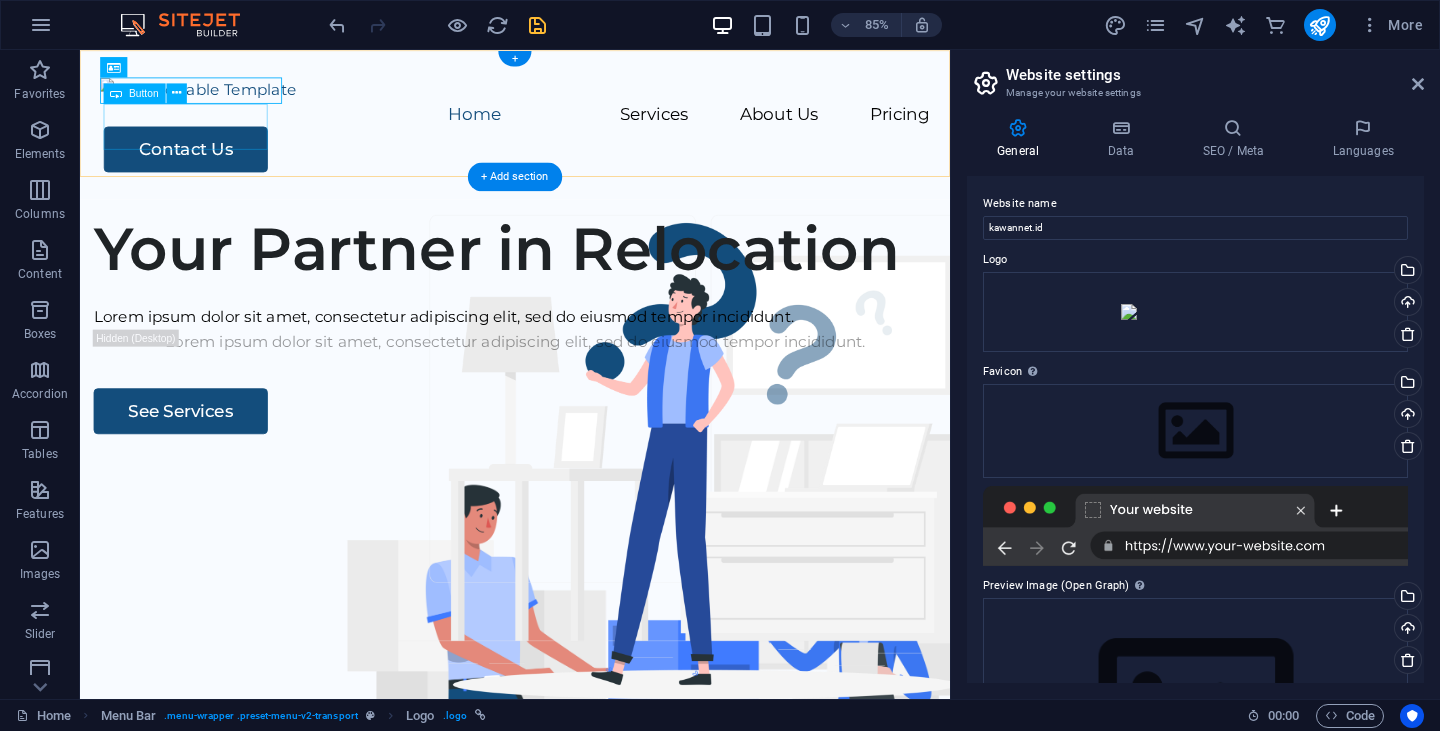 click on "Contact Us" at bounding box center [594, 167] 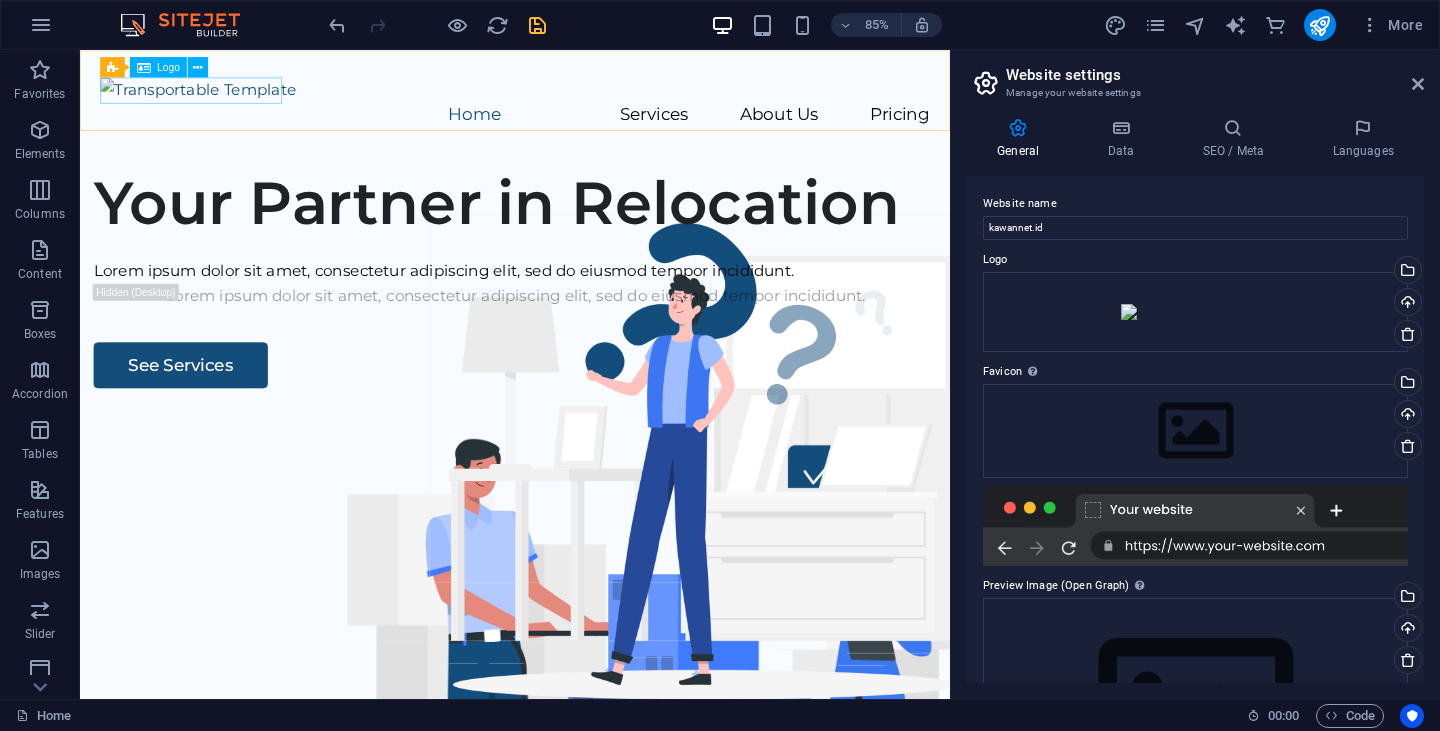 click on "Logo" at bounding box center [168, 67] 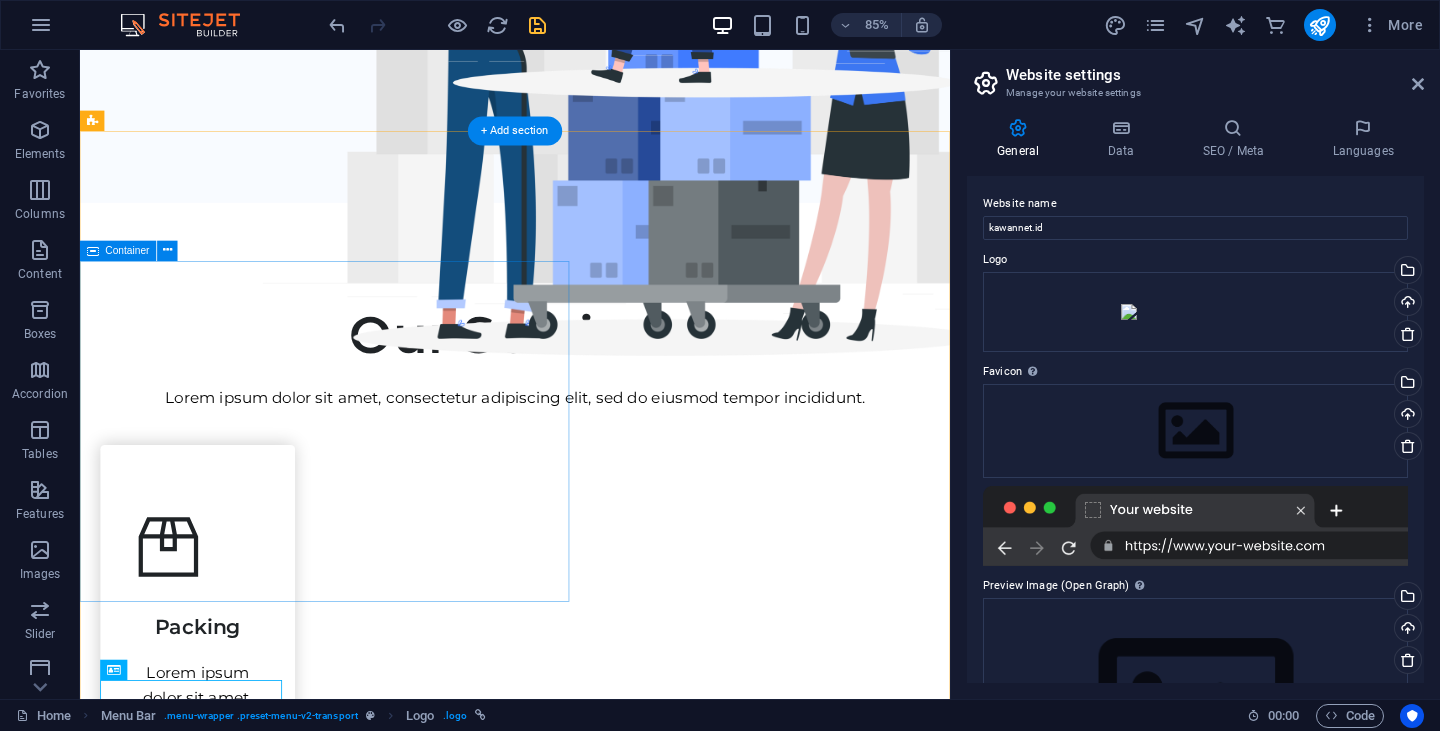 scroll, scrollTop: 0, scrollLeft: 0, axis: both 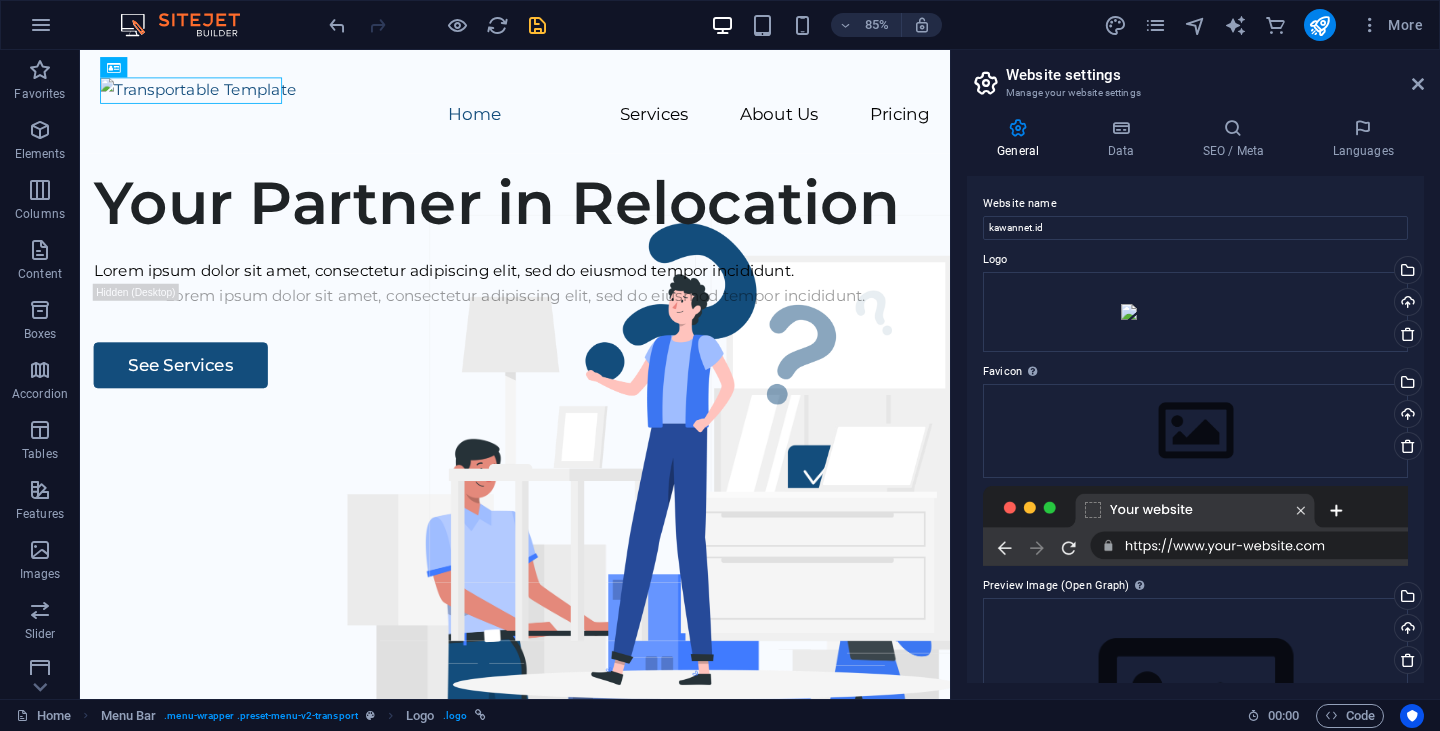 click on "Website settings Manage your website settings  General  Data  SEO / Meta  Languages Website name kawannet.id Logo Drag files here, click to choose files or select files from Files or our free stock photos & videos Select files from the file manager, stock photos, or upload file(s) Upload Favicon Set the favicon of your website here. A favicon is a small icon shown in the browser tab next to your website title. It helps visitors identify your website. Drag files here, click to choose files or select files from Files or our free stock photos & videos Select files from the file manager, stock photos, or upload file(s) Upload Preview Image (Open Graph) This image will be shown when the website is shared on social networks Drag files here, click to choose files or select files from Files or our free stock photos & videos Select files from the file manager, stock photos, or upload file(s) Upload Contact data for this website. This can be used everywhere on the website and will update automatically. Company Street 1" at bounding box center [1195, 374] 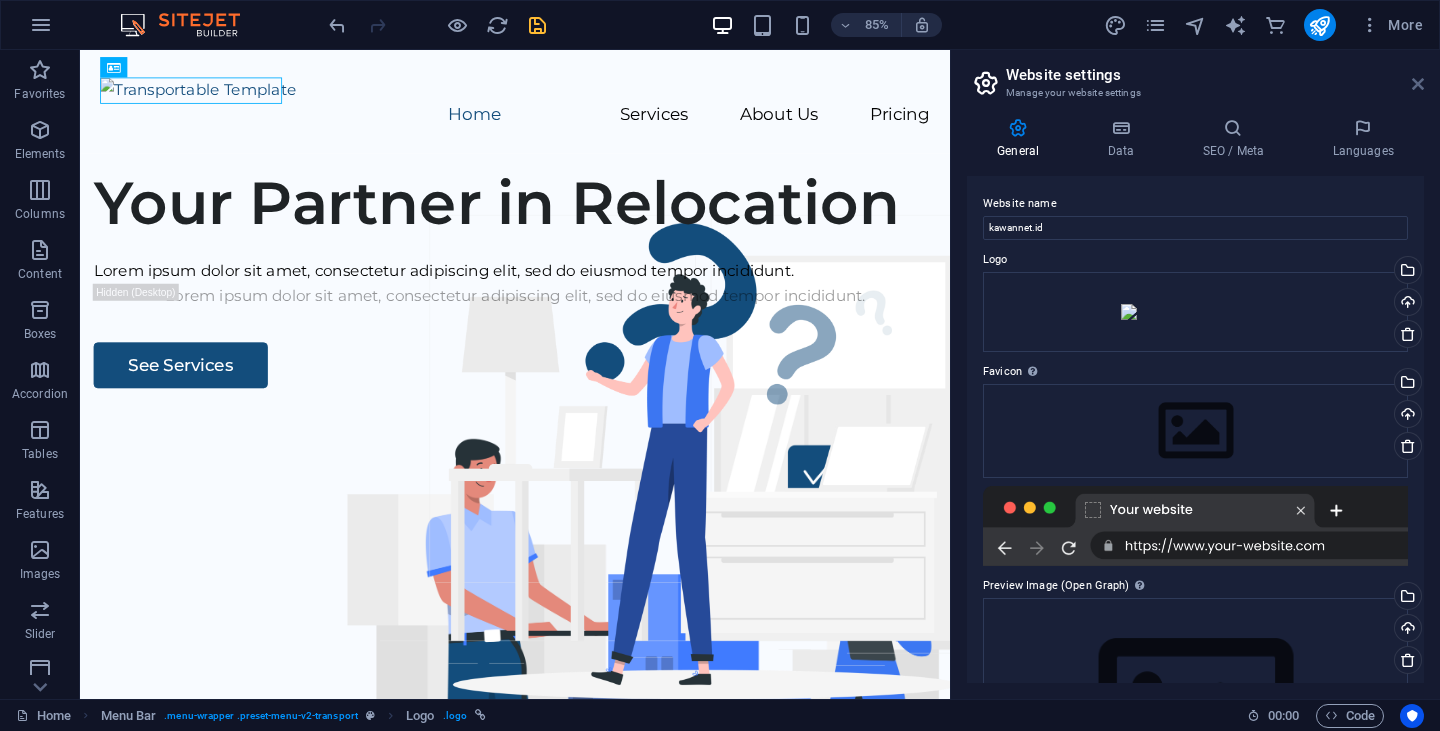 click at bounding box center [1418, 84] 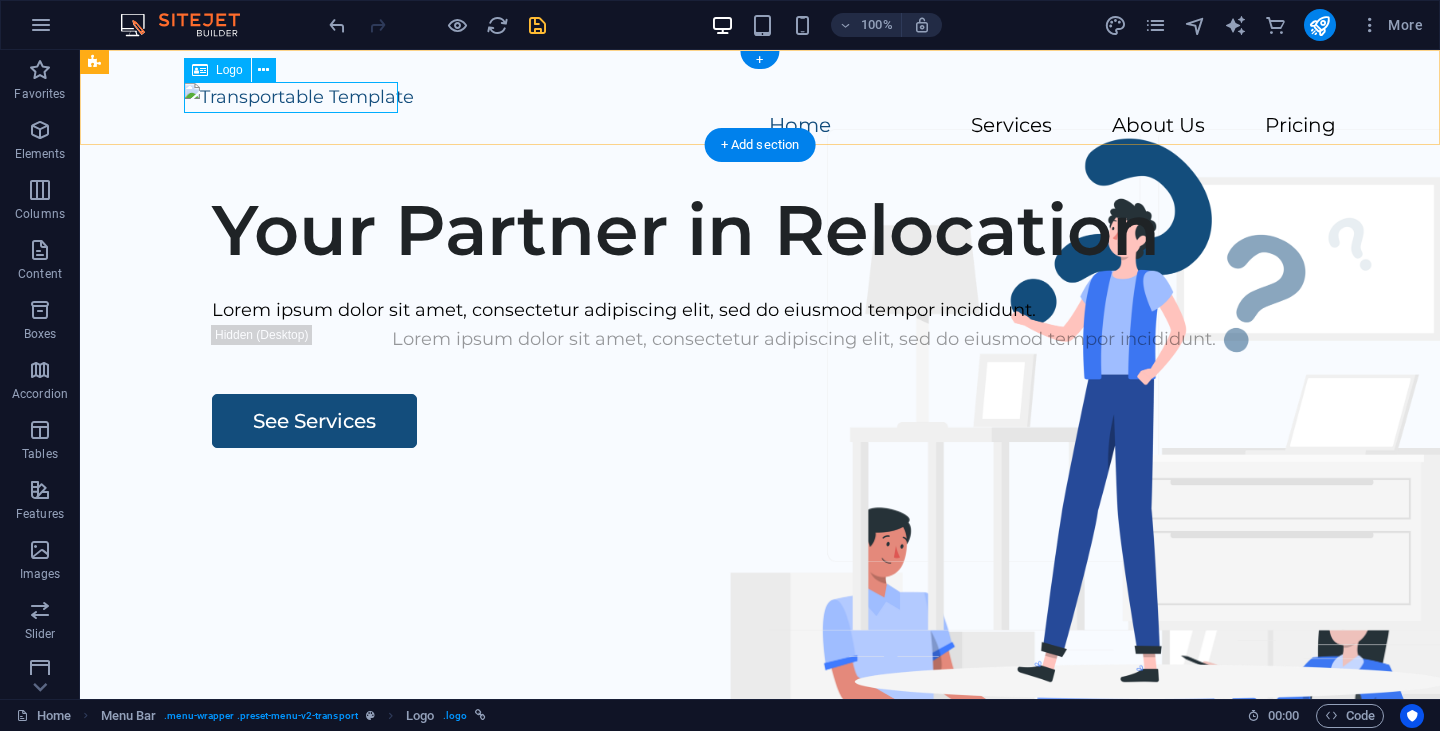 click at bounding box center (760, 97) 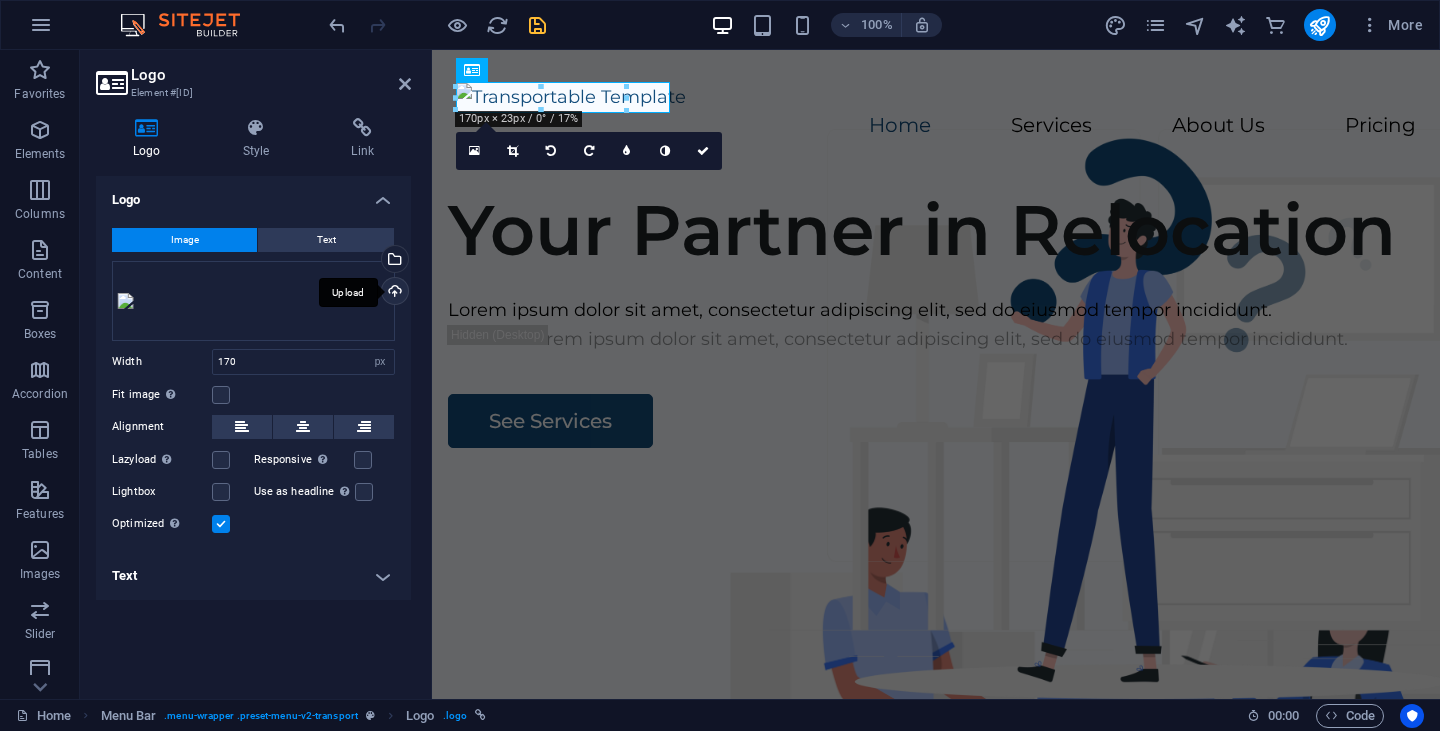 click on "Upload" at bounding box center [393, 293] 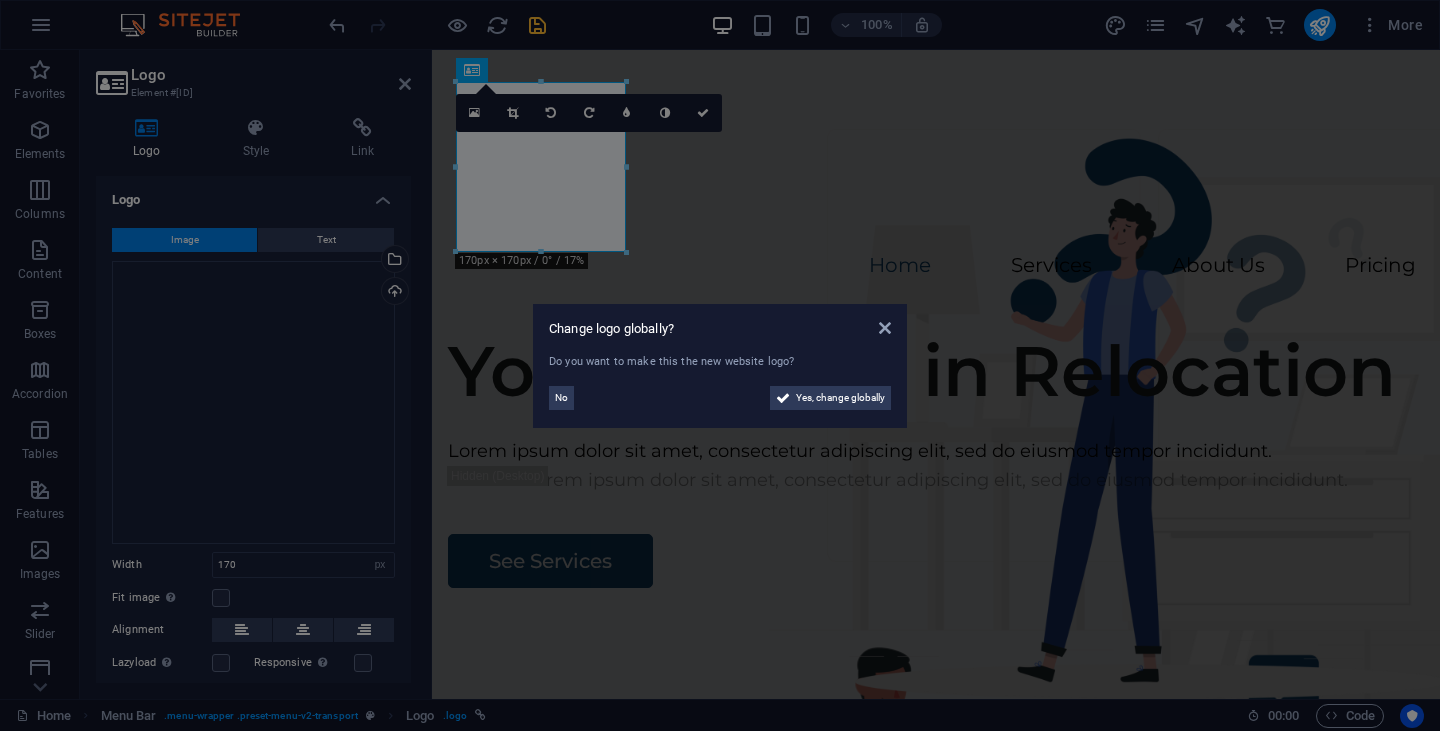 drag, startPoint x: 627, startPoint y: 170, endPoint x: 709, endPoint y: 169, distance: 82.006096 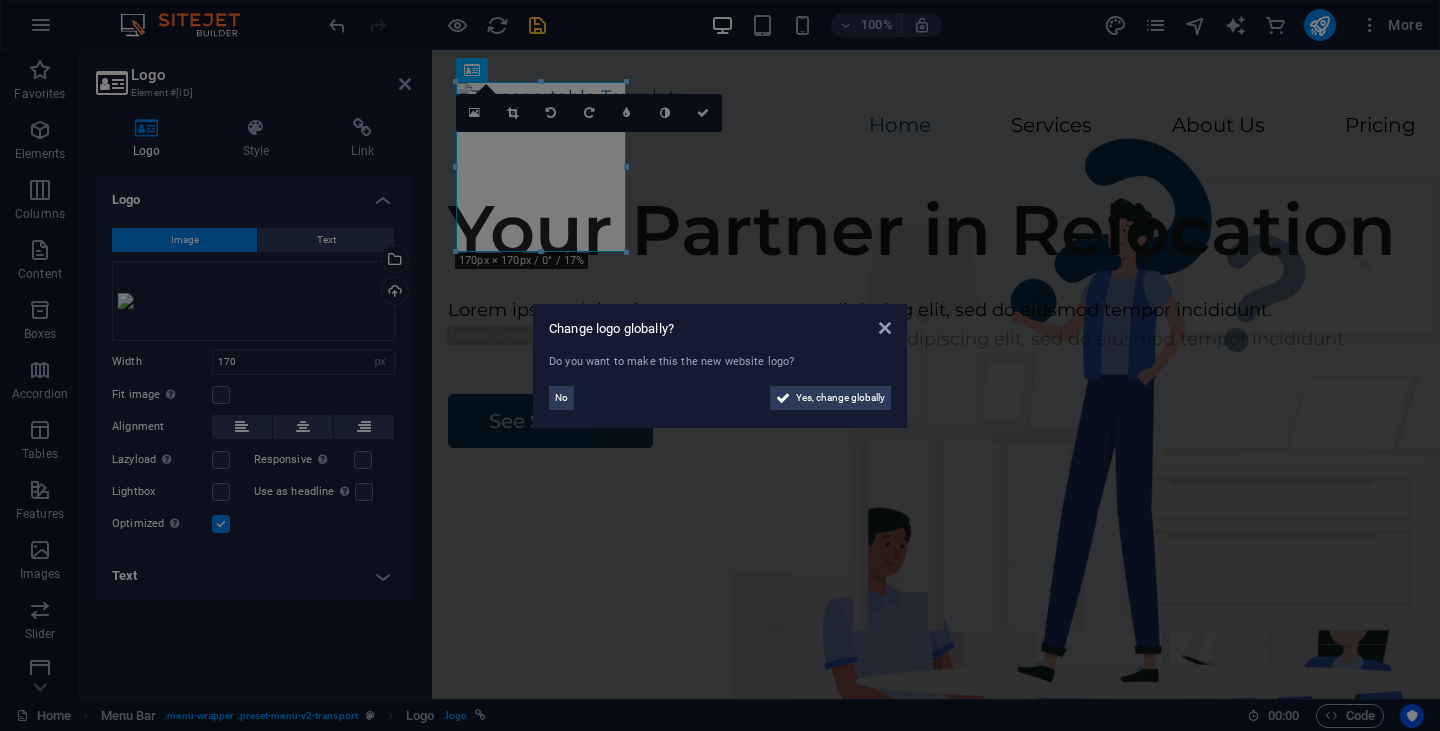 click on "Change logo globally? Do you want to make this the new website logo? No Yes, change globally" at bounding box center (720, 365) 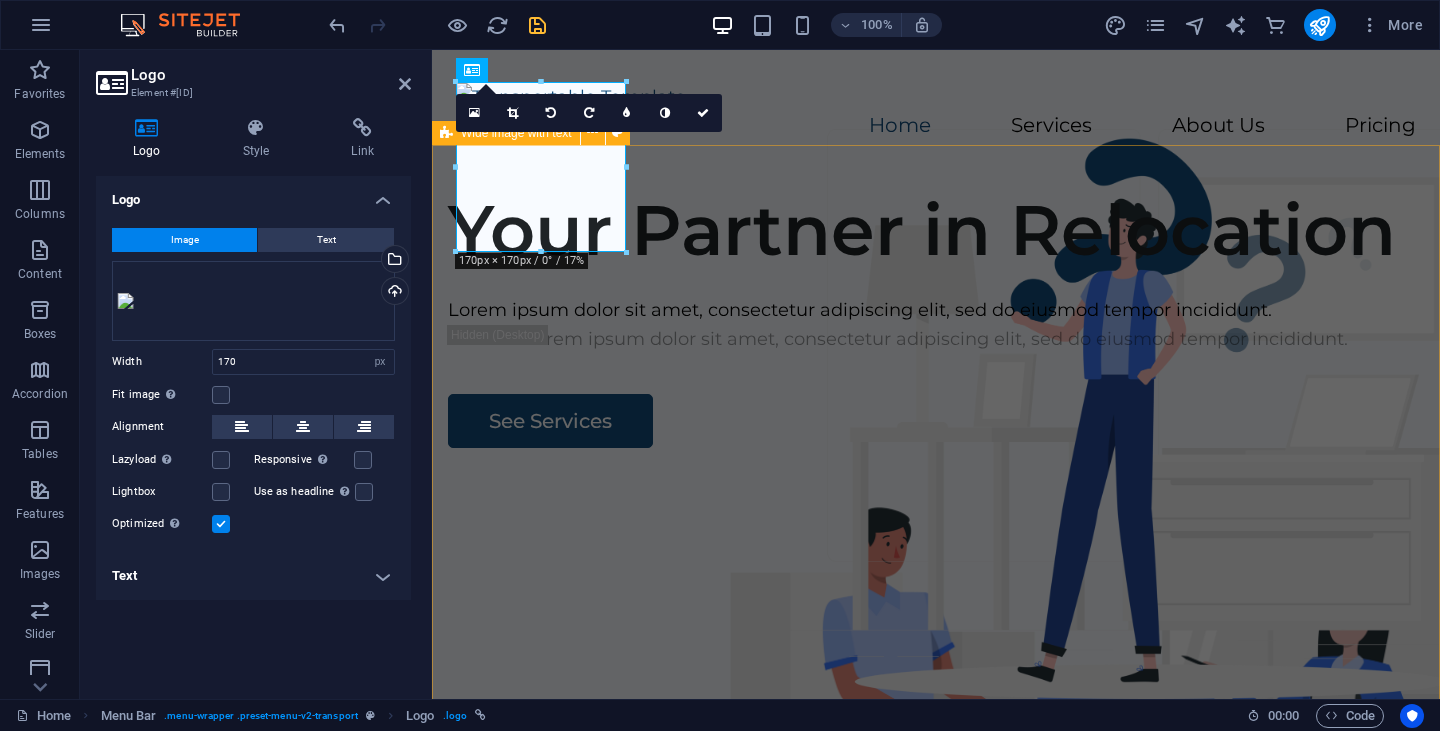 click on "Your Partner in Relocation Lorem ipsum dolor sit amet, consectetur adipiscing elit, sed do eiusmod tempor incididunt.  Lorem ipsum dolor sit amet, consectetur adipiscing elit, sed do eiusmod tempor incididunt.  See Services" at bounding box center [936, 555] 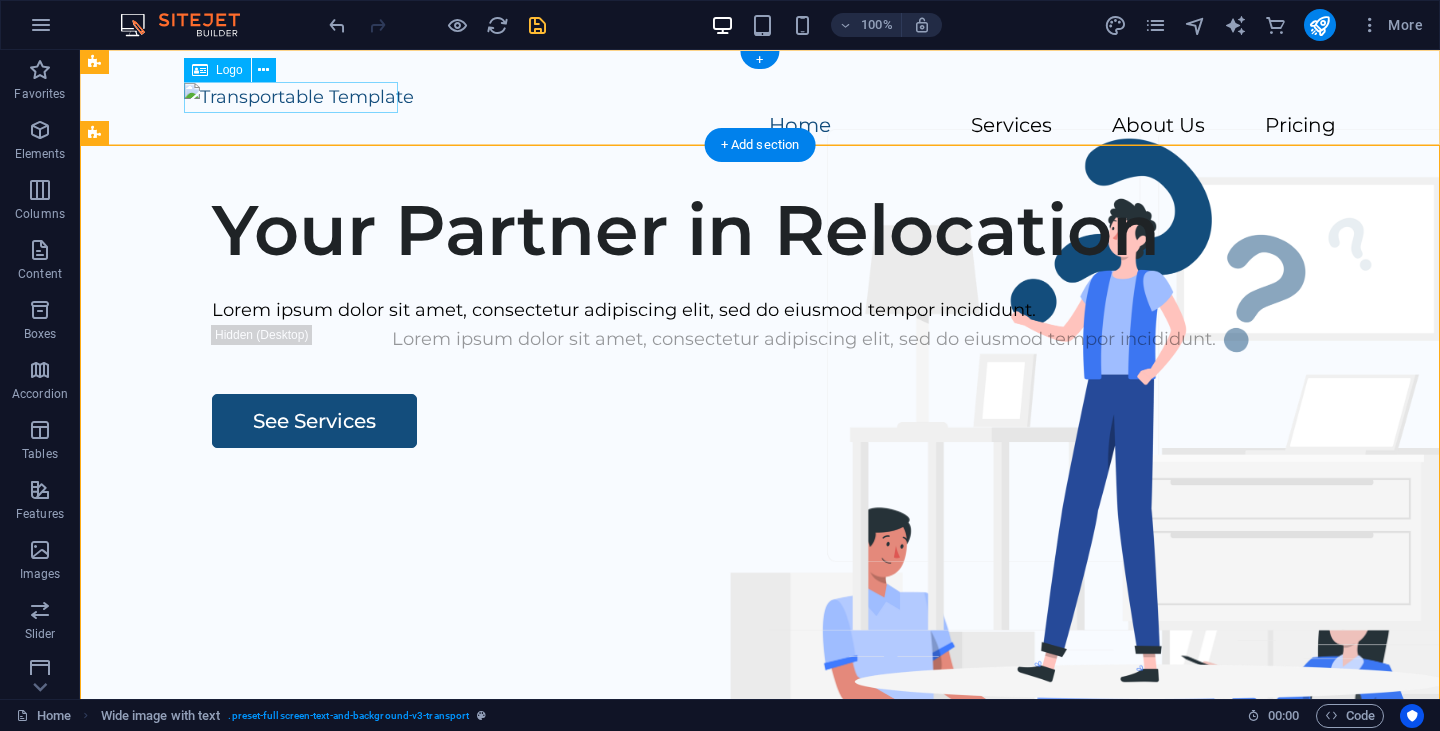 click at bounding box center (760, 97) 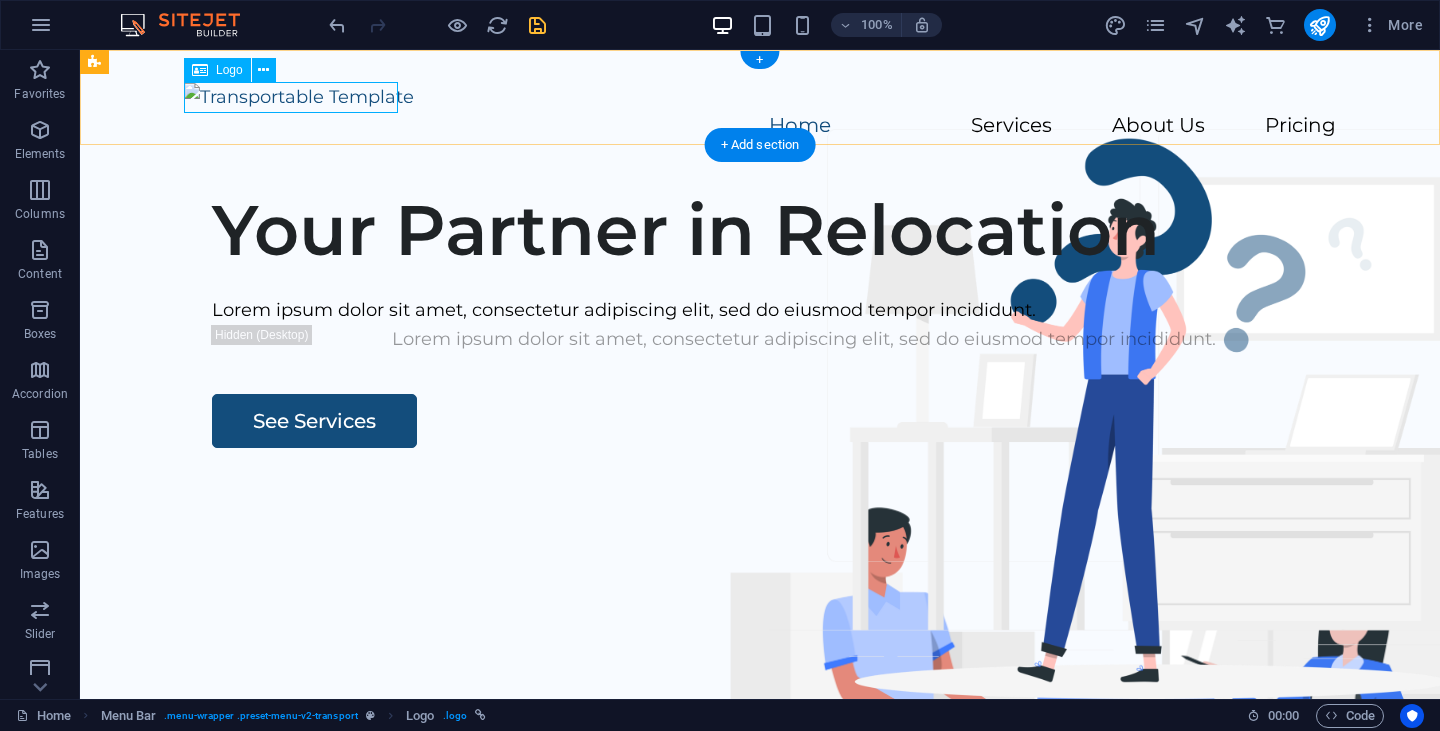 click at bounding box center [760, 97] 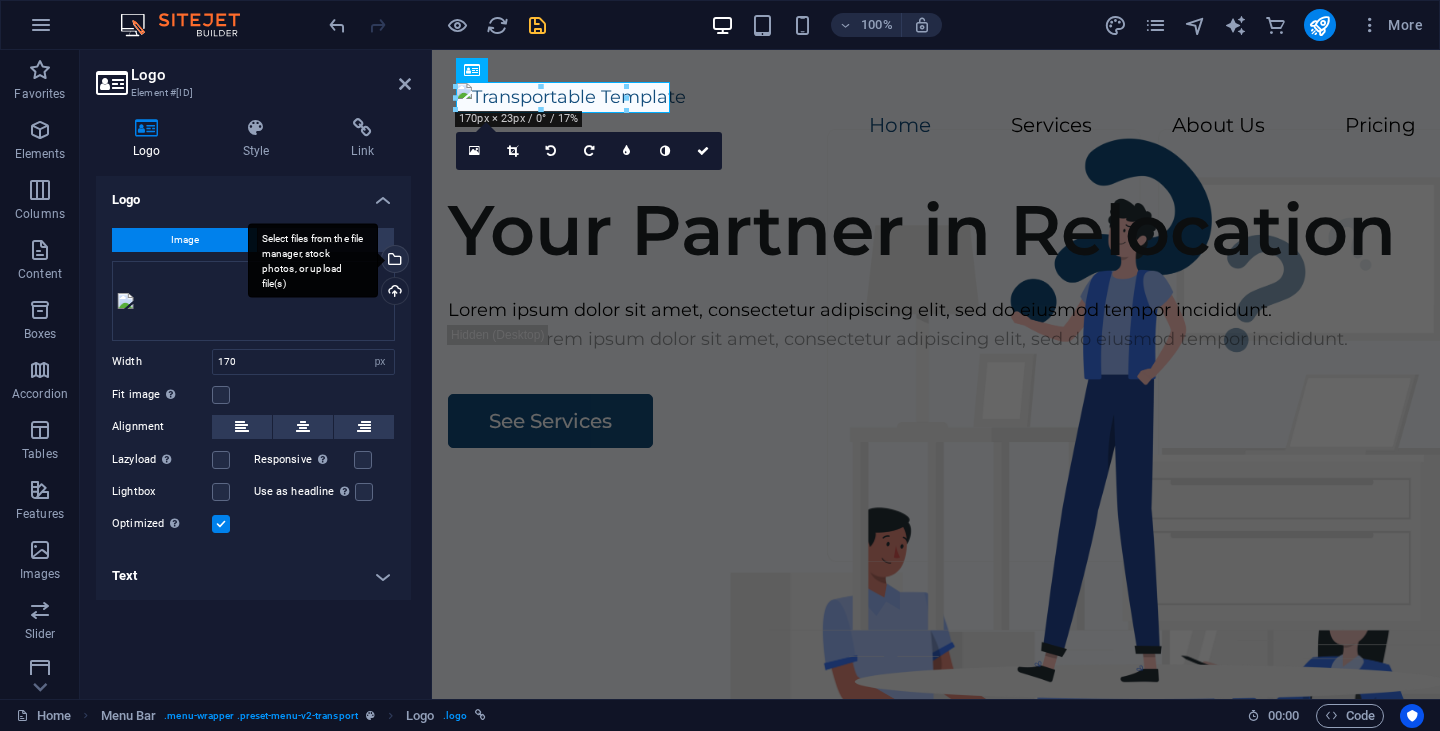 click on "Select files from the file manager, stock photos, or upload file(s)" at bounding box center [393, 261] 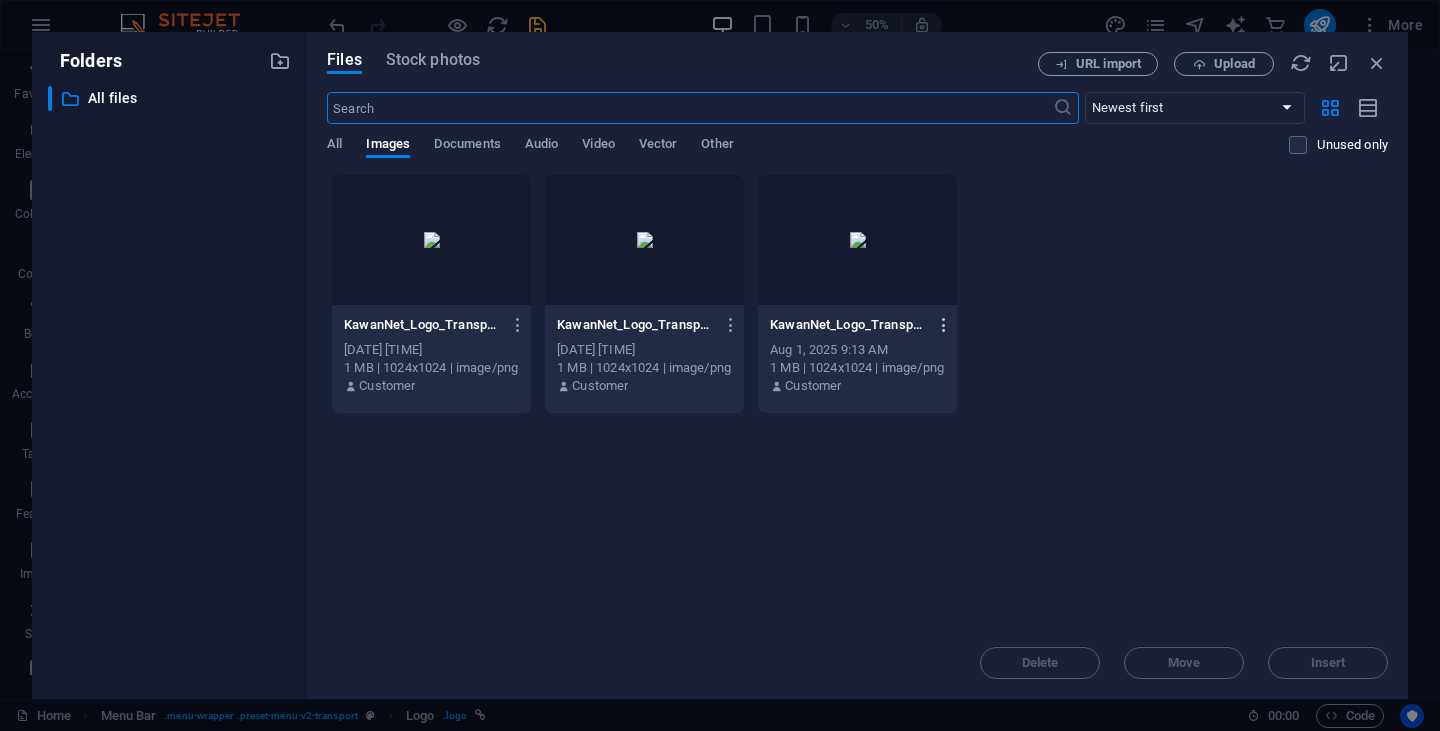 click at bounding box center (944, 325) 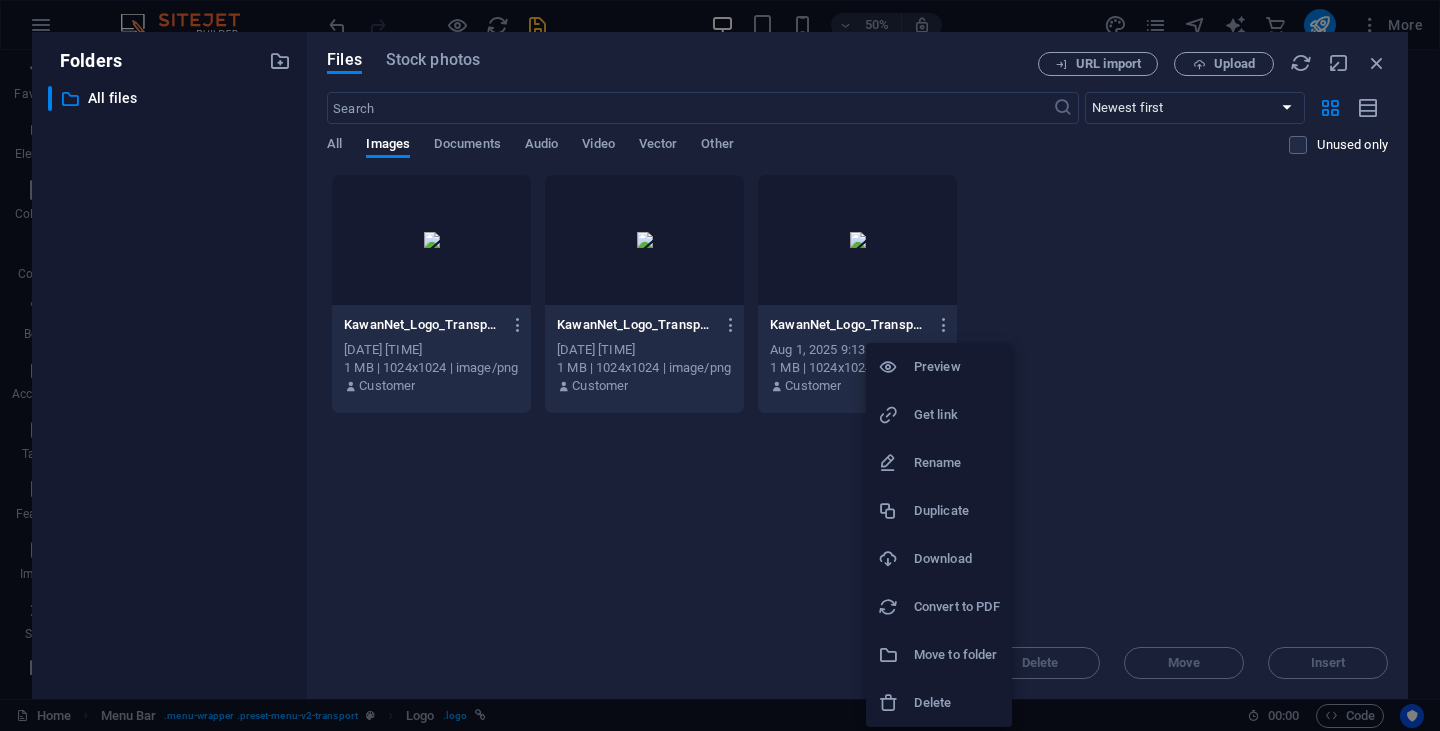click on "Delete" at bounding box center (957, 703) 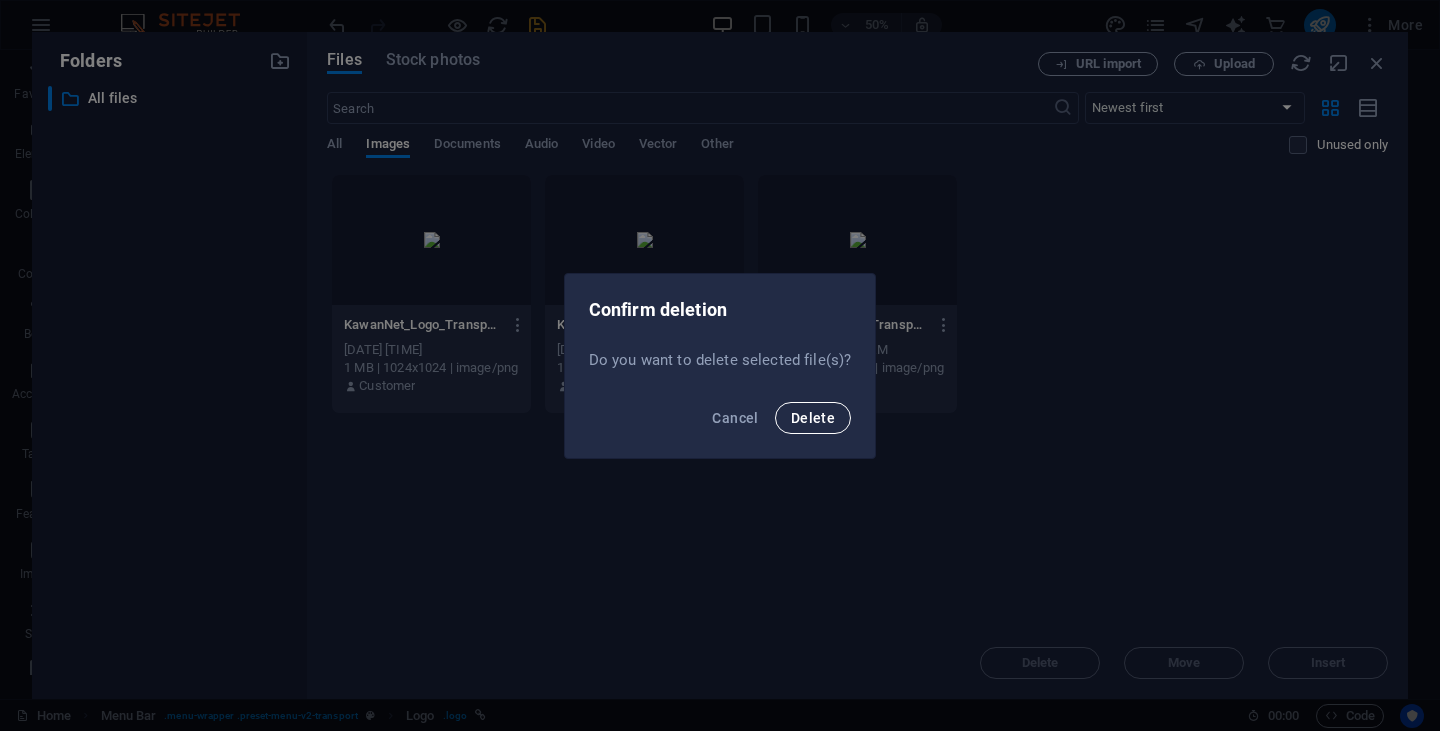 click on "Delete" at bounding box center (813, 418) 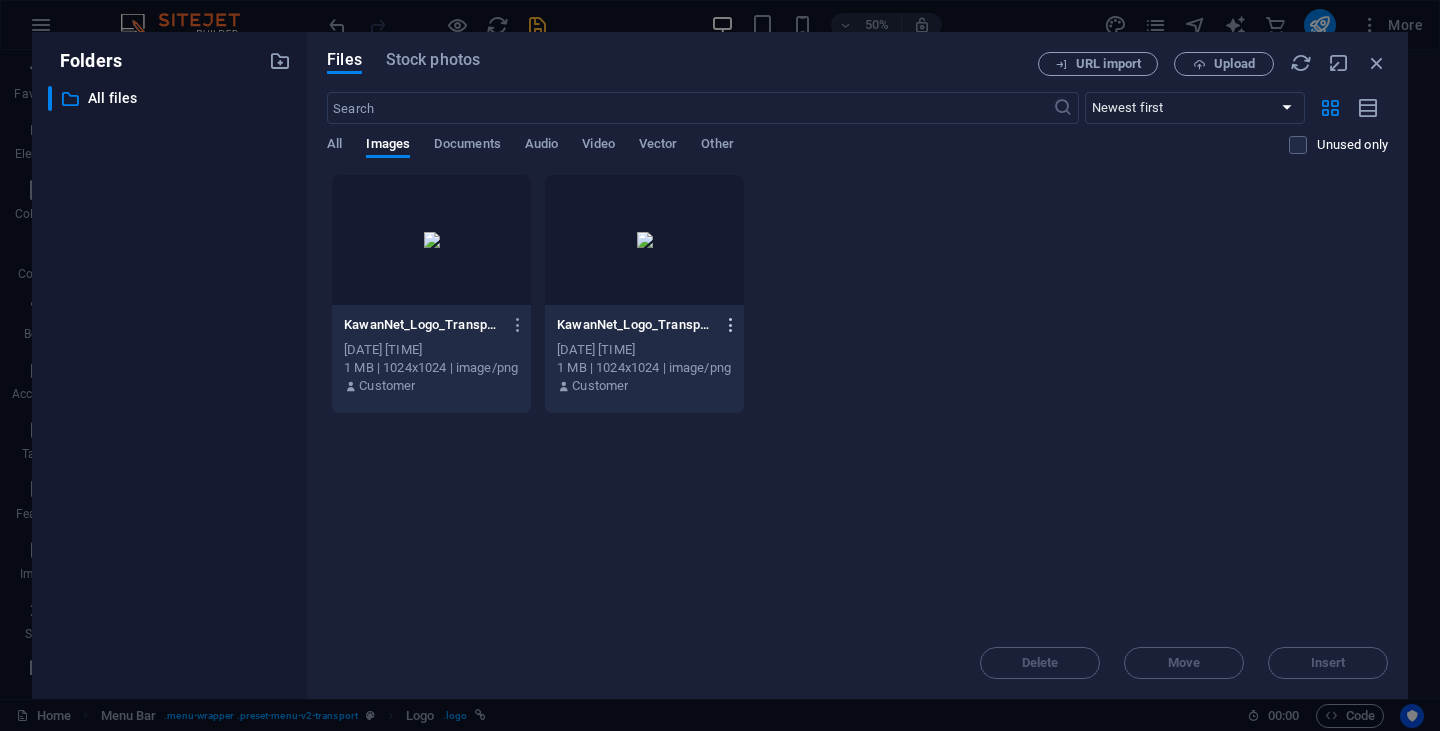 click at bounding box center (731, 325) 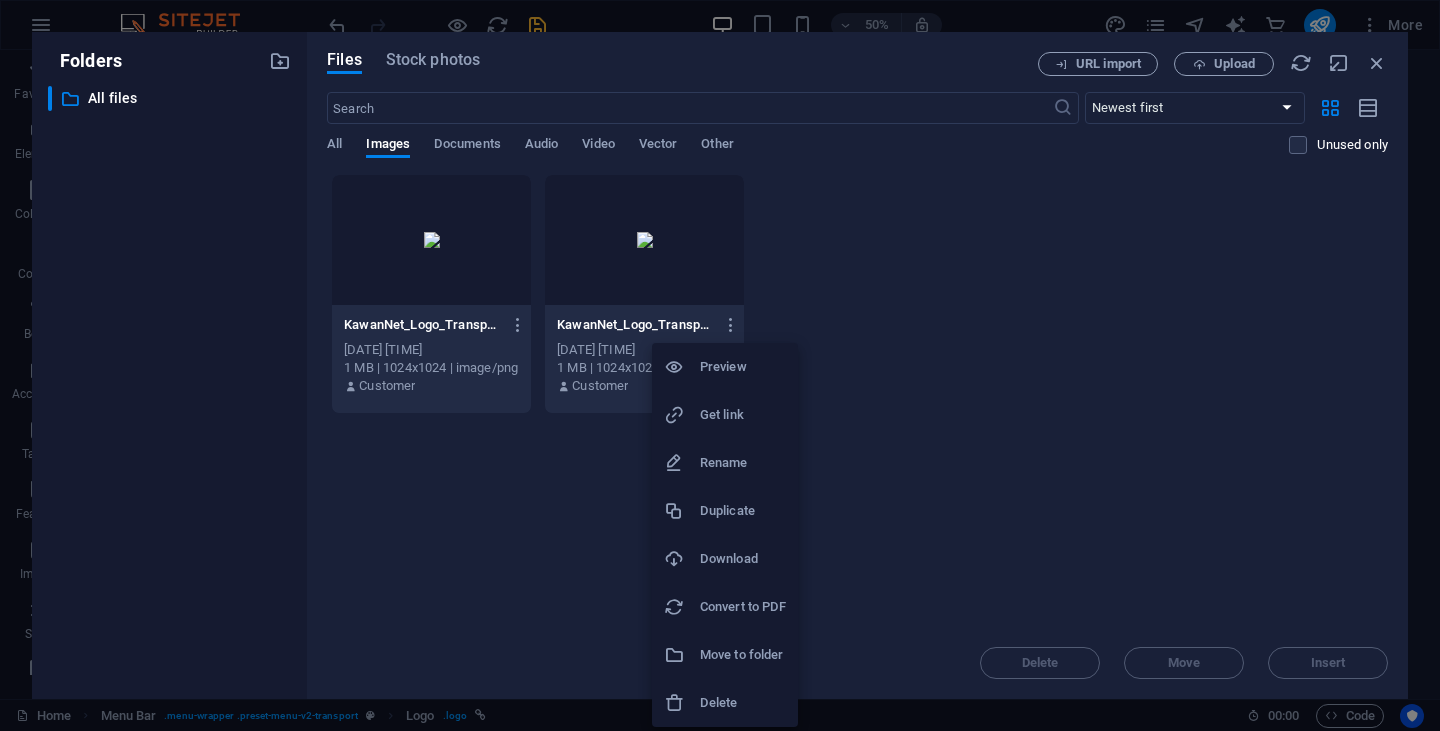 click on "Delete" at bounding box center (743, 703) 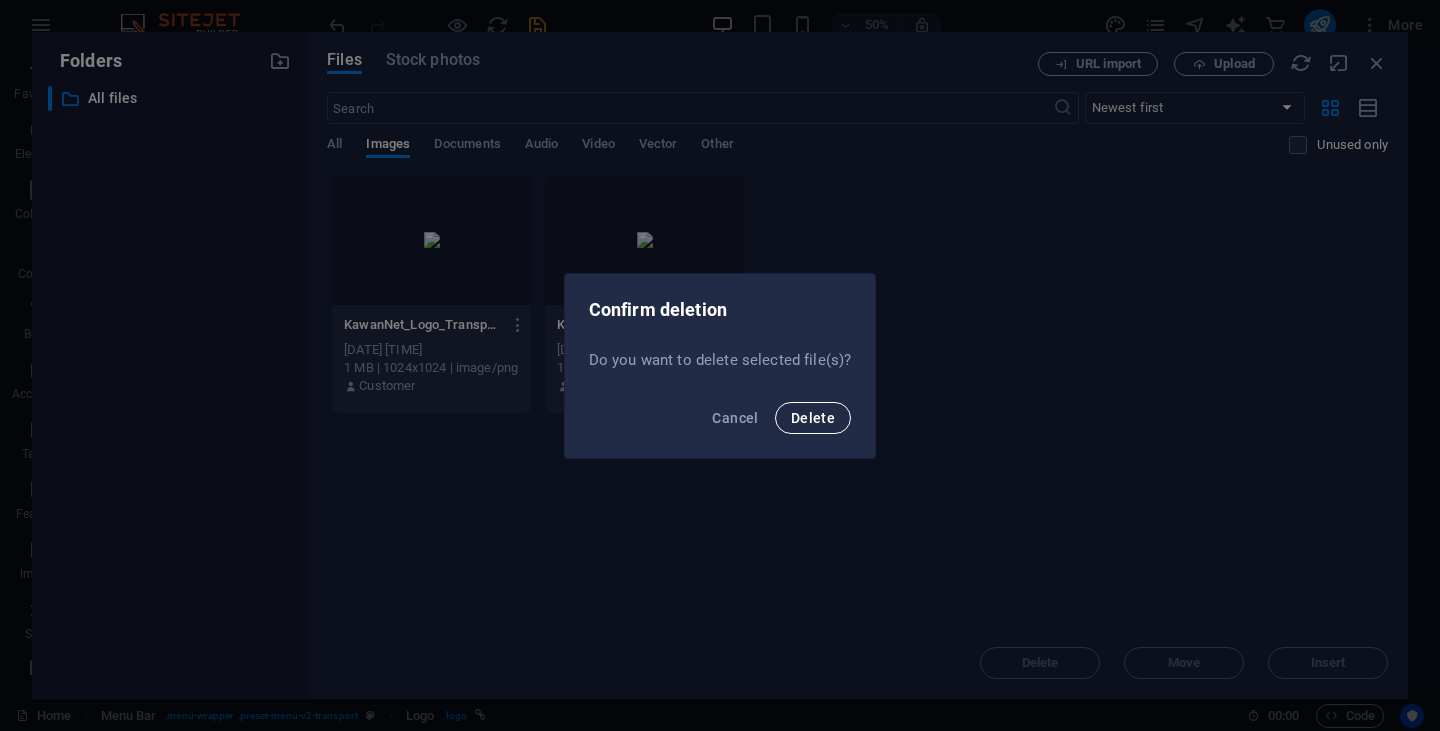 click on "Delete" at bounding box center (813, 418) 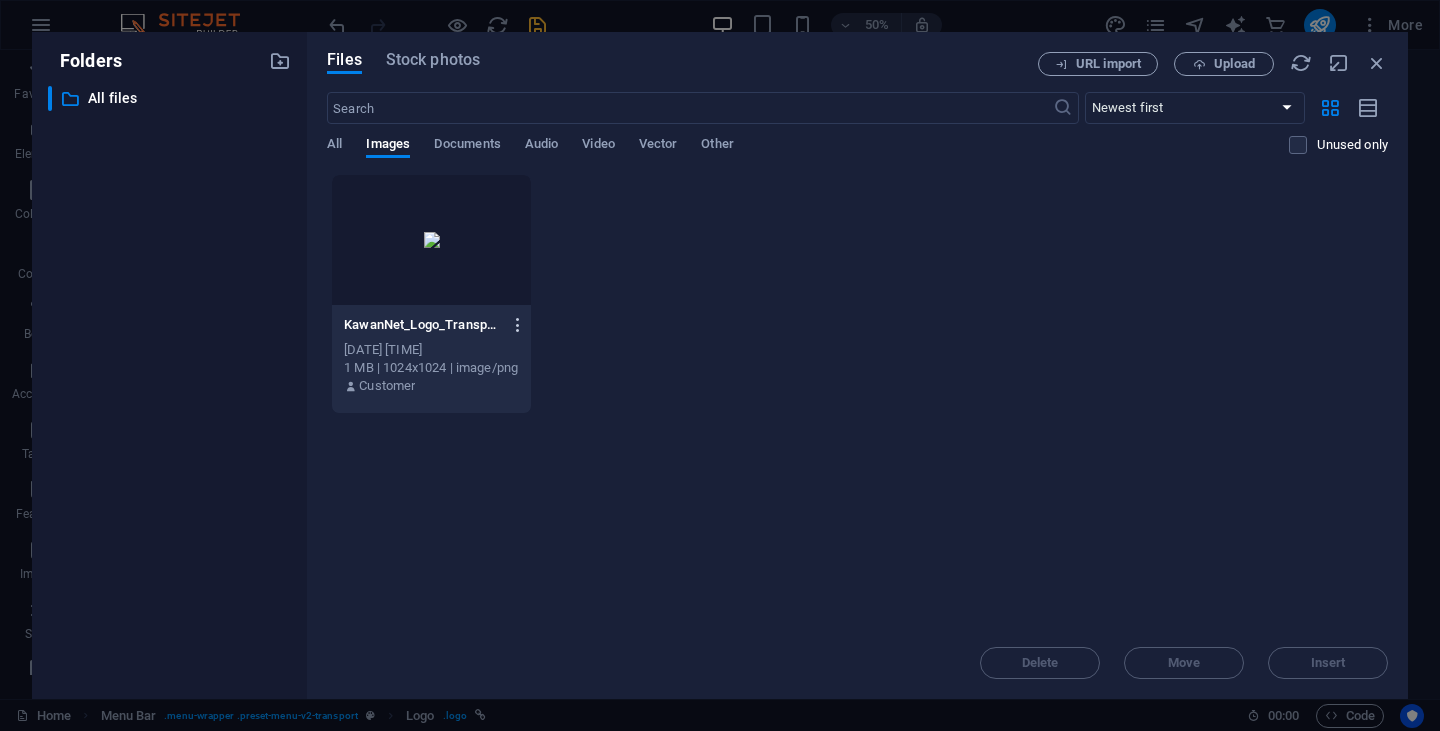 click at bounding box center [518, 325] 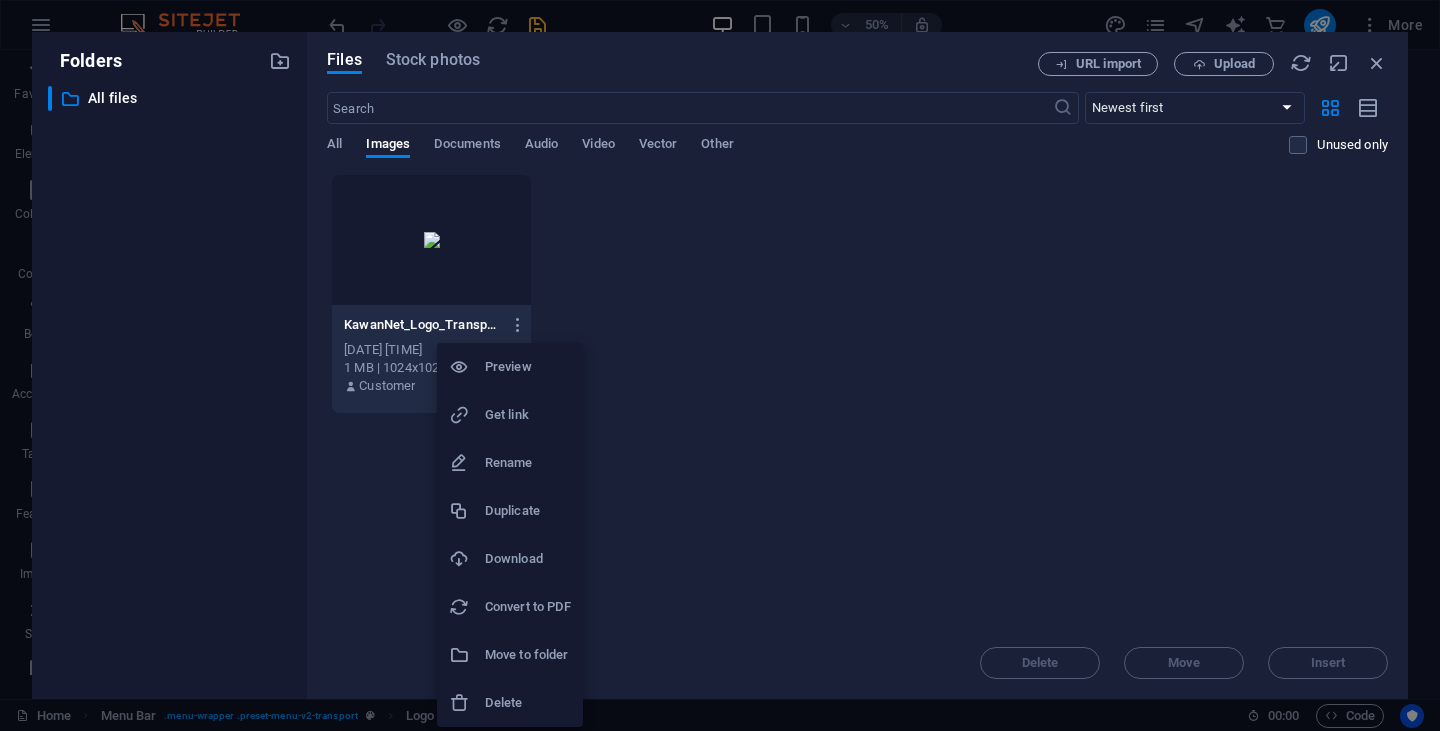 click at bounding box center [467, 703] 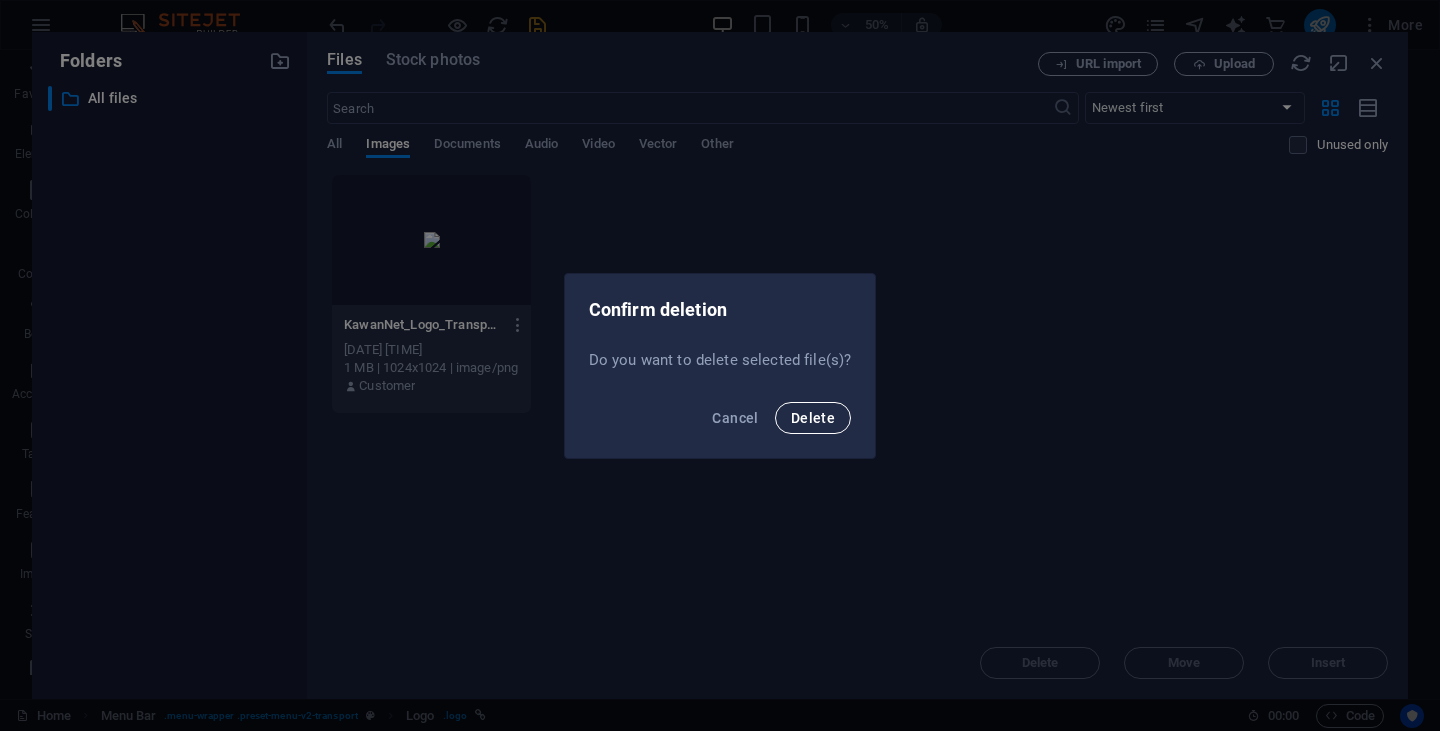 click on "Delete" at bounding box center [813, 418] 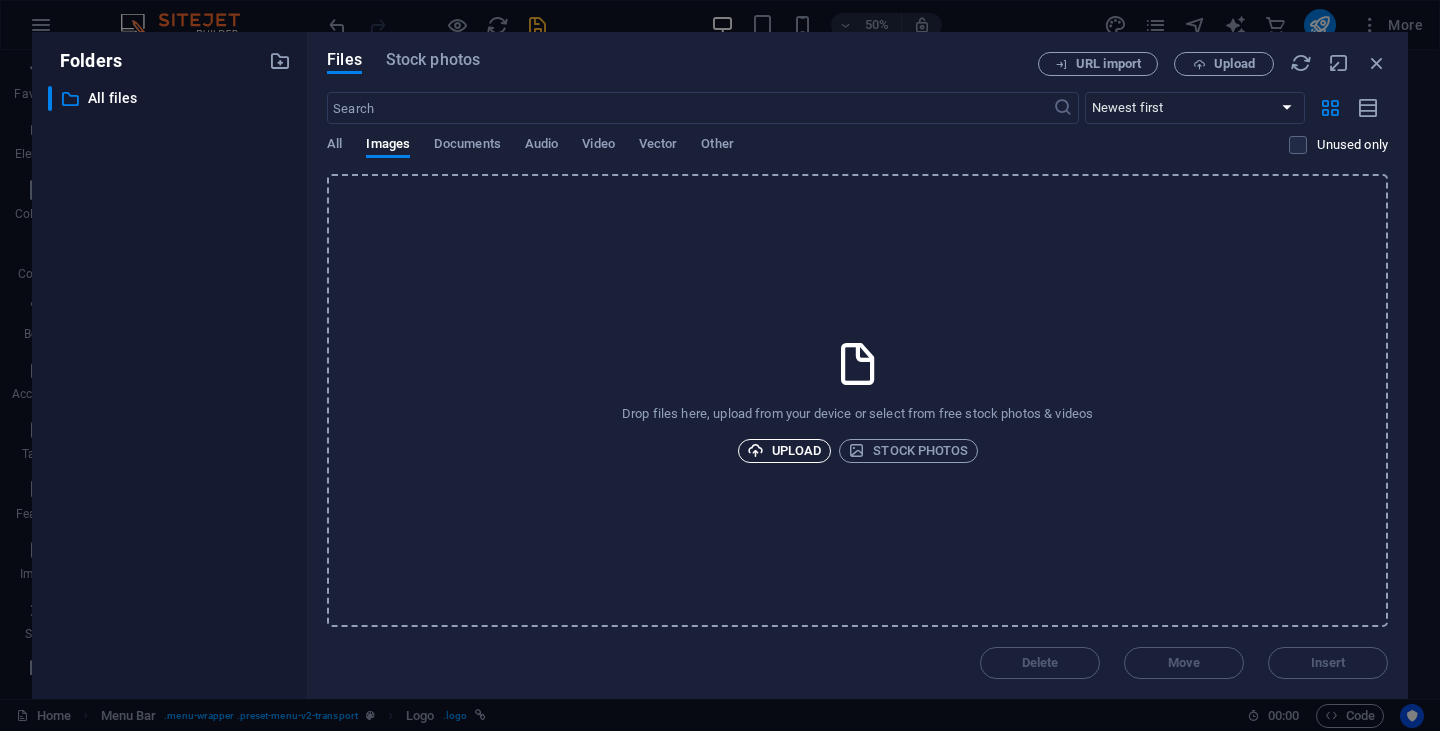 click on "Upload" at bounding box center (785, 451) 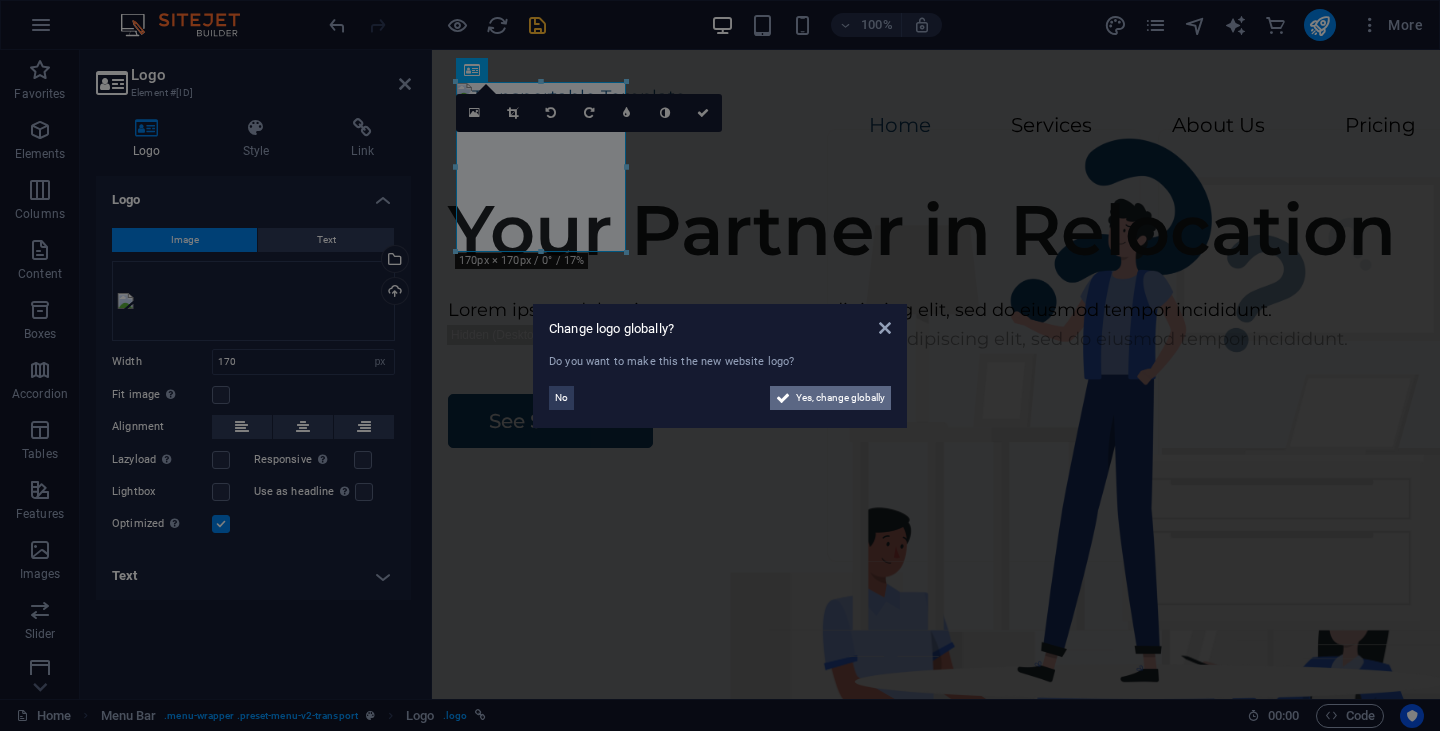 click on "Yes, change globally" at bounding box center (840, 398) 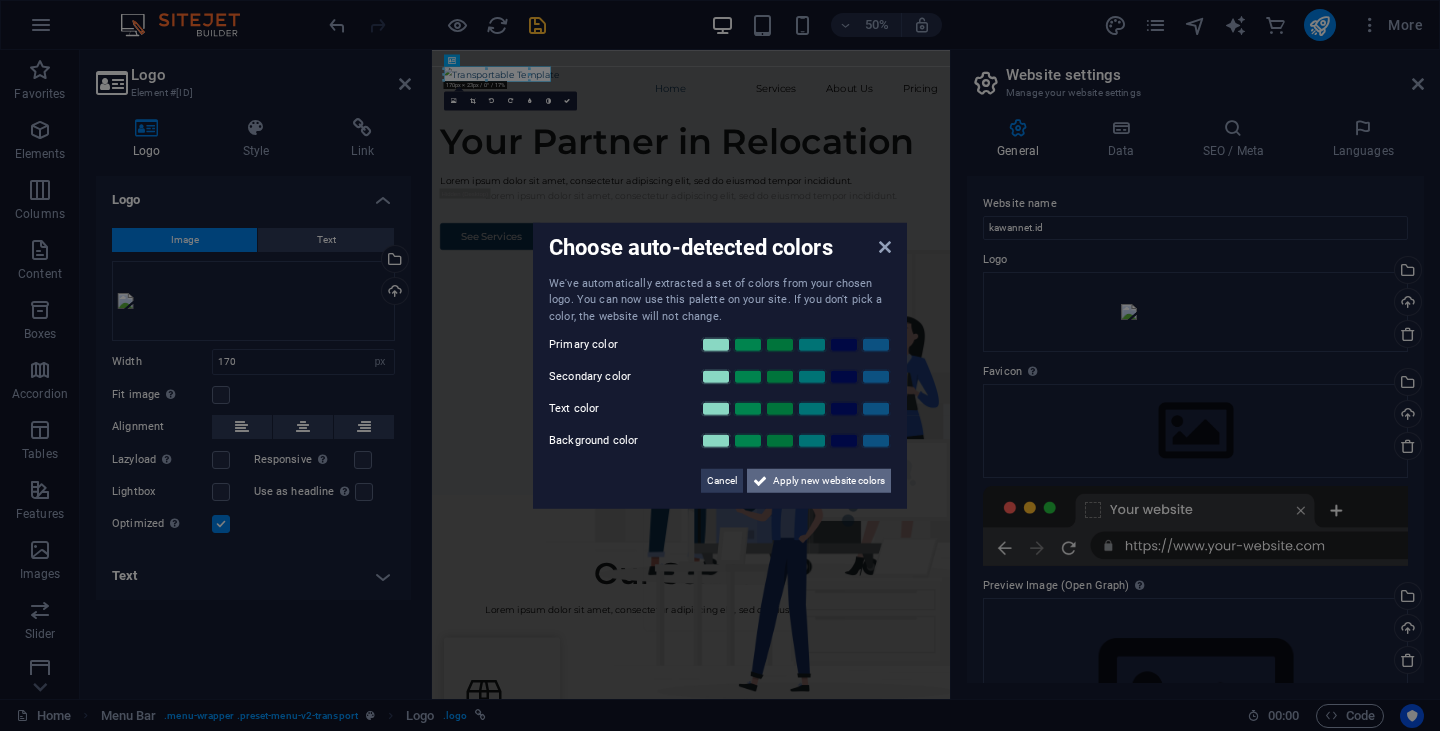 click on "Apply new website colors" at bounding box center [829, 481] 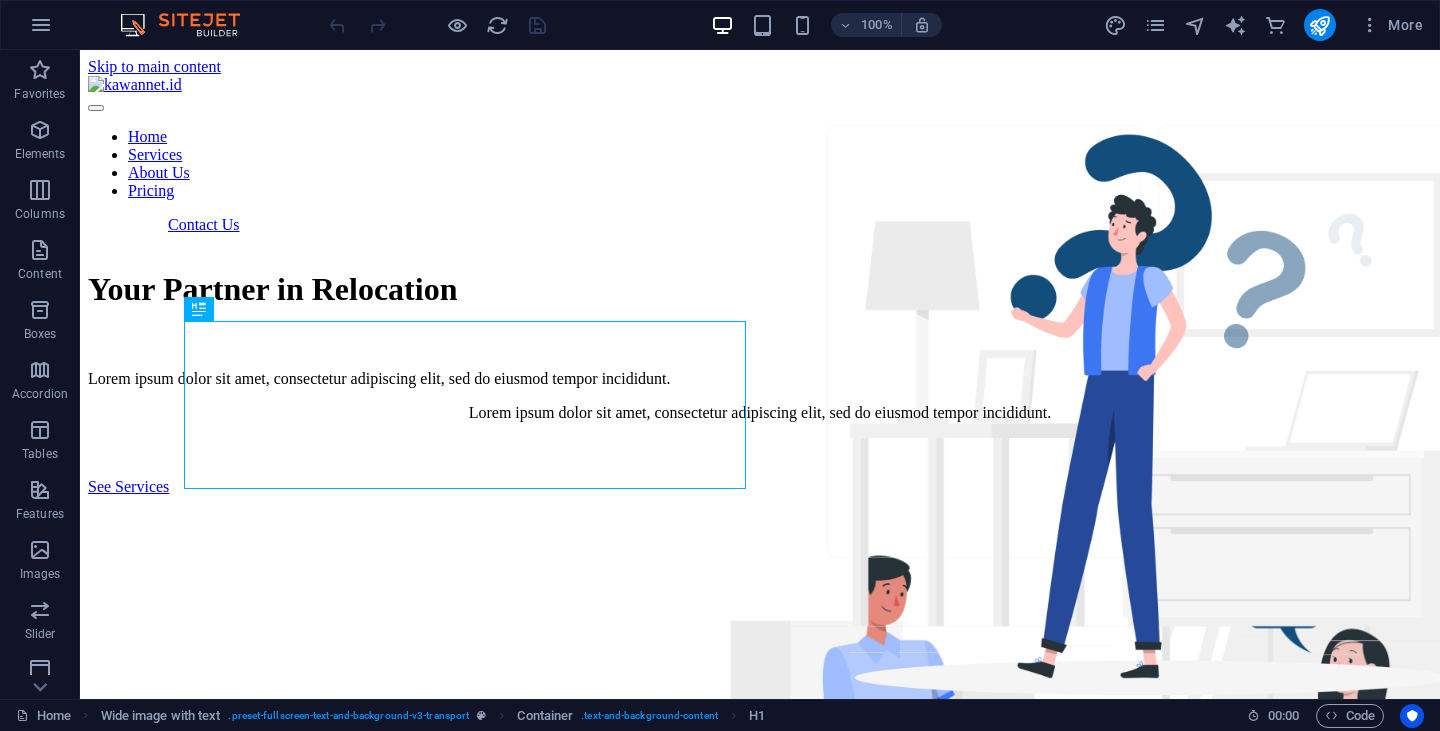 scroll, scrollTop: 0, scrollLeft: 0, axis: both 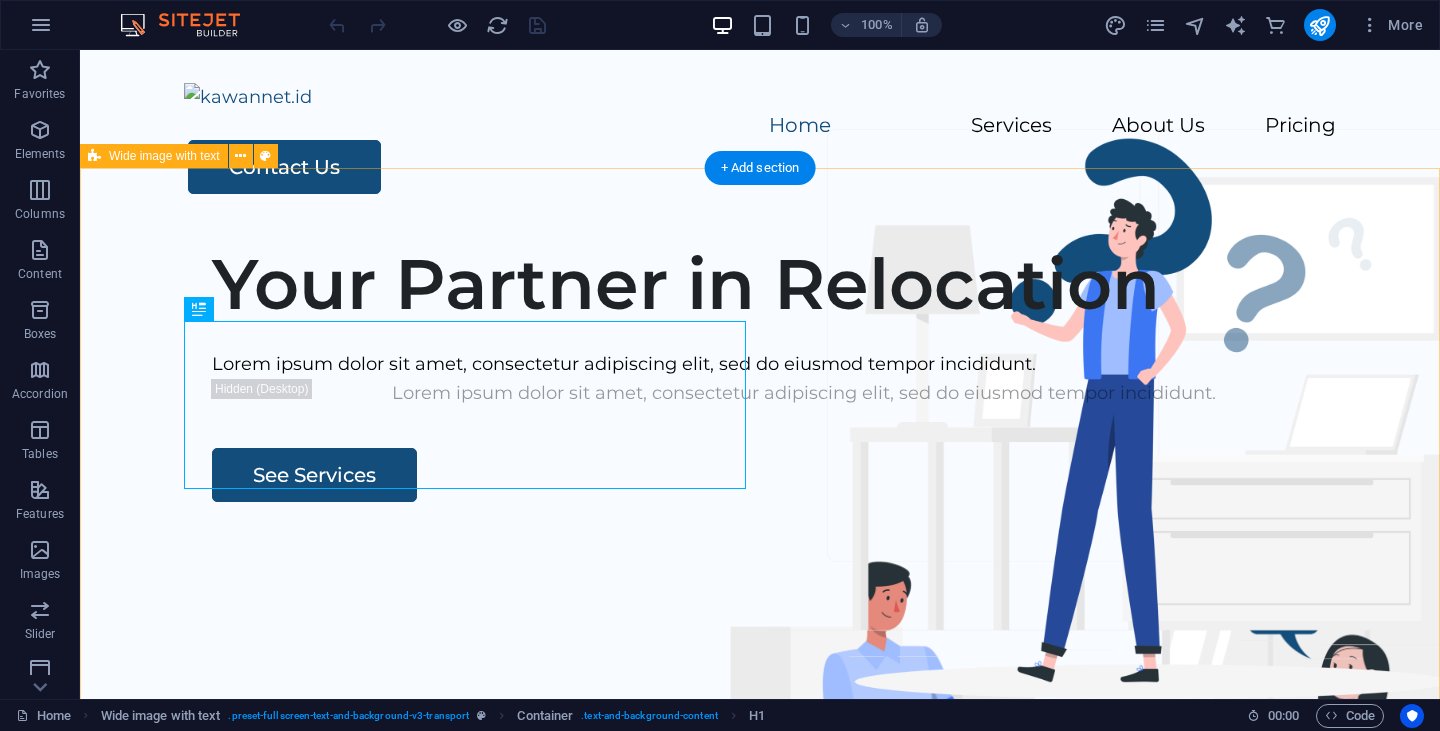 click on "Your Partner in Relocation Lorem ipsum dolor sit amet, consectetur adipiscing elit, sed do eiusmod tempor incididunt.  Lorem ipsum dolor sit amet, consectetur adipiscing elit, sed do eiusmod tempor incididunt.  See Services" at bounding box center [760, 609] 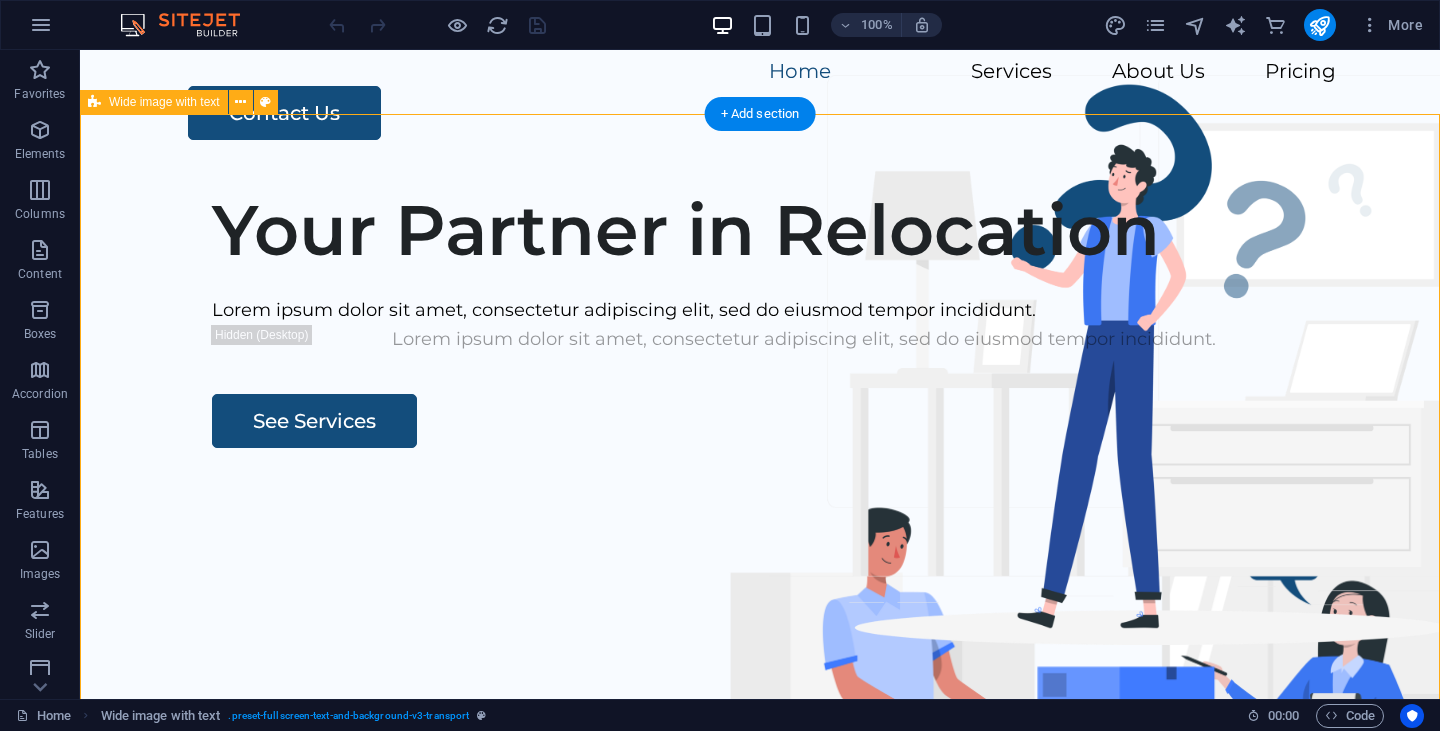 scroll, scrollTop: 0, scrollLeft: 0, axis: both 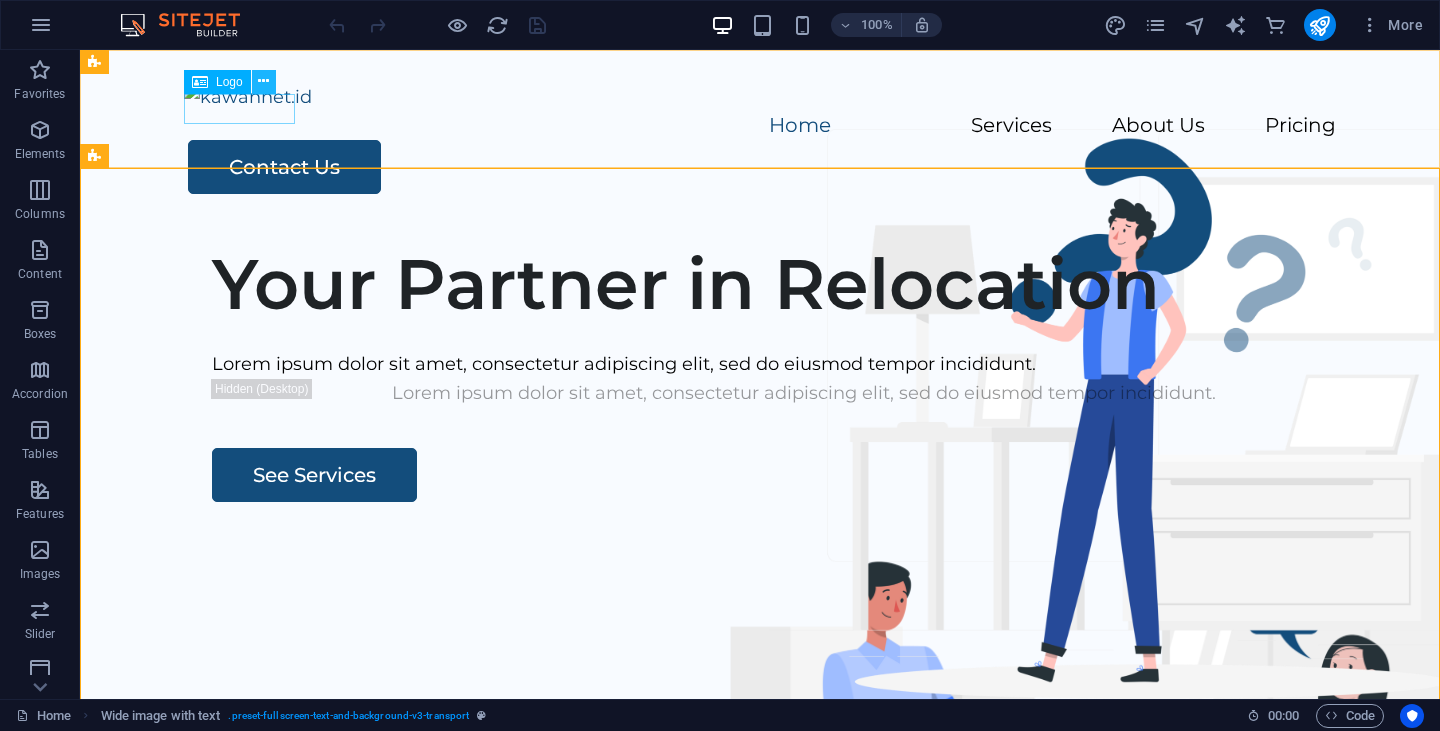 click at bounding box center (263, 81) 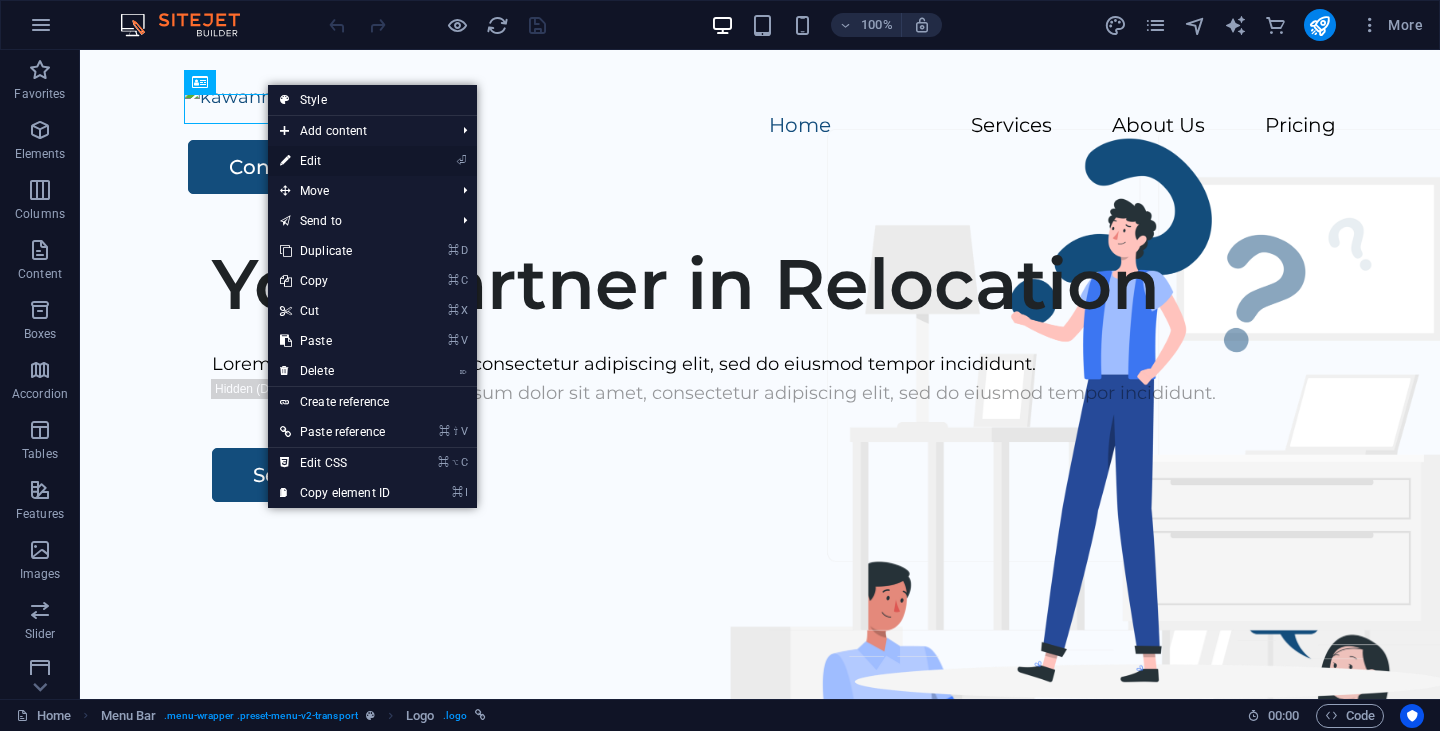 click on "⏎  Edit" at bounding box center [335, 161] 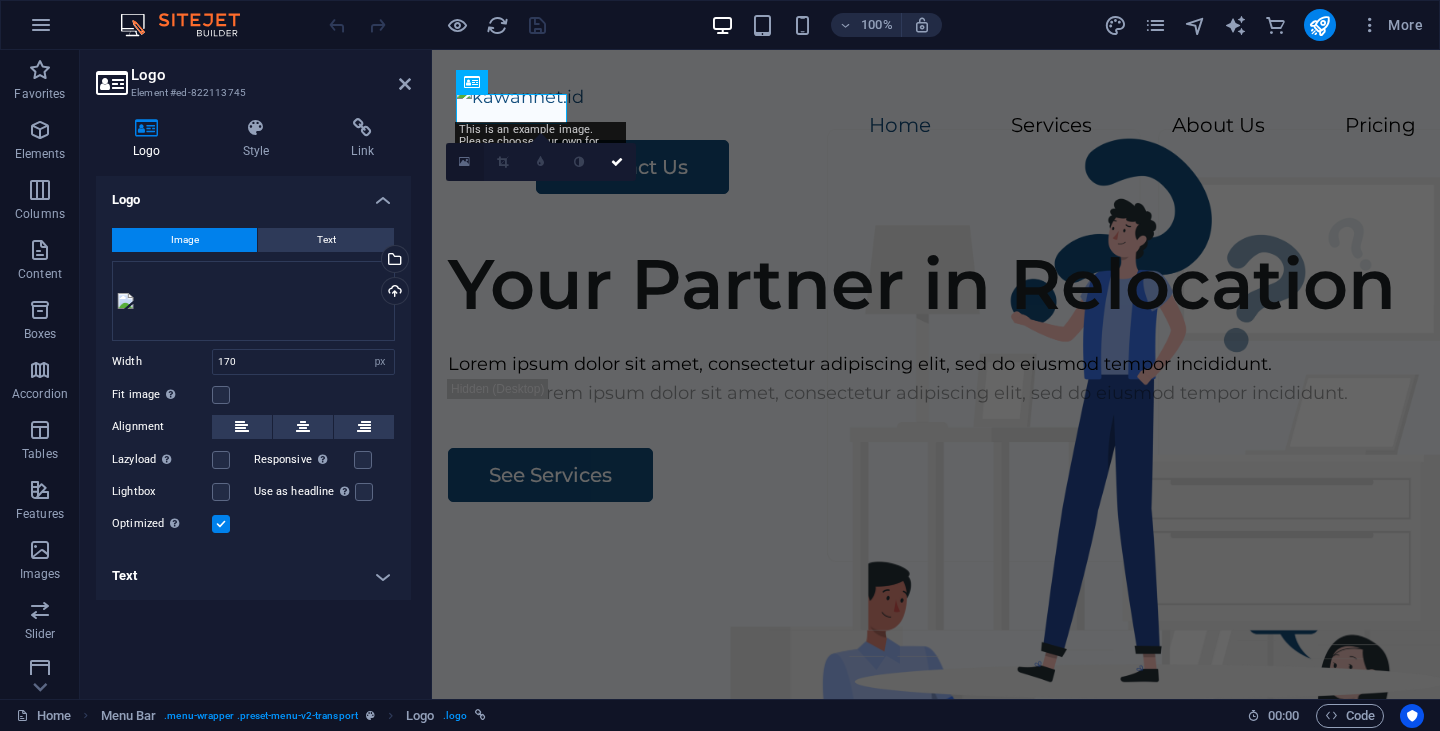 click at bounding box center [464, 162] 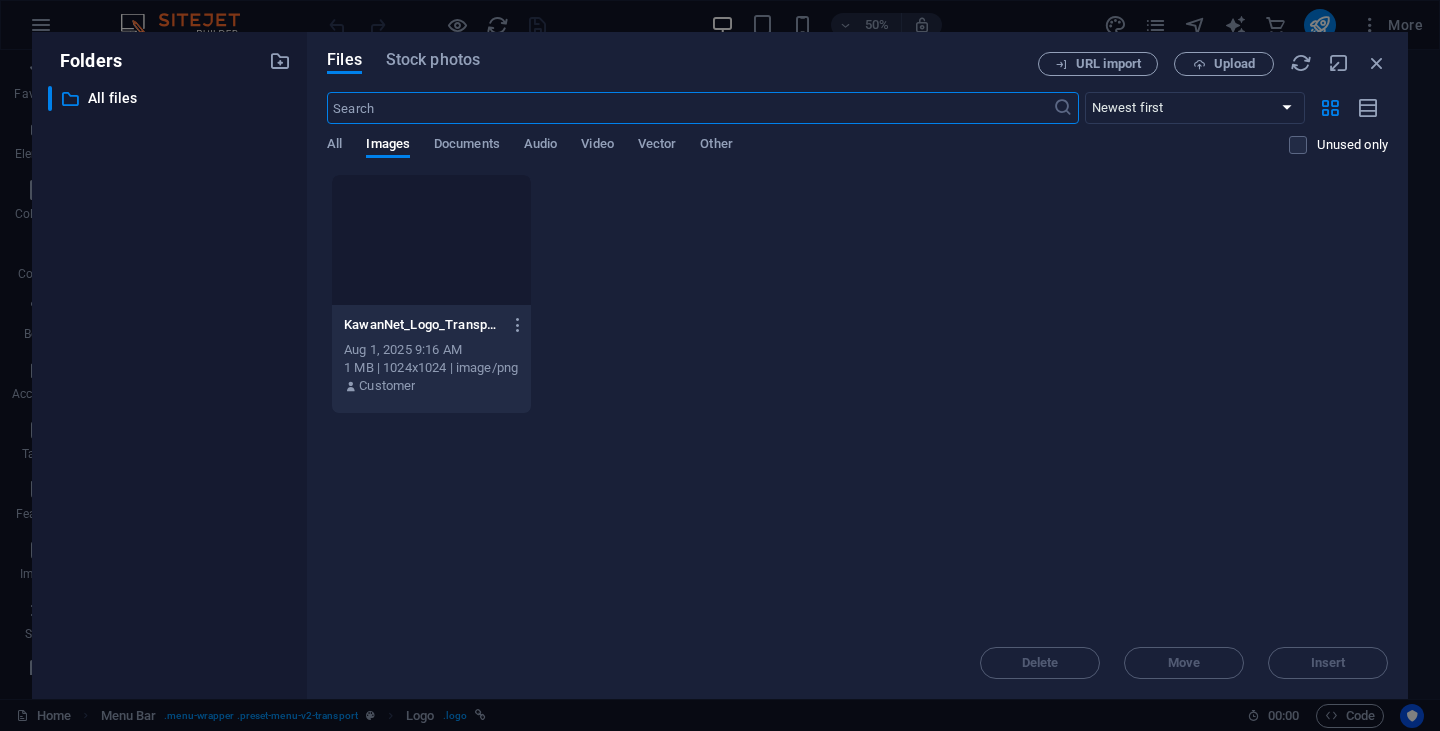 click at bounding box center (431, 240) 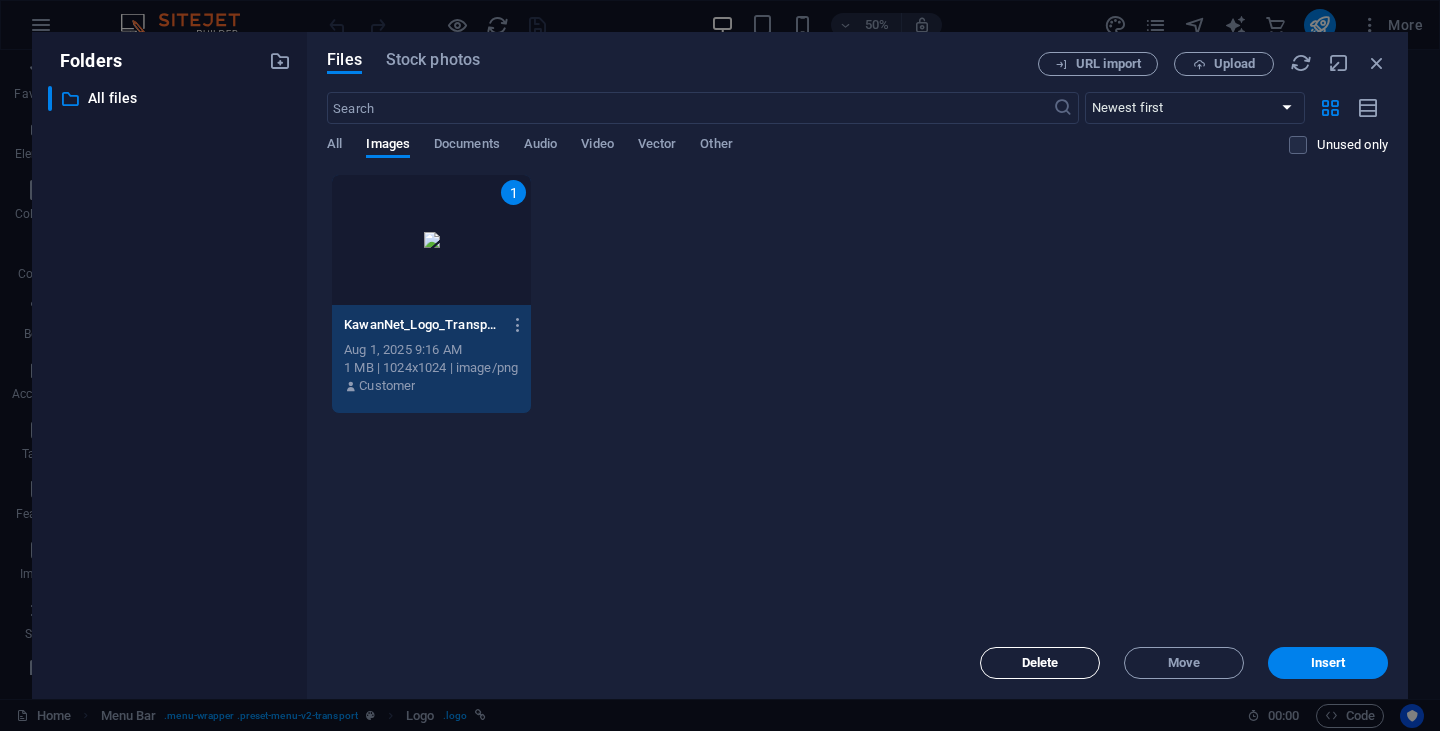 click on "Delete" at bounding box center (1040, 663) 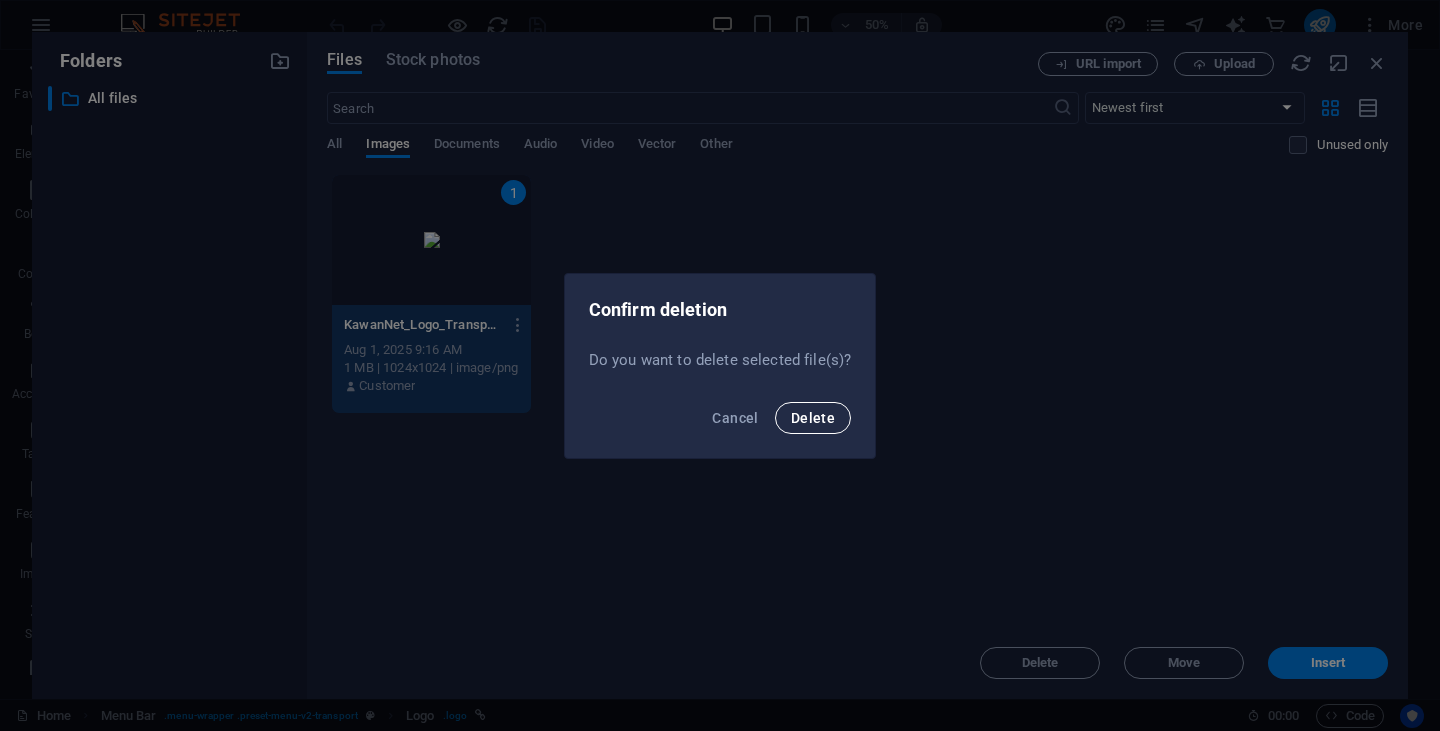 click on "Delete" at bounding box center (813, 418) 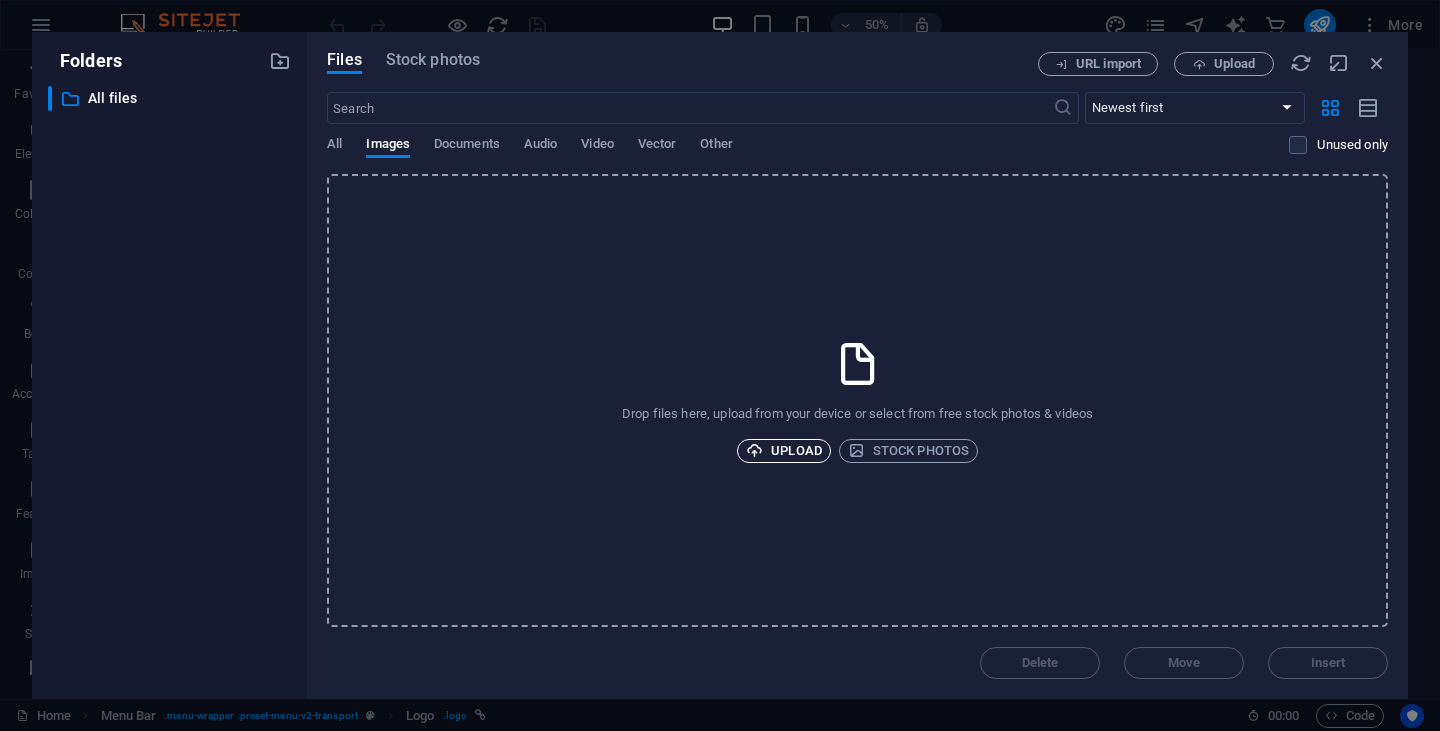 click on "Upload" at bounding box center (784, 451) 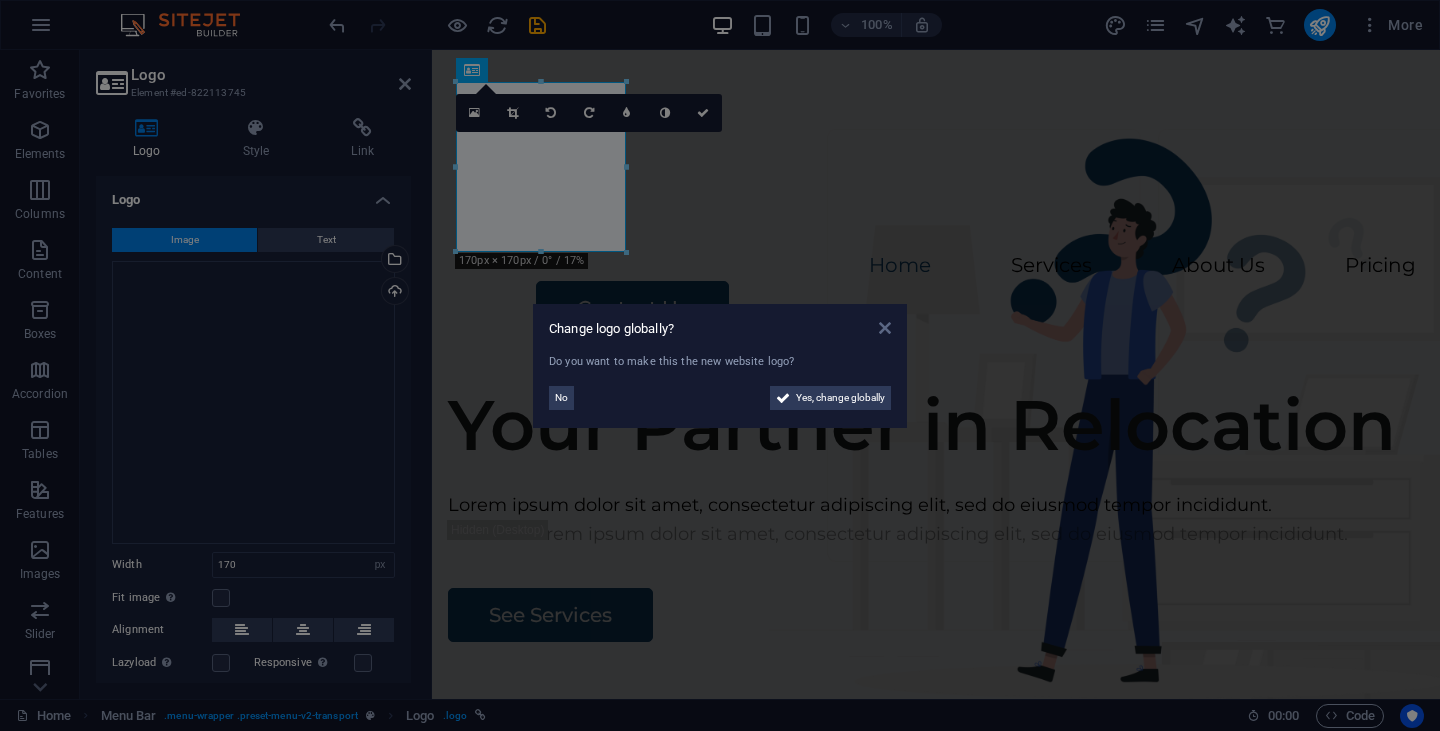 click at bounding box center [885, 328] 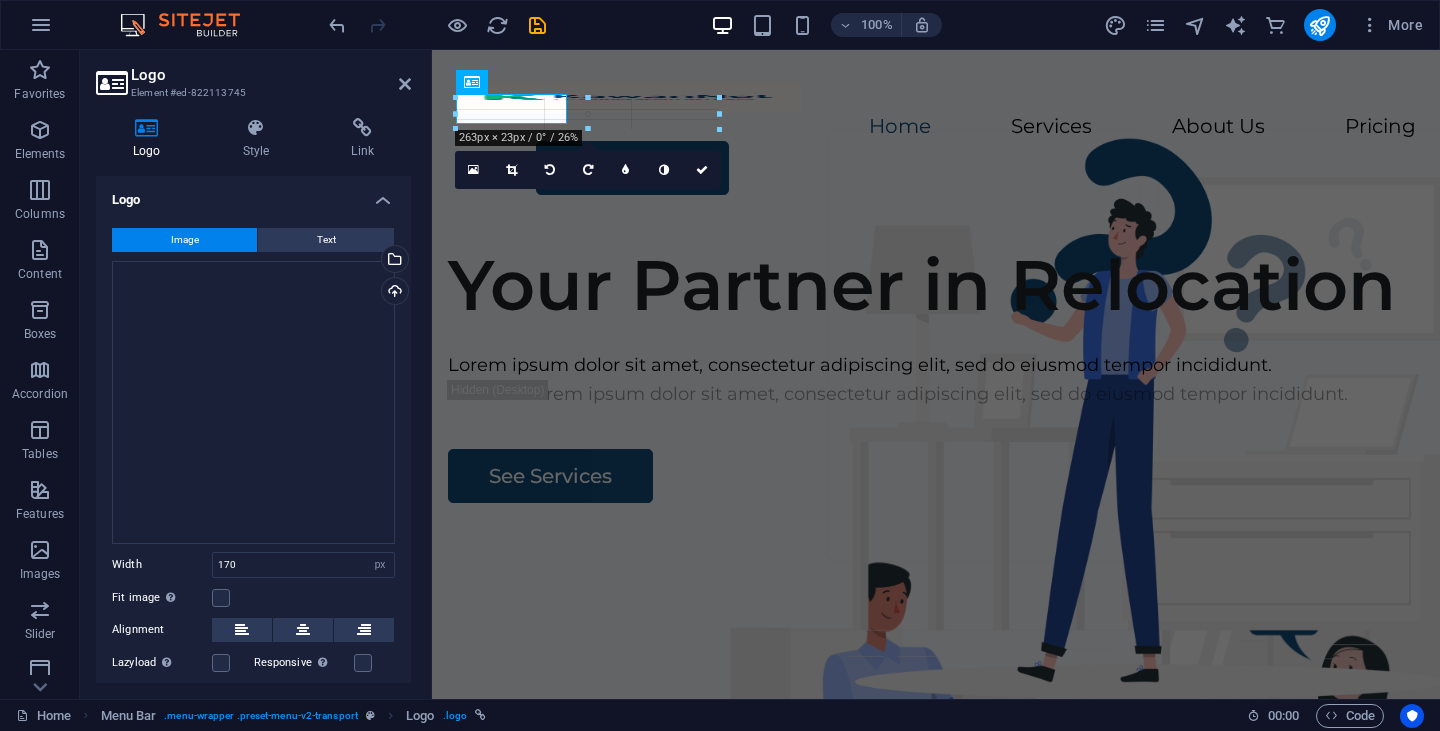 drag, startPoint x: 625, startPoint y: 167, endPoint x: 801, endPoint y: 158, distance: 176.22997 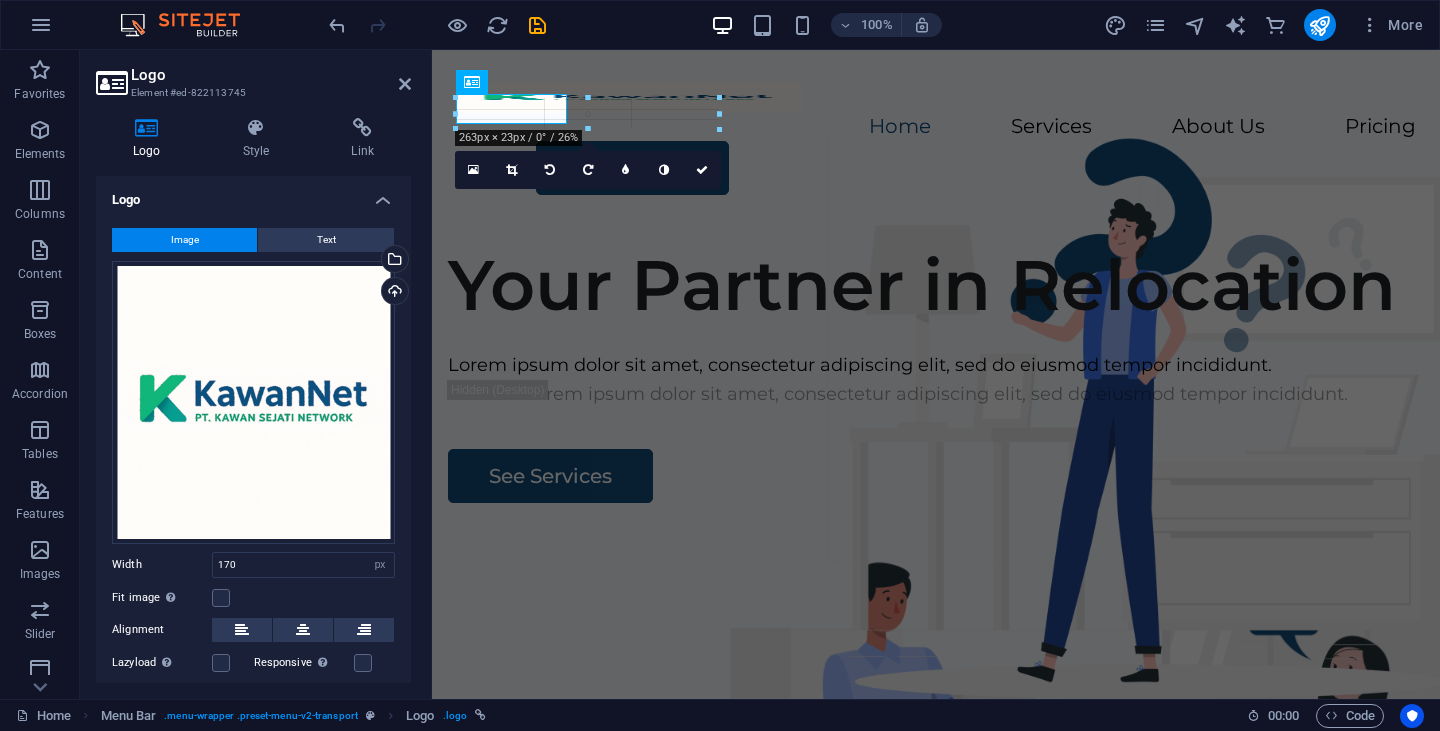 click on "Container   H1   Wide image with text   Container   Image   Container   Menu Bar   Menu Bar   Logo 180 170 160 150 140 130 120 110 100 90 80 70 60 50 40 30 20 10 0 -10 -20 -30 -40 -50 -60 -70 -80 -90 -100 -110 -120 -130 -140 -150 -160 -170 263px × 23px / 0° / 26% 16:10 16:9 4:3 1:1 1:2 0" at bounding box center [936, 374] 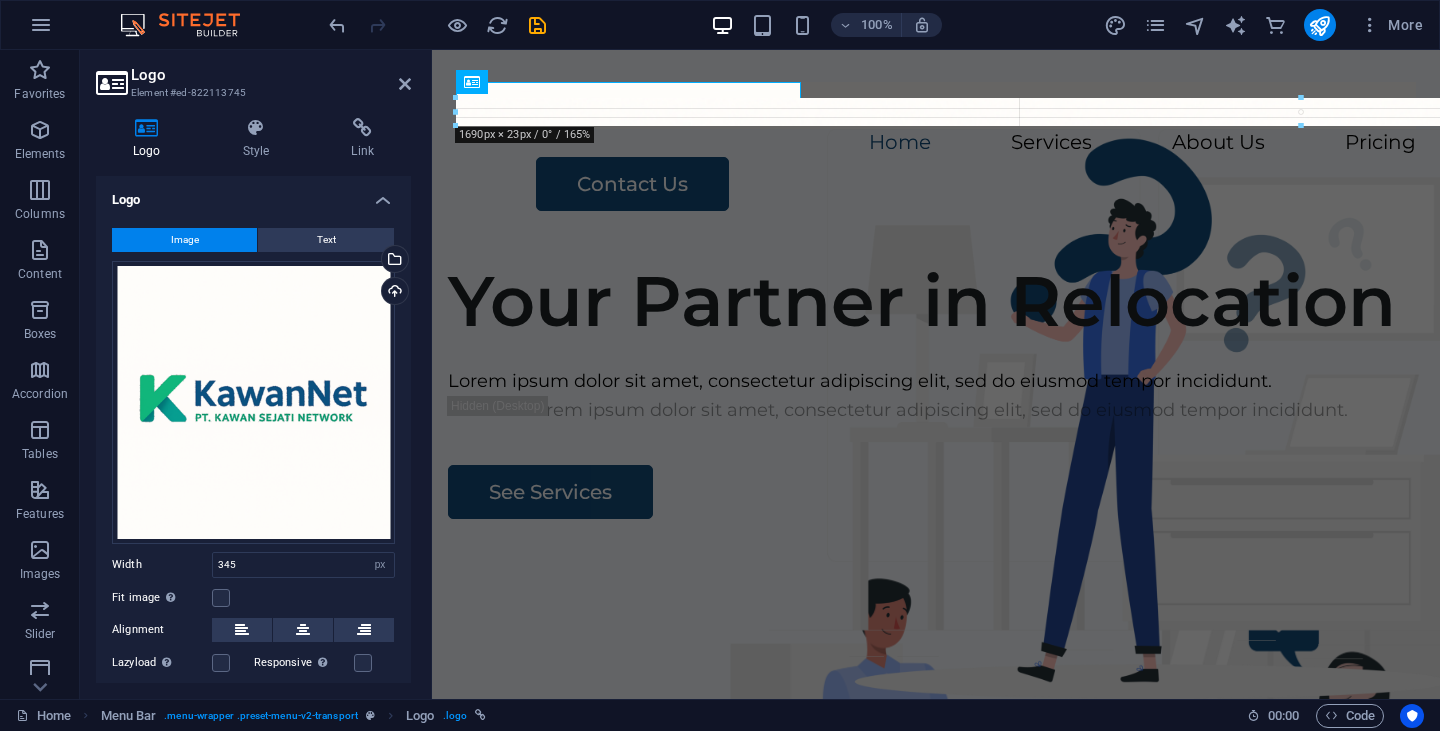 drag, startPoint x: 631, startPoint y: 117, endPoint x: 634, endPoint y: 208, distance: 91.04944 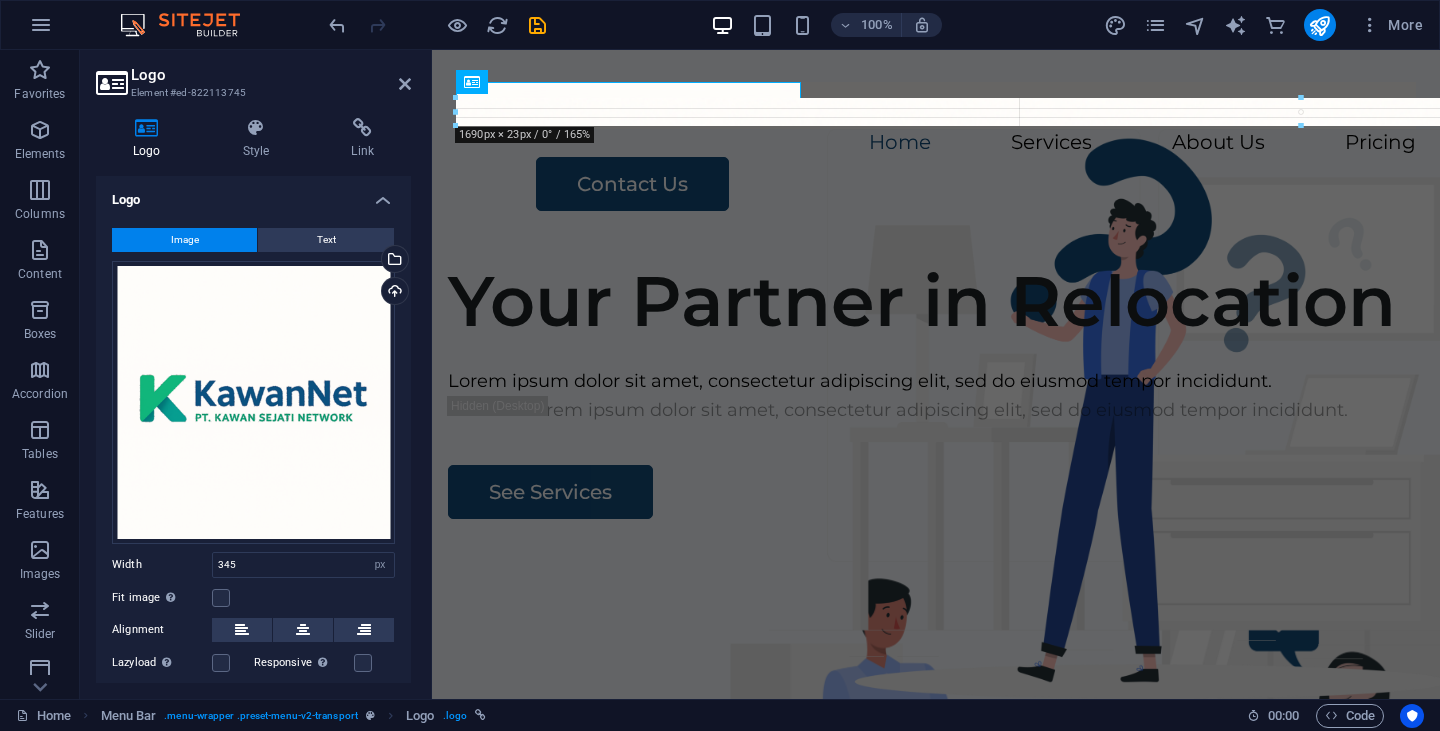 click on "Container   H1   Wide image with text   Container   Image   Container   Menu Bar   Logo 180 170 160 150 140 130 120 110 100 90 80 70 60 50 40 30 20 10 0 -10 -20 -30 -40 -50 -60 -70 -80 -90 -100 -110 -120 -130 -140 -150 -160 -170 1690px × 23px / 0° / 165% 16:10 16:9 4:3 1:1 1:2 0   Button   Menu" at bounding box center (936, 374) 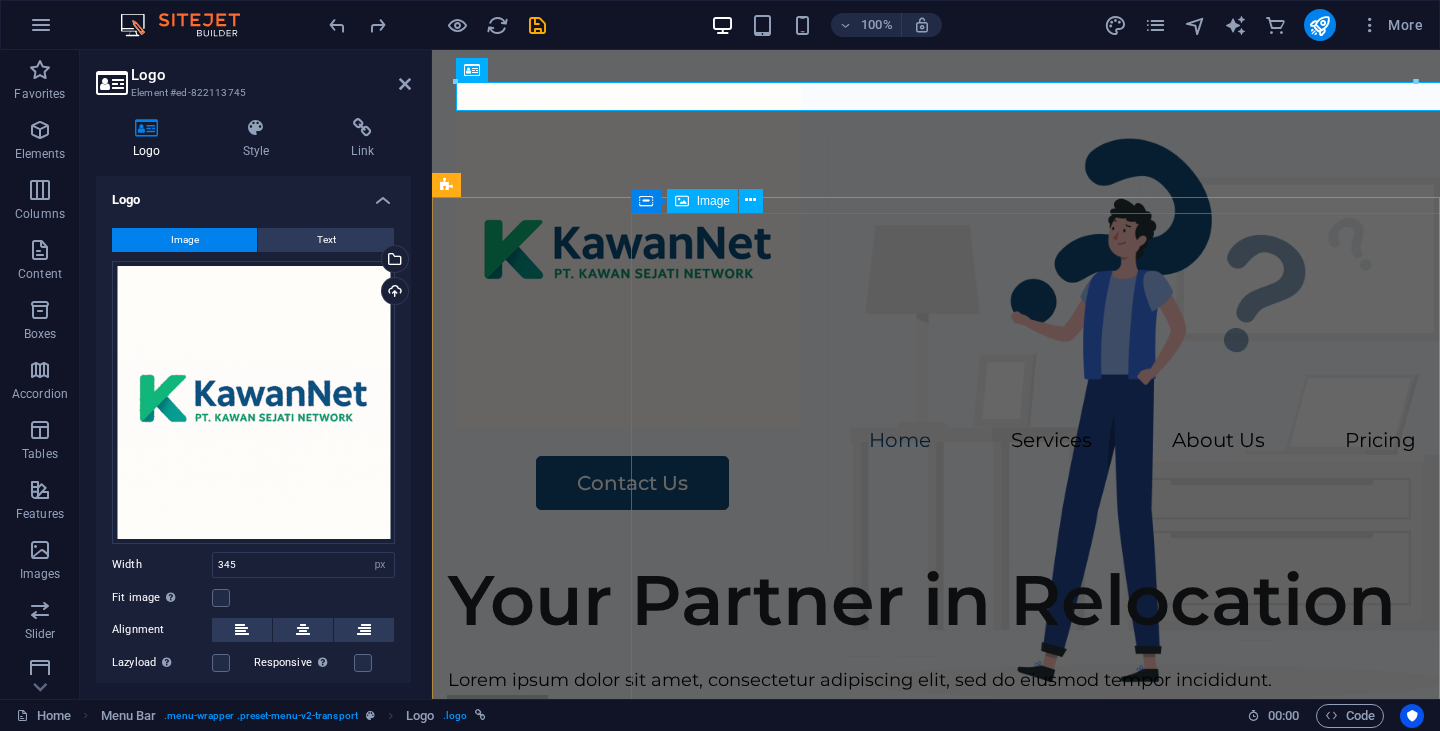 type on "170" 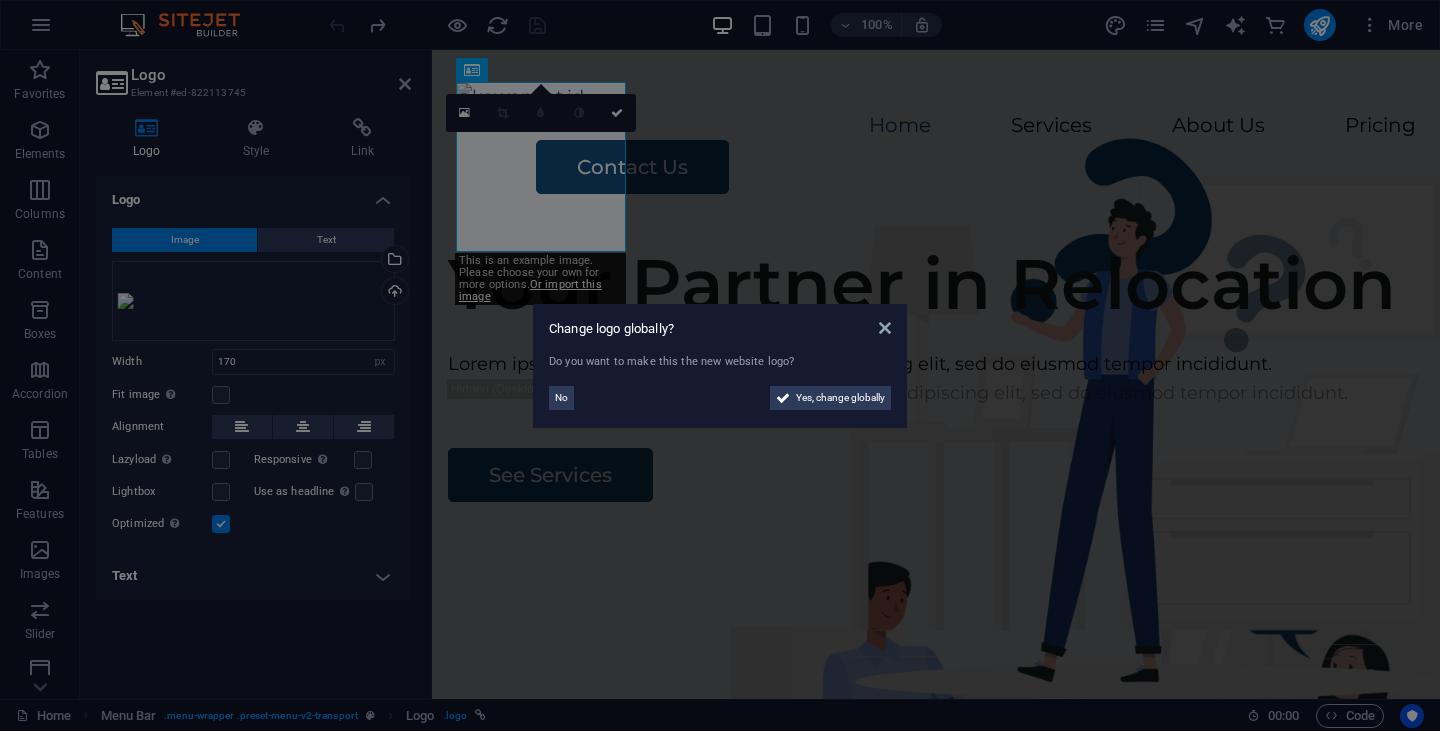 click on "Change logo globally? Do you want to make this the new website logo? No Yes, change globally" at bounding box center [720, 366] 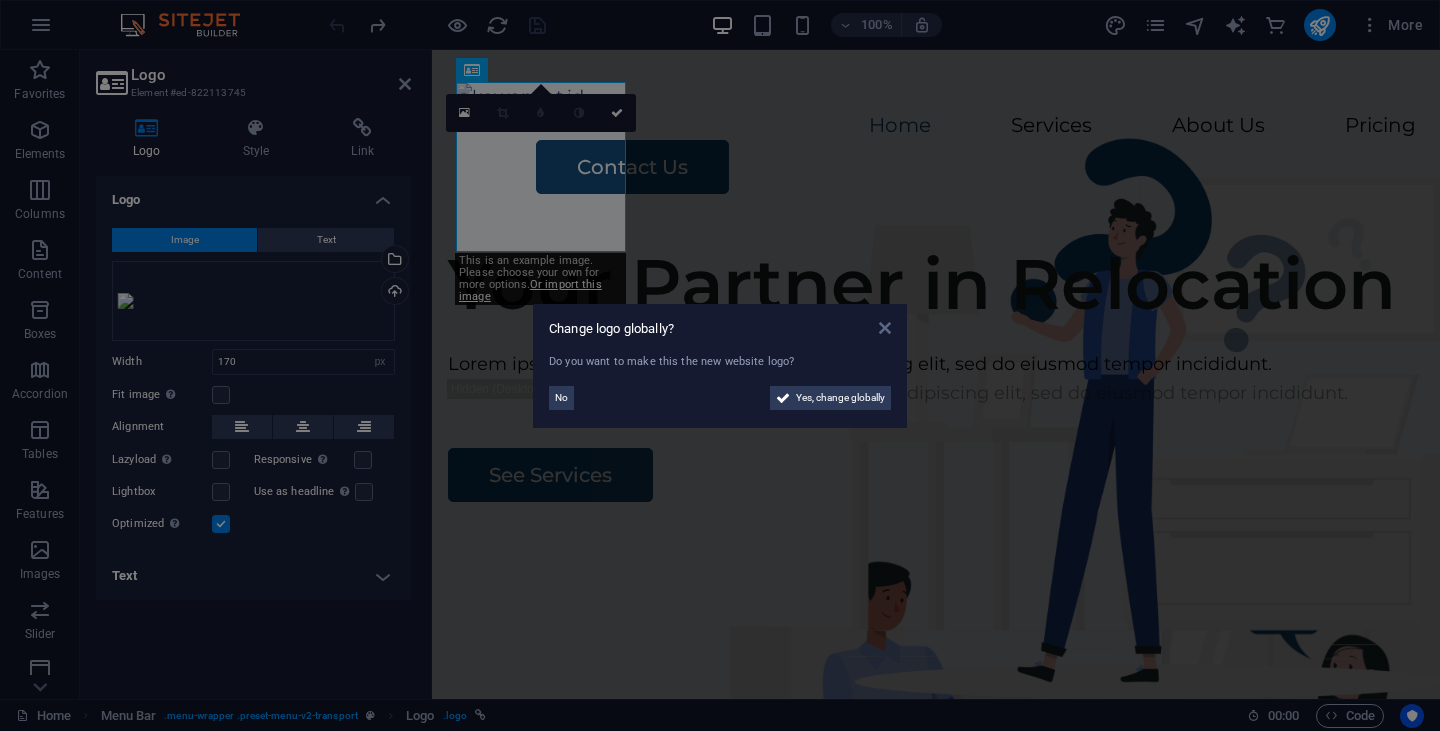 click at bounding box center (885, 328) 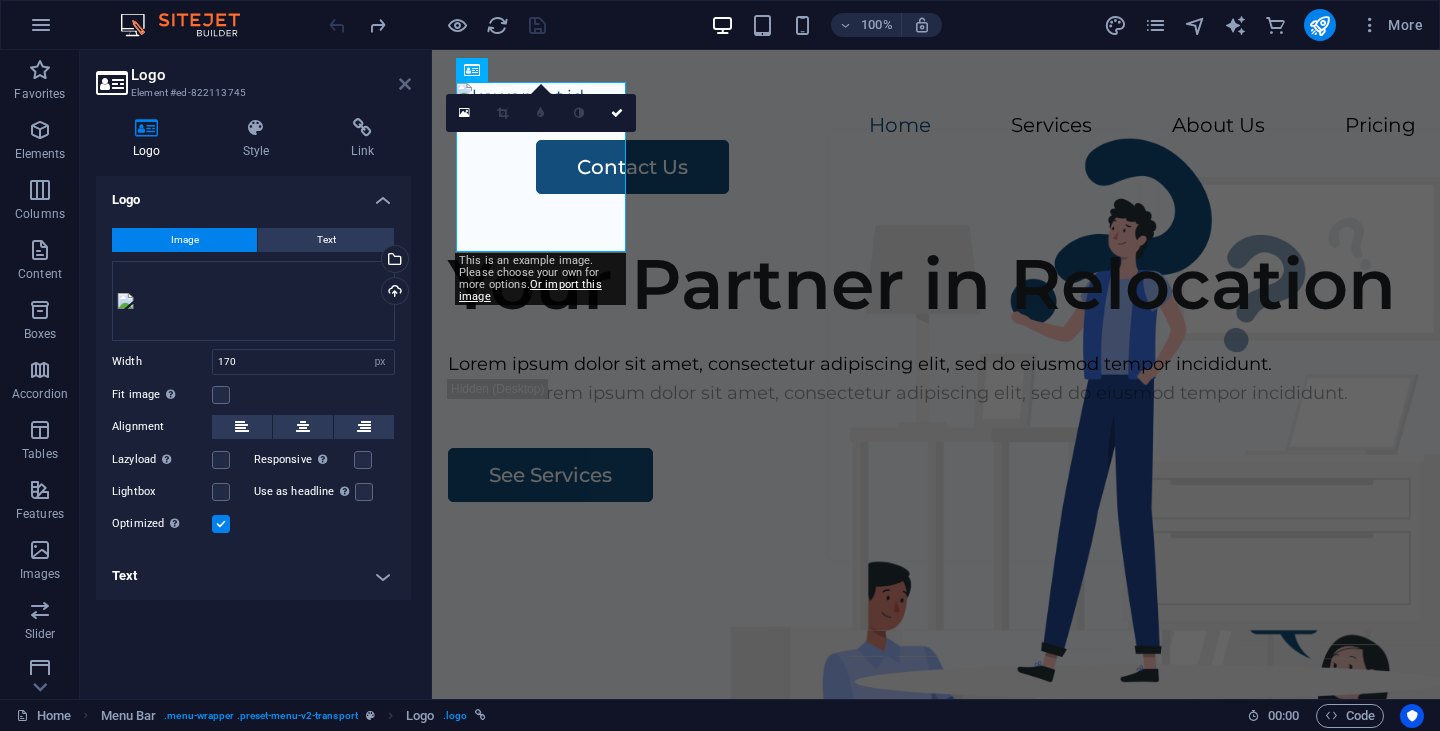click at bounding box center (405, 84) 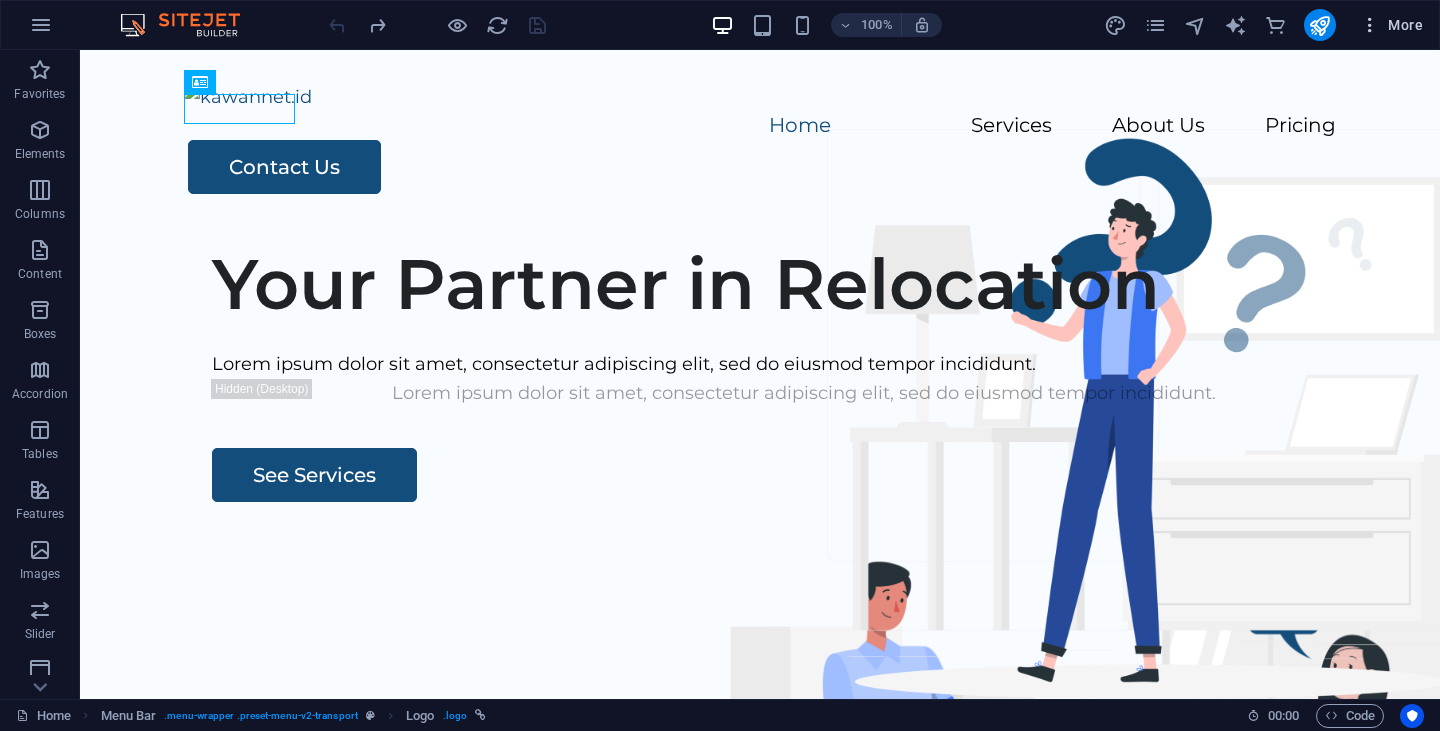 click on "More" at bounding box center [1391, 25] 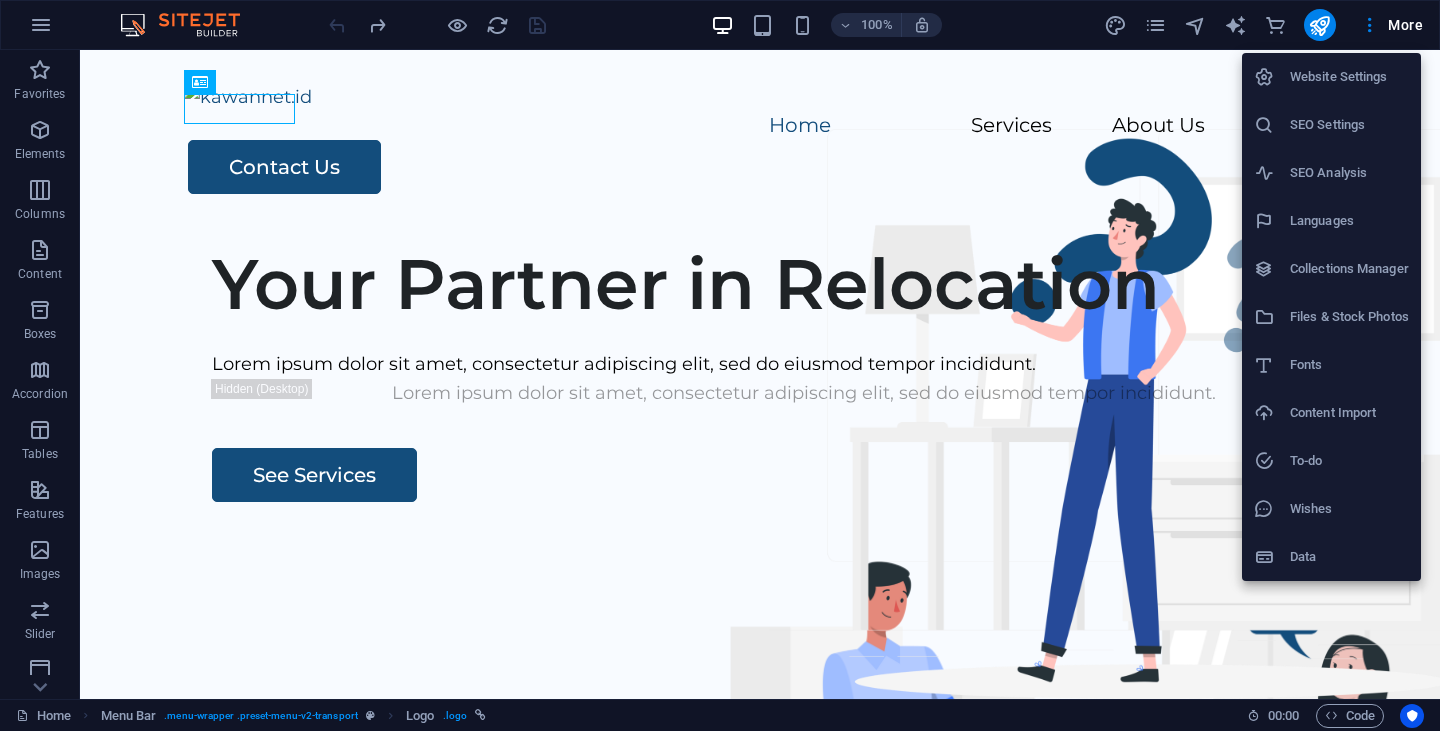 click at bounding box center [720, 365] 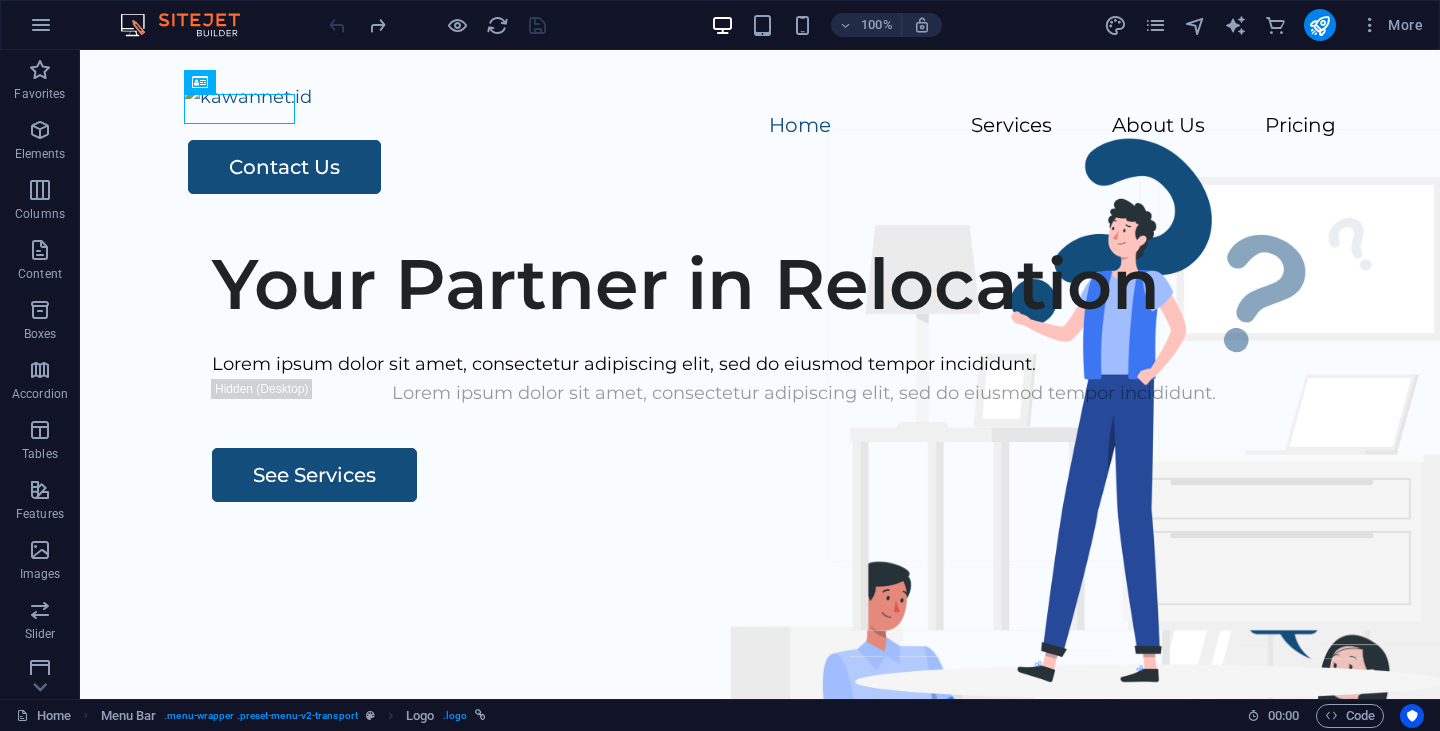 click at bounding box center [190, 25] 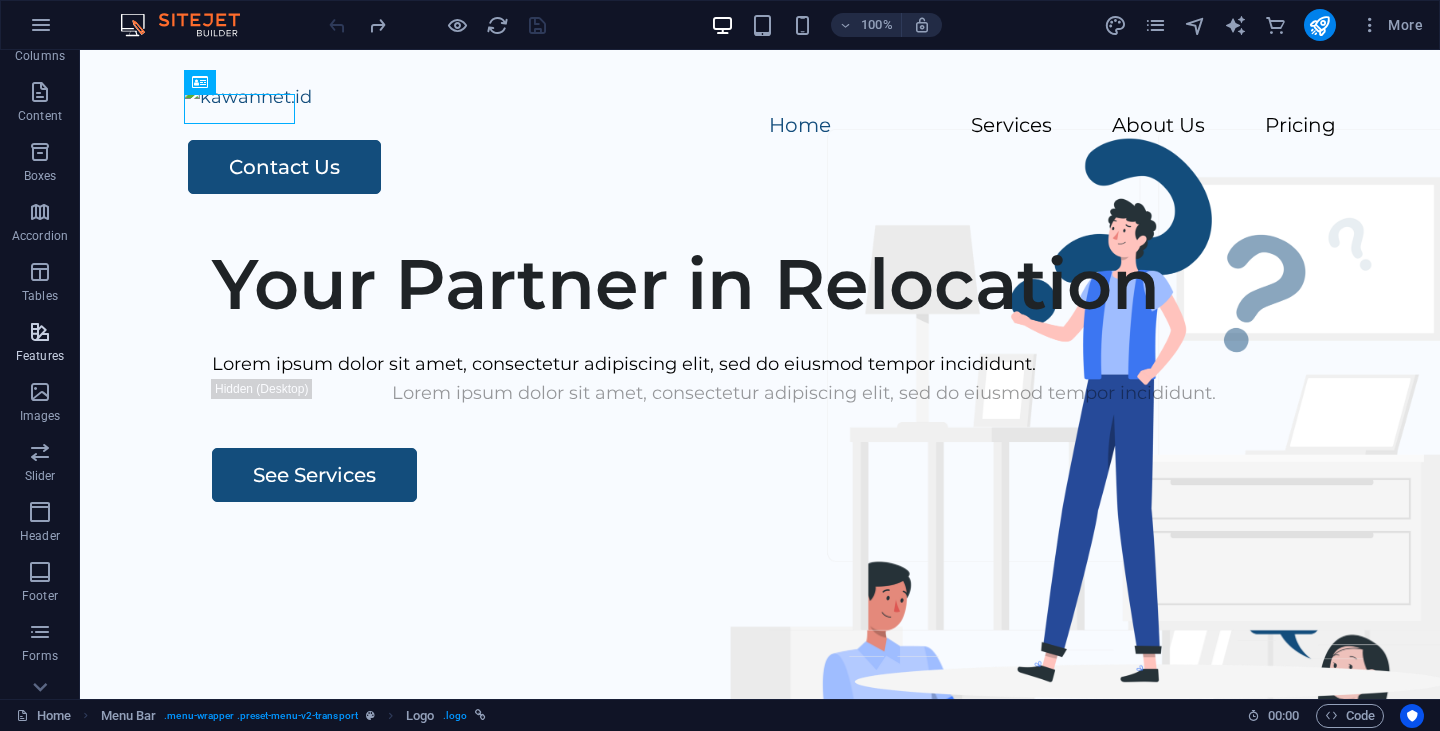 scroll, scrollTop: 311, scrollLeft: 0, axis: vertical 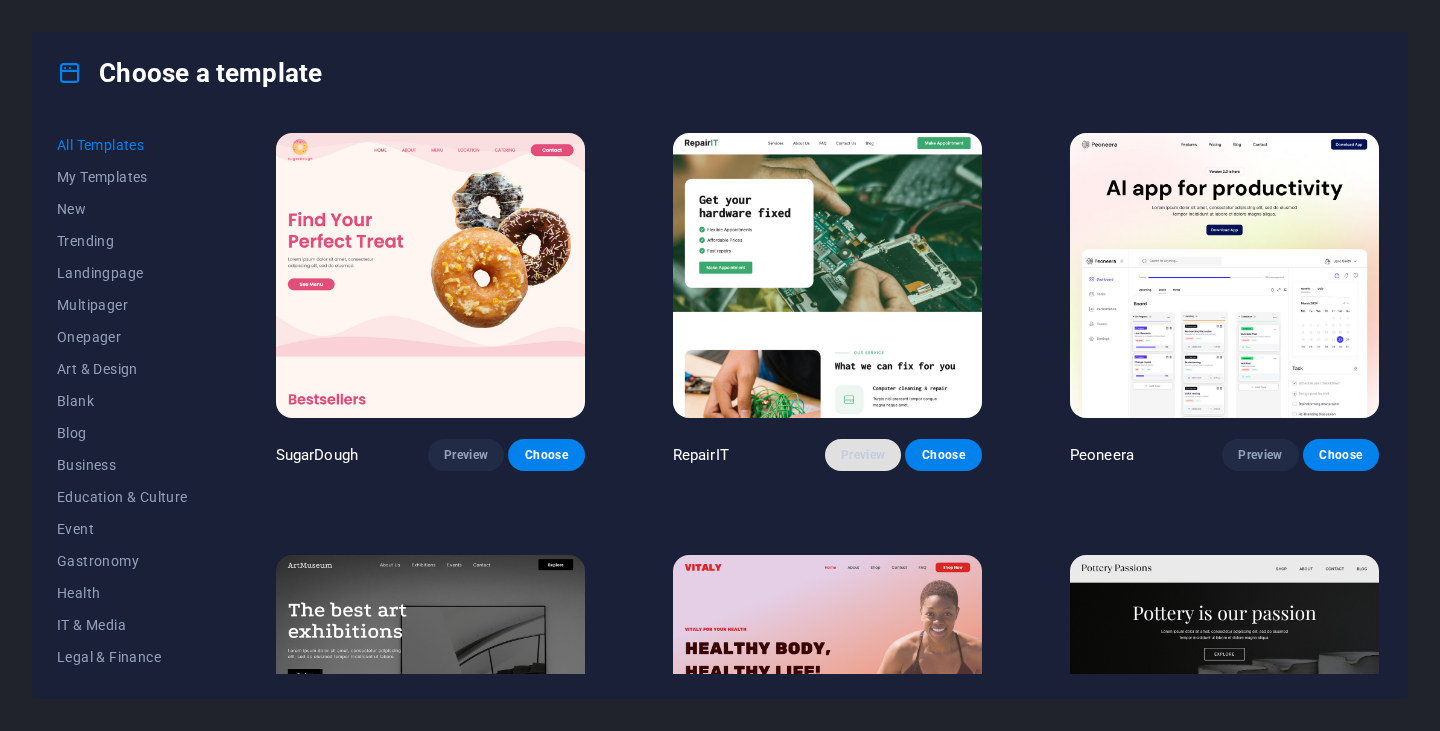 click on "Preview" at bounding box center [863, 455] 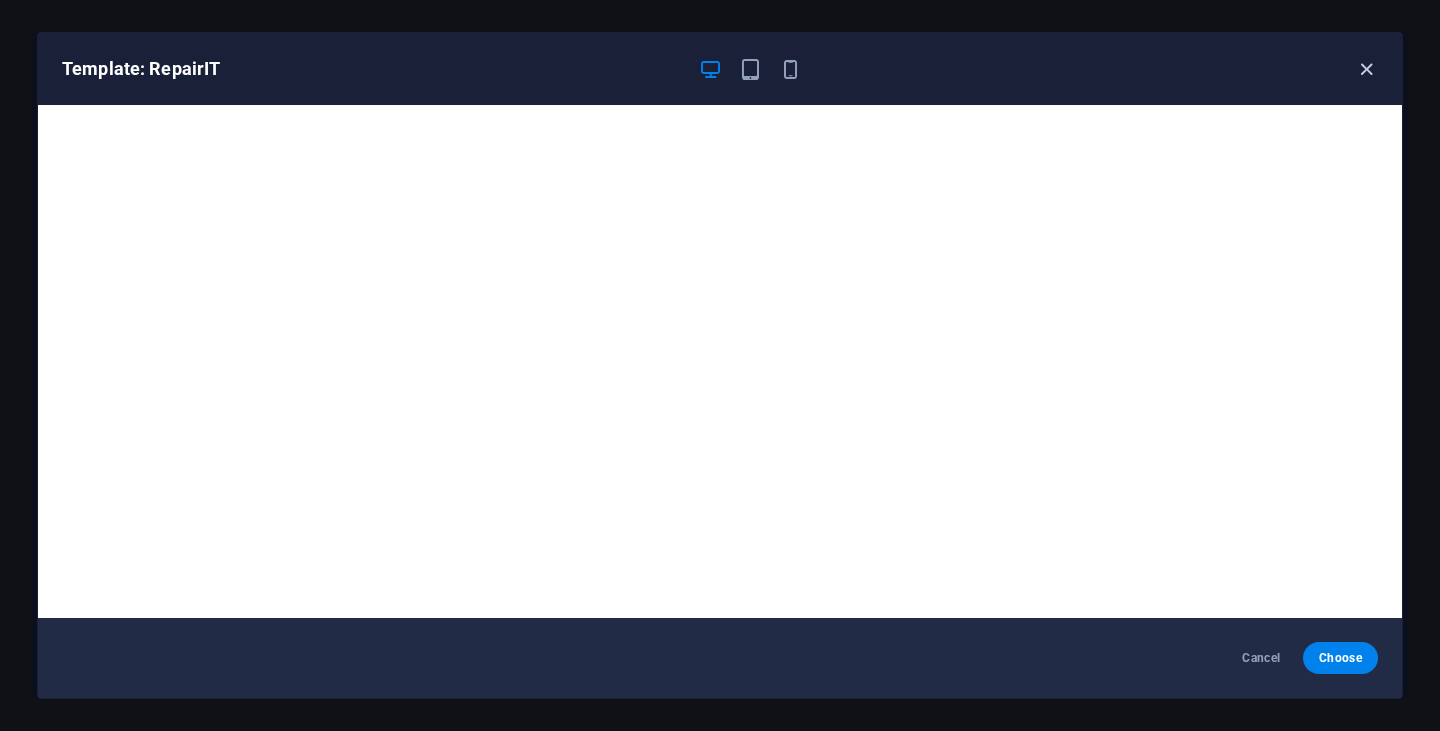 click at bounding box center (1366, 69) 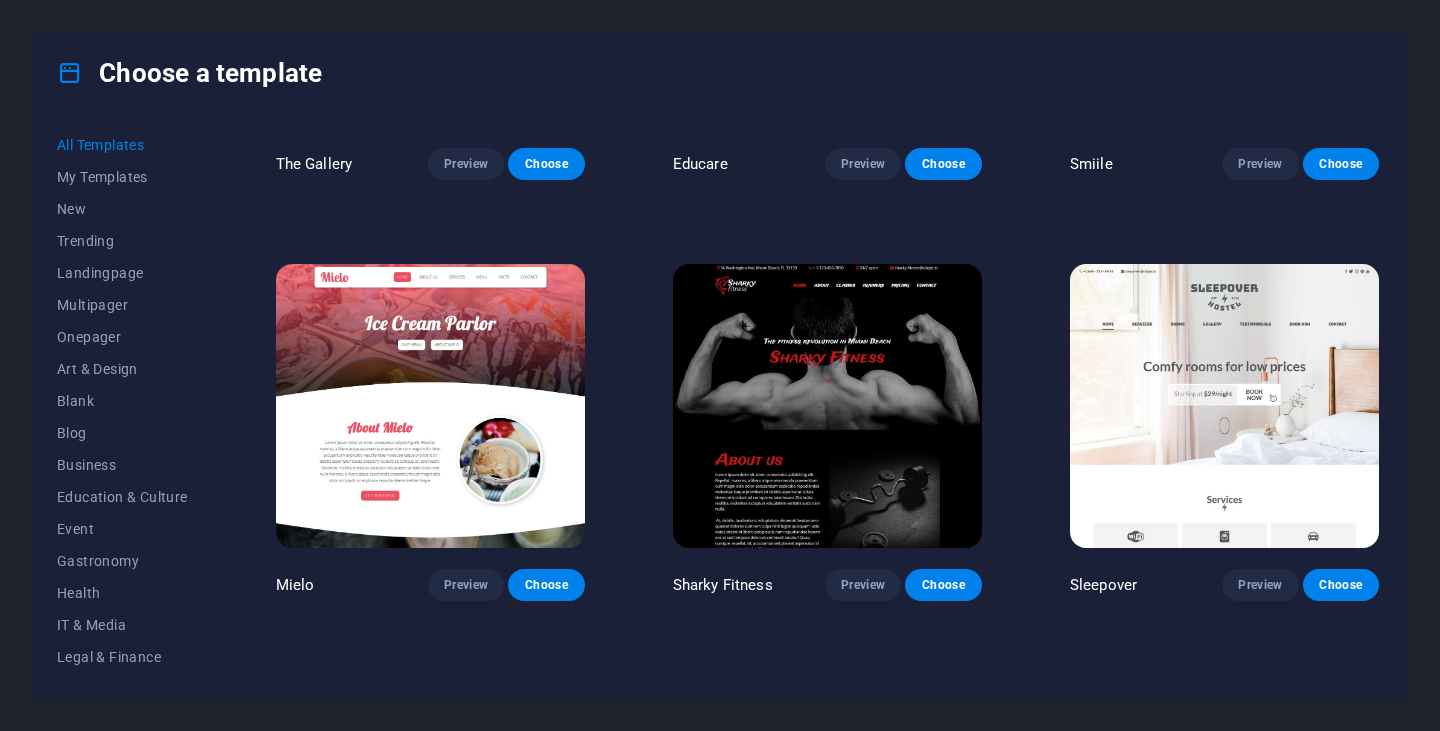 scroll, scrollTop: 15069, scrollLeft: 0, axis: vertical 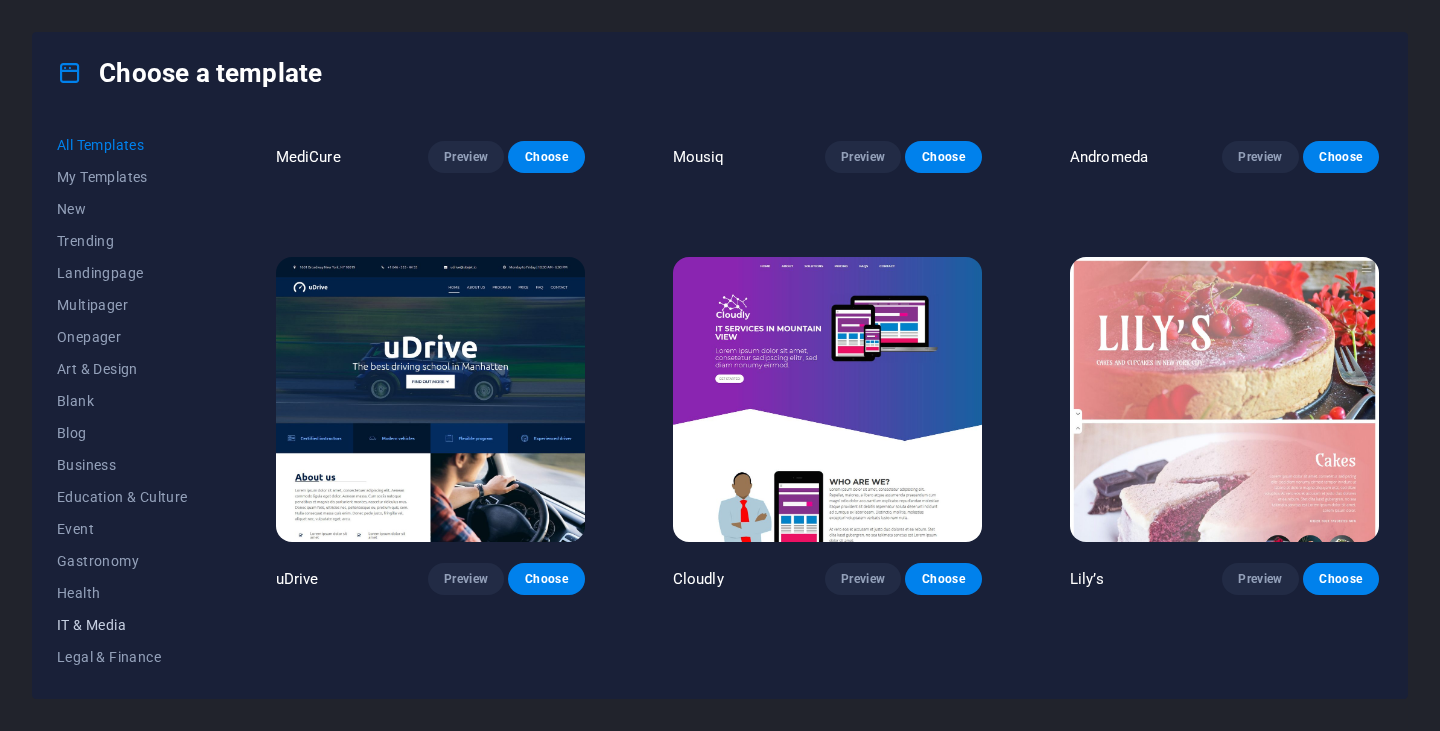 click on "IT & Media" at bounding box center [122, 625] 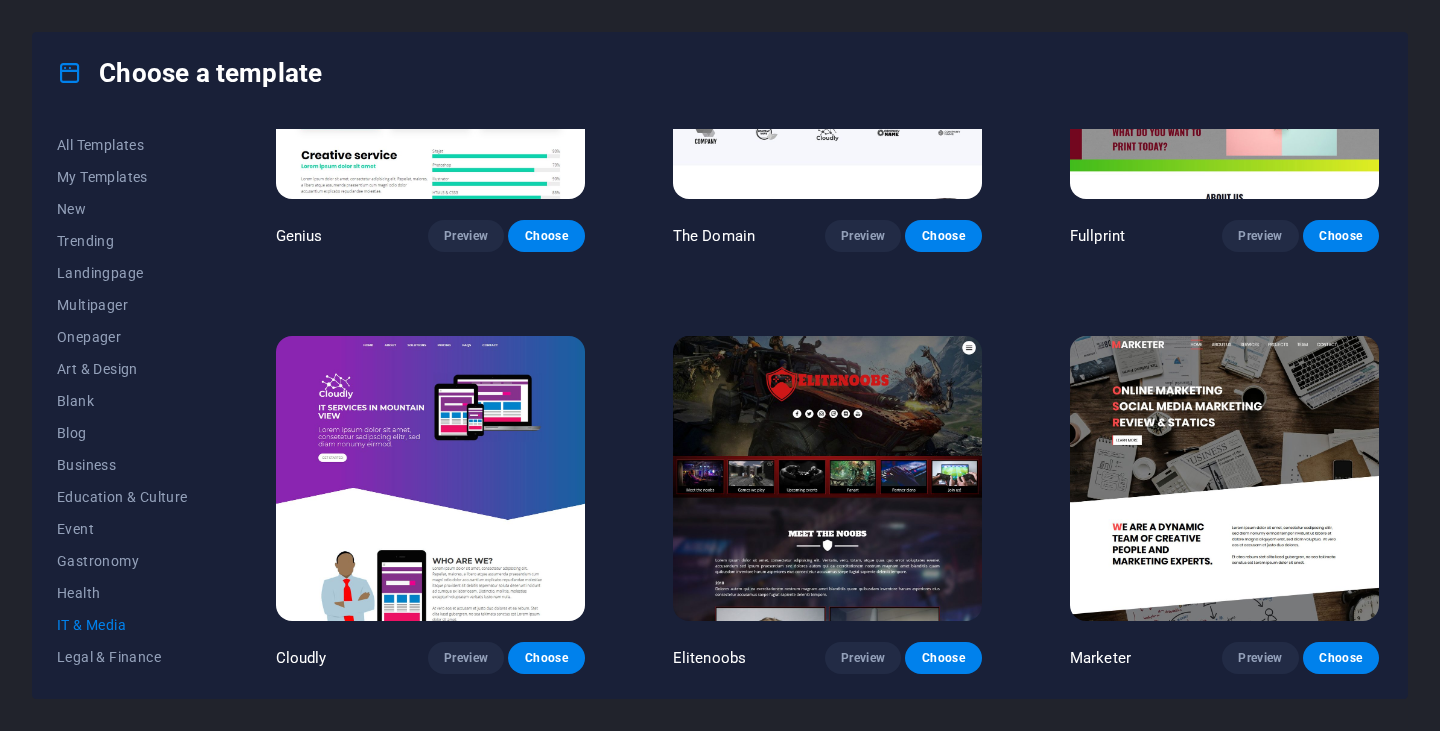 scroll, scrollTop: 1064, scrollLeft: 0, axis: vertical 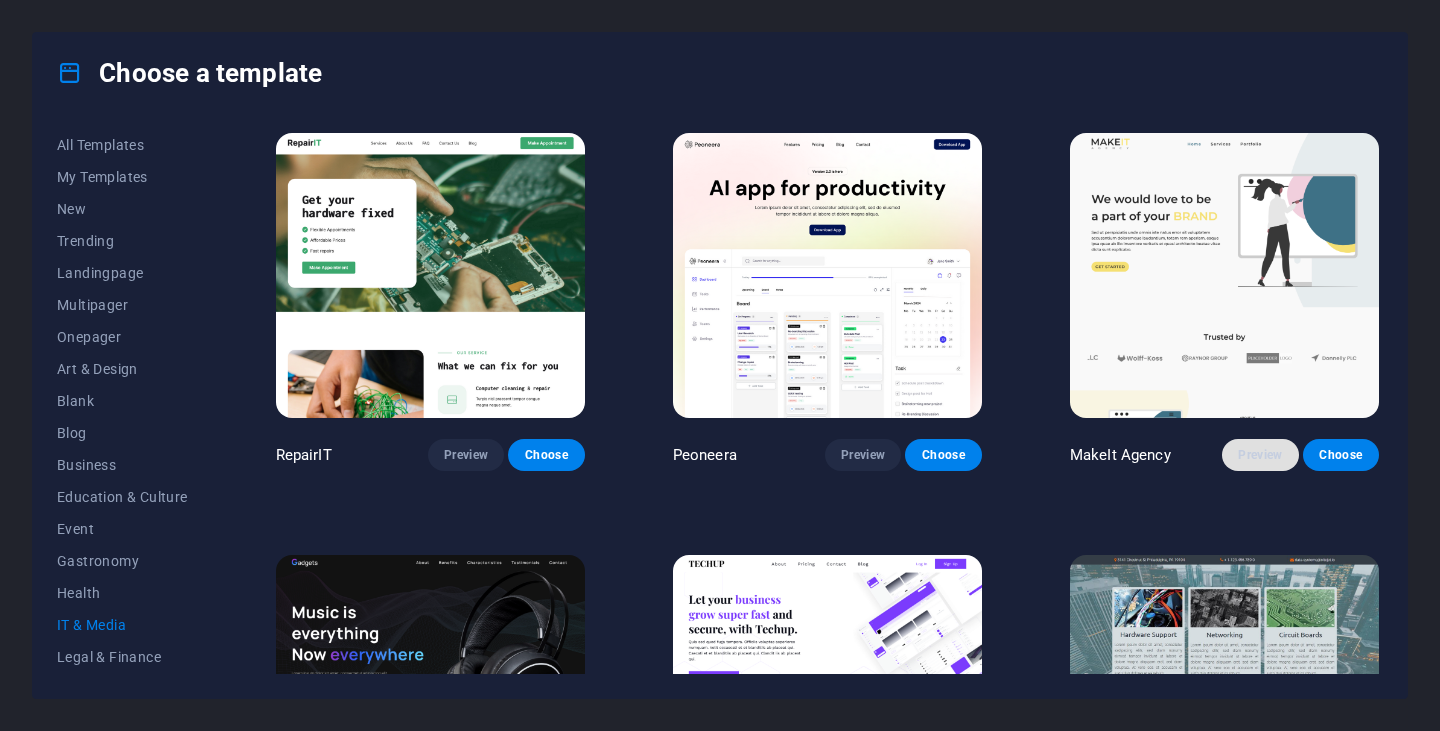 click on "Preview" at bounding box center (1260, 455) 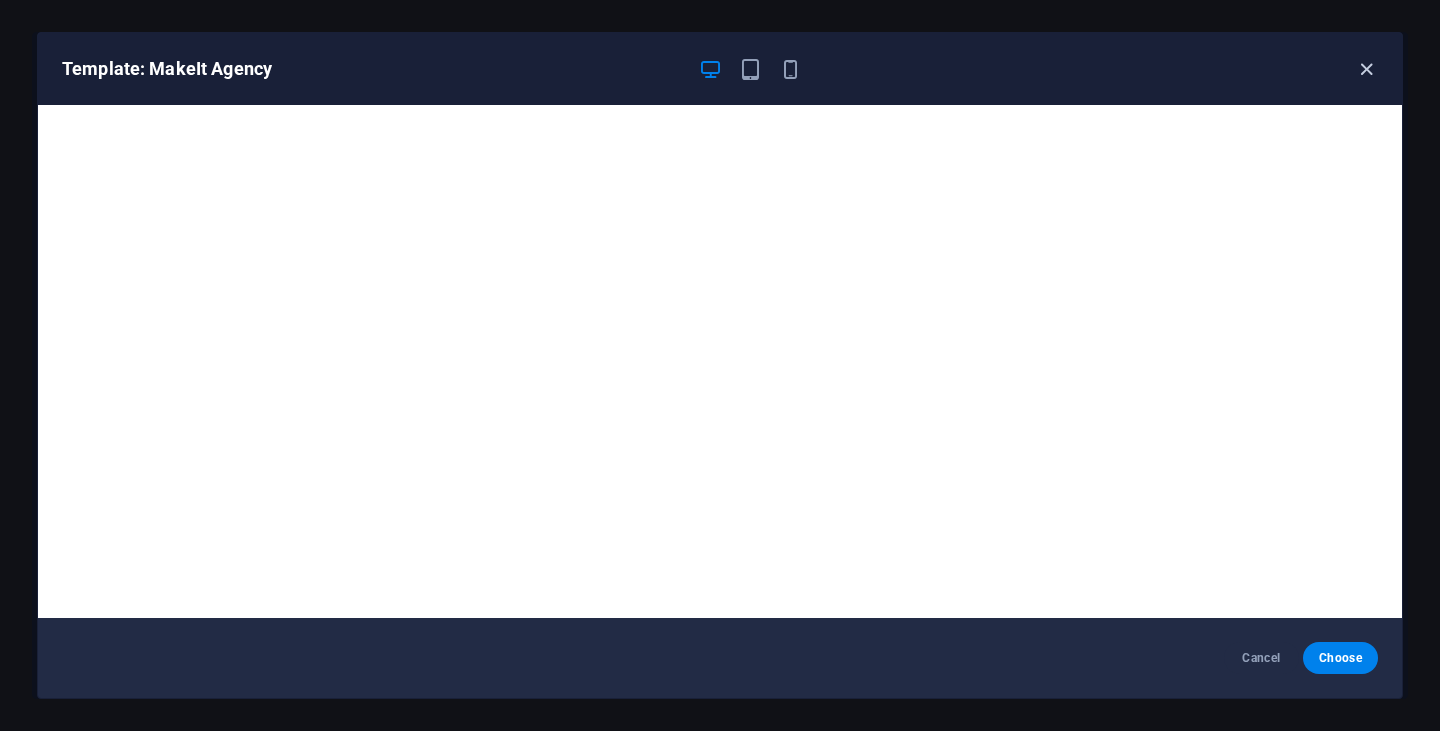 click at bounding box center [1366, 69] 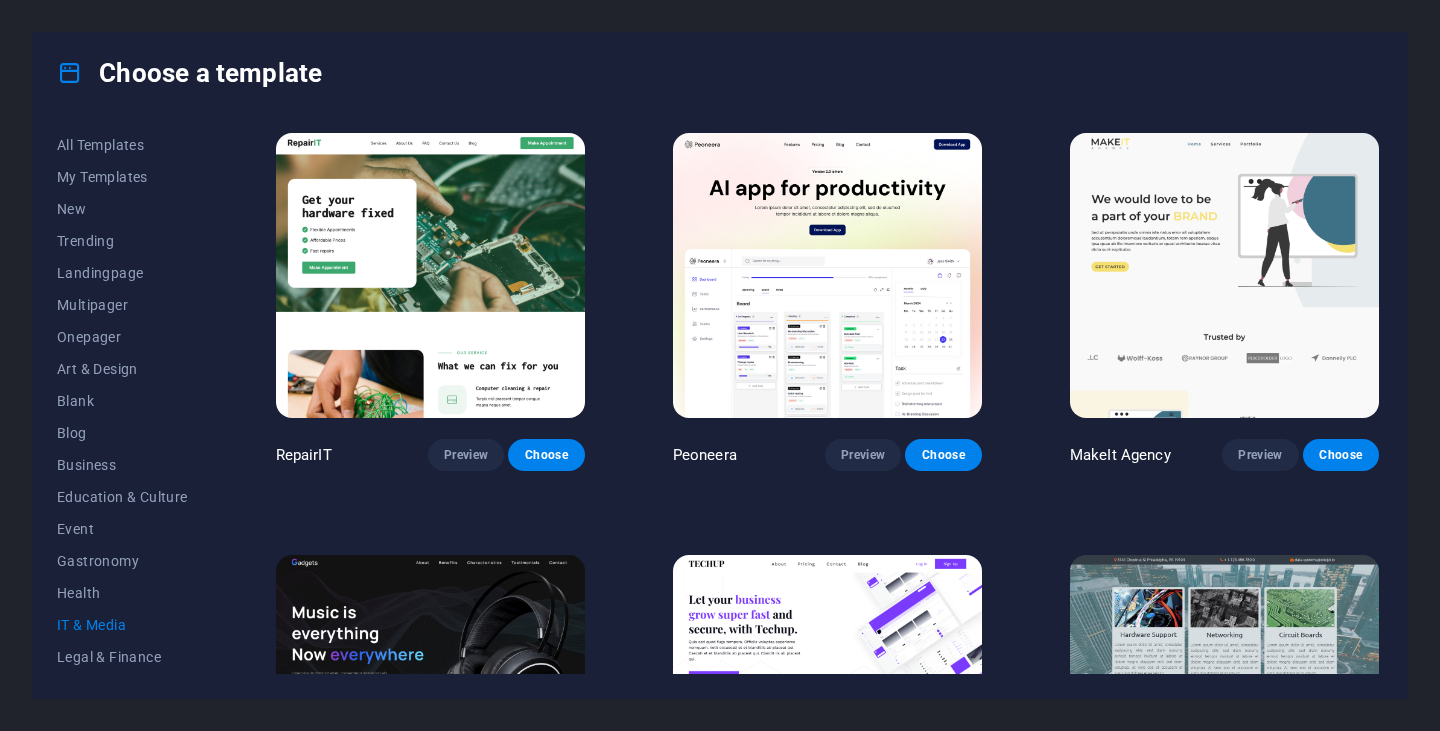 scroll, scrollTop: 34, scrollLeft: 0, axis: vertical 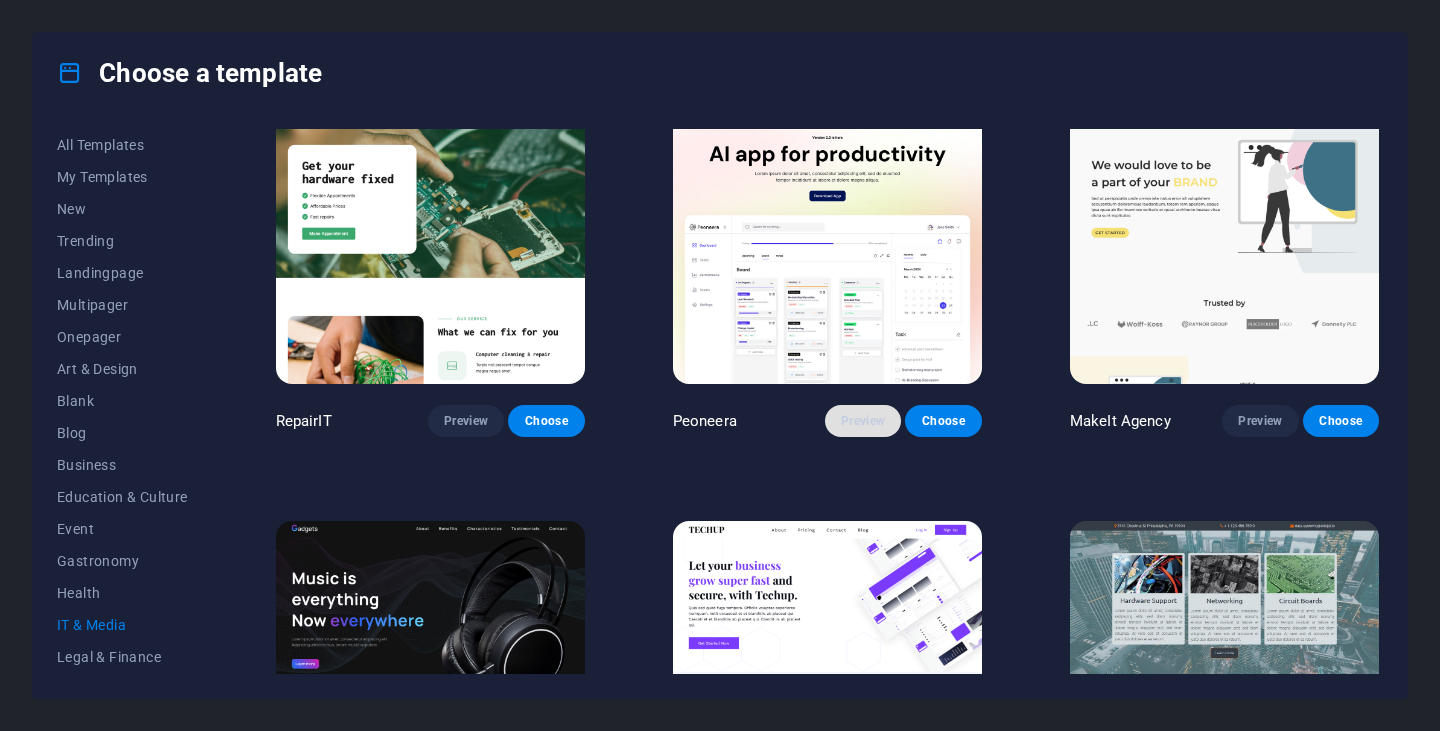 click on "Preview" at bounding box center (863, 421) 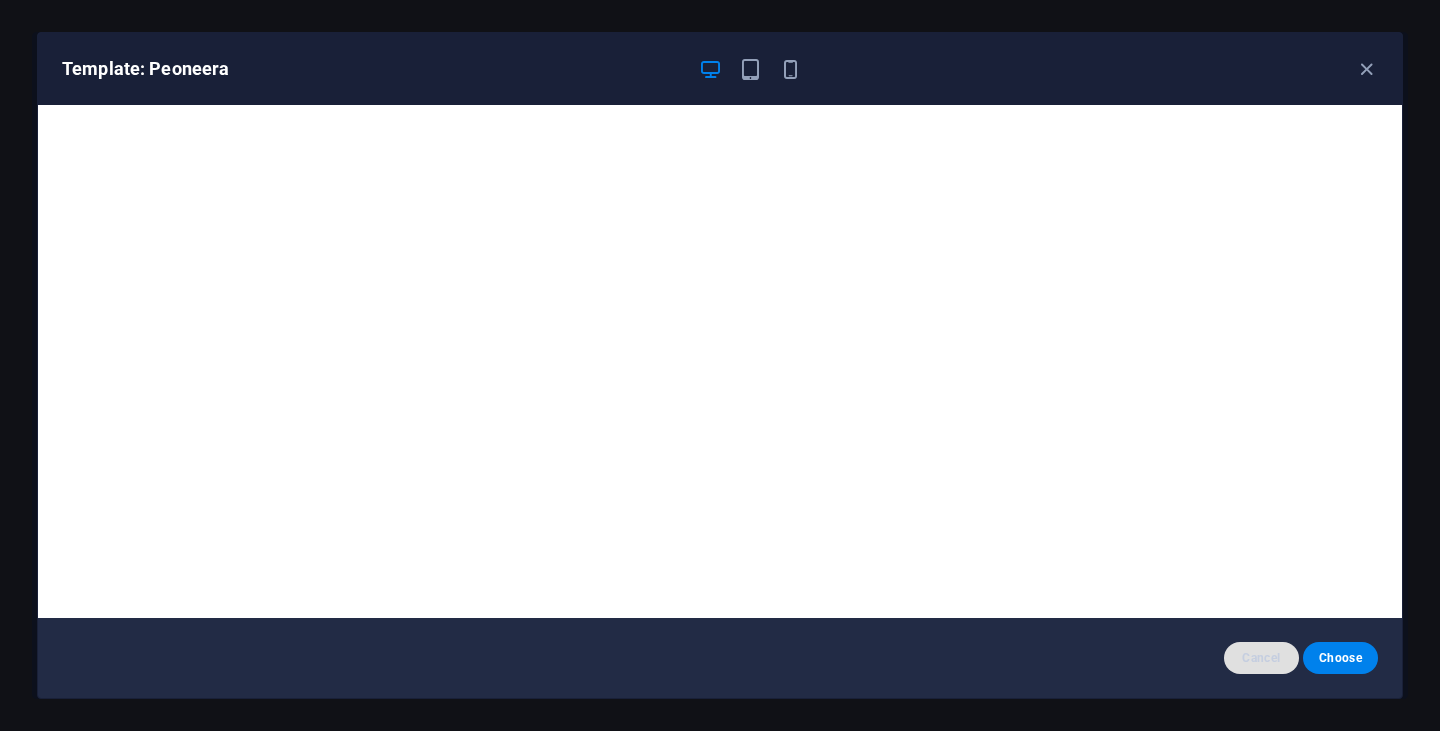 click on "Cancel" at bounding box center [1261, 658] 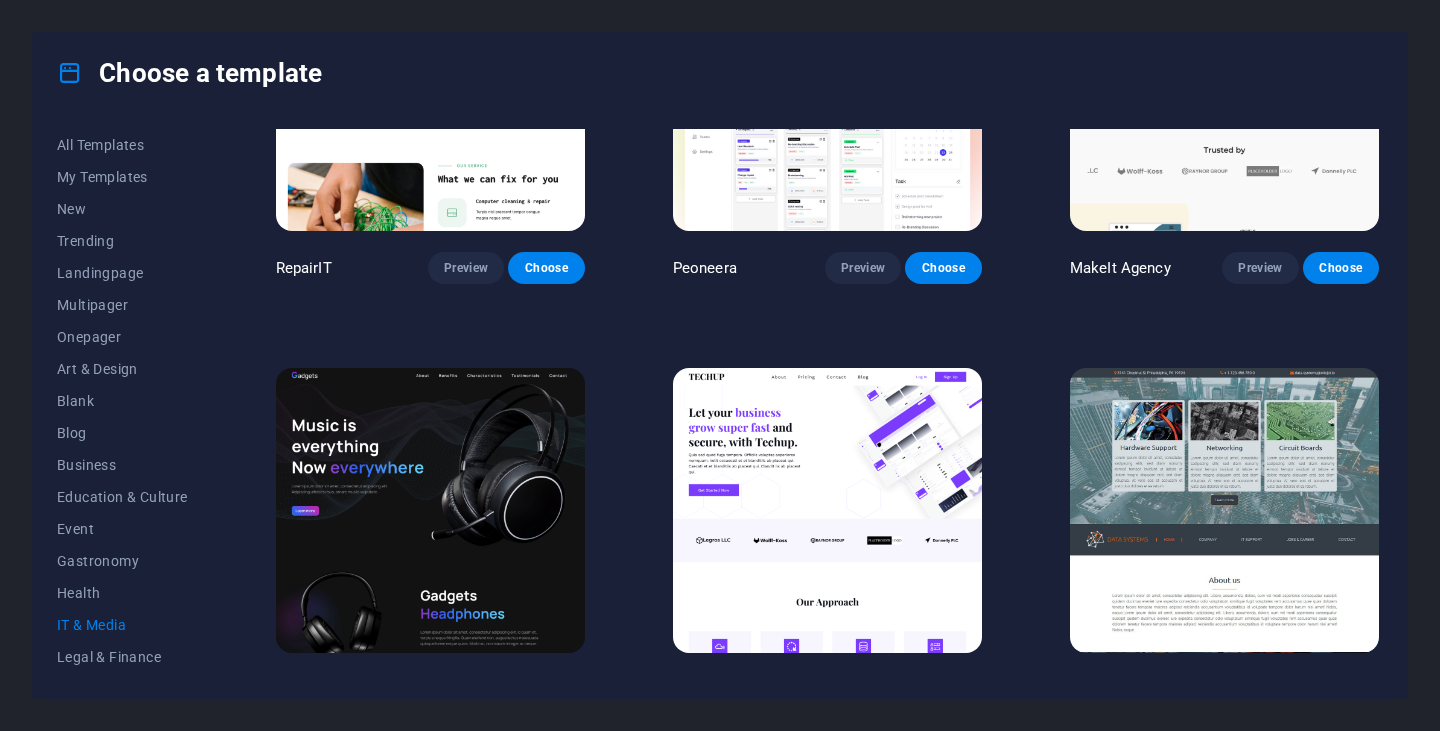 scroll, scrollTop: 222, scrollLeft: 0, axis: vertical 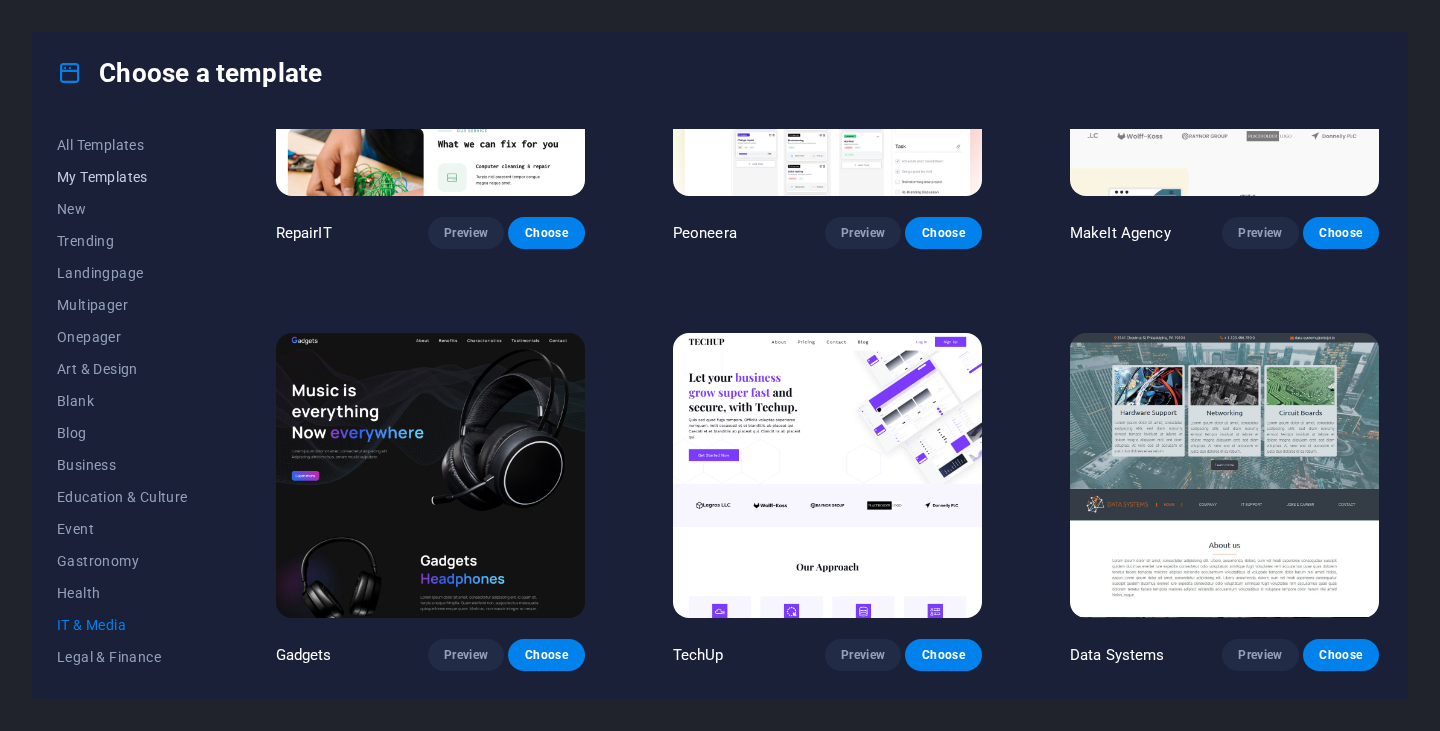 click on "My Templates" at bounding box center [122, 177] 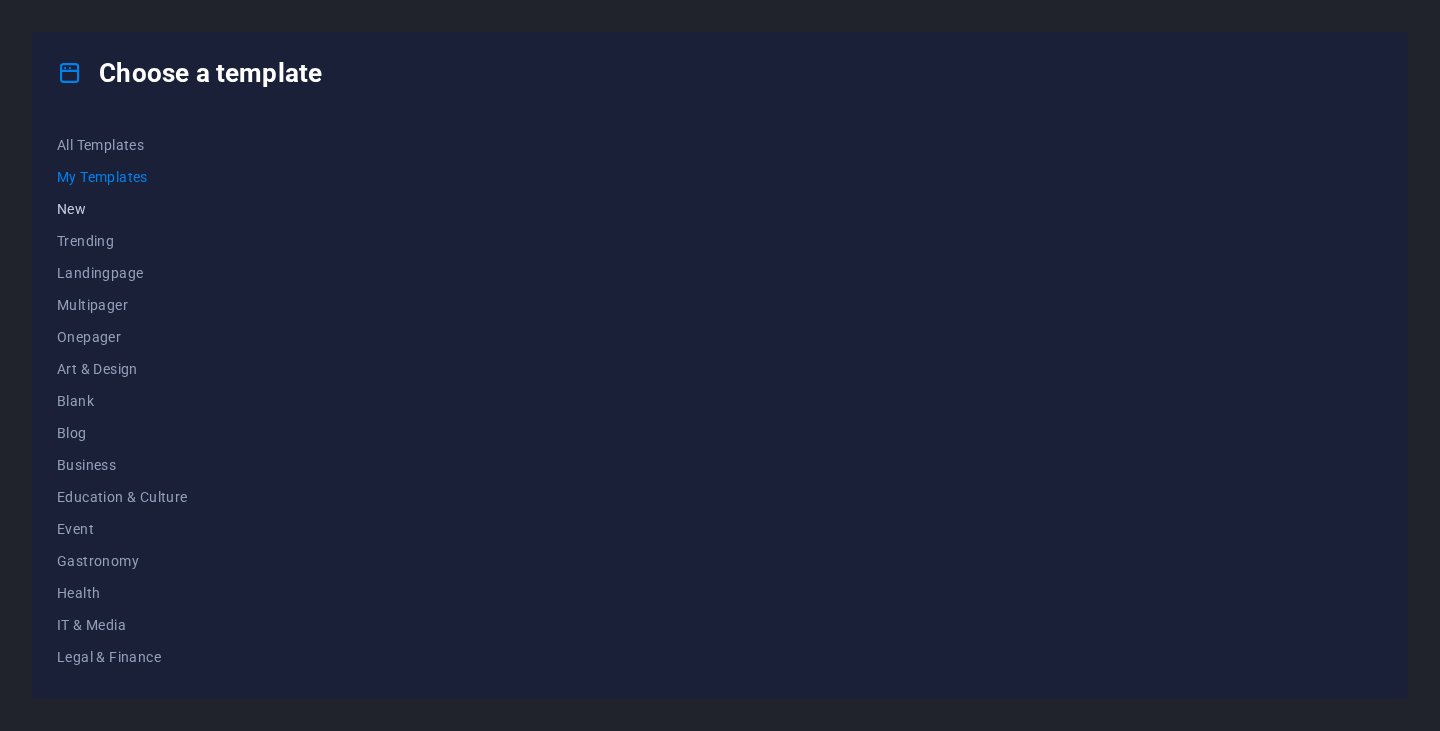 click on "New" at bounding box center (122, 209) 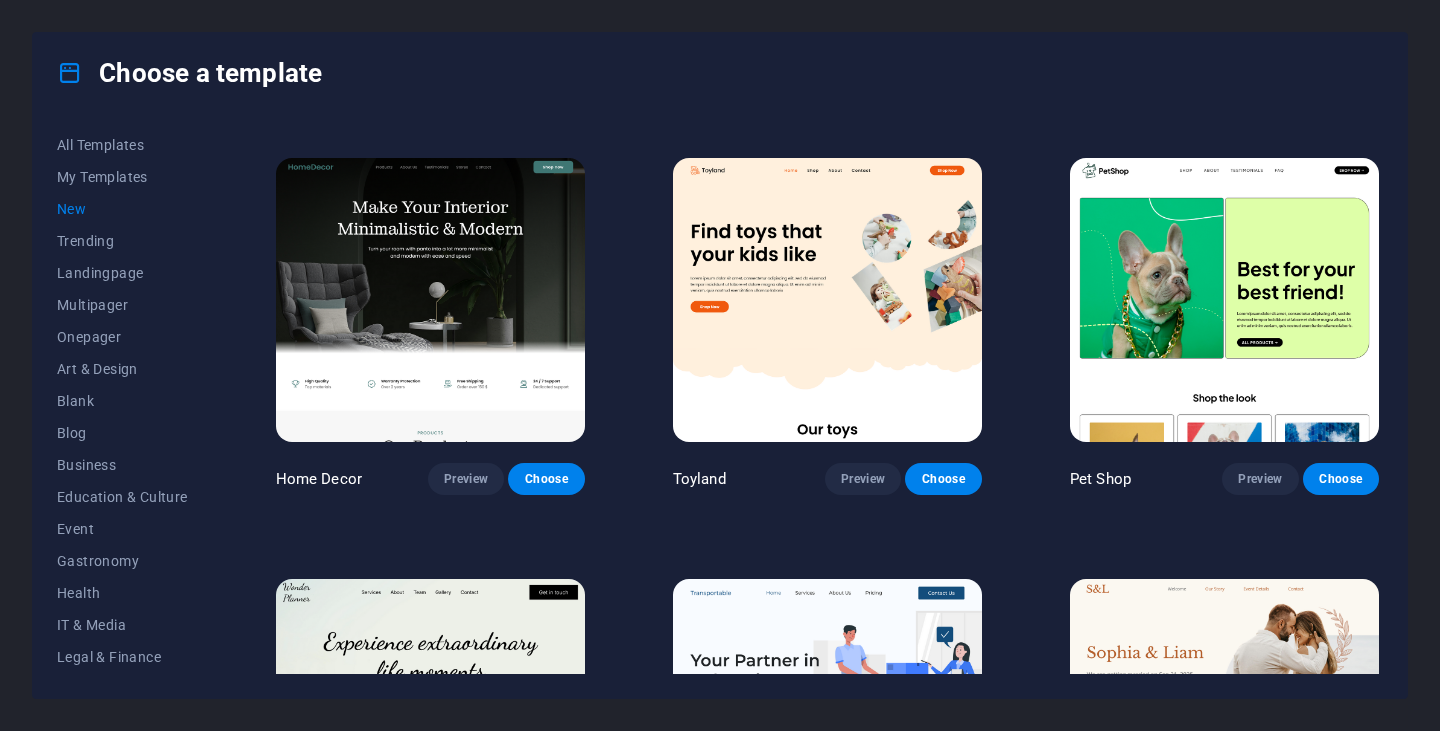 scroll, scrollTop: 822, scrollLeft: 0, axis: vertical 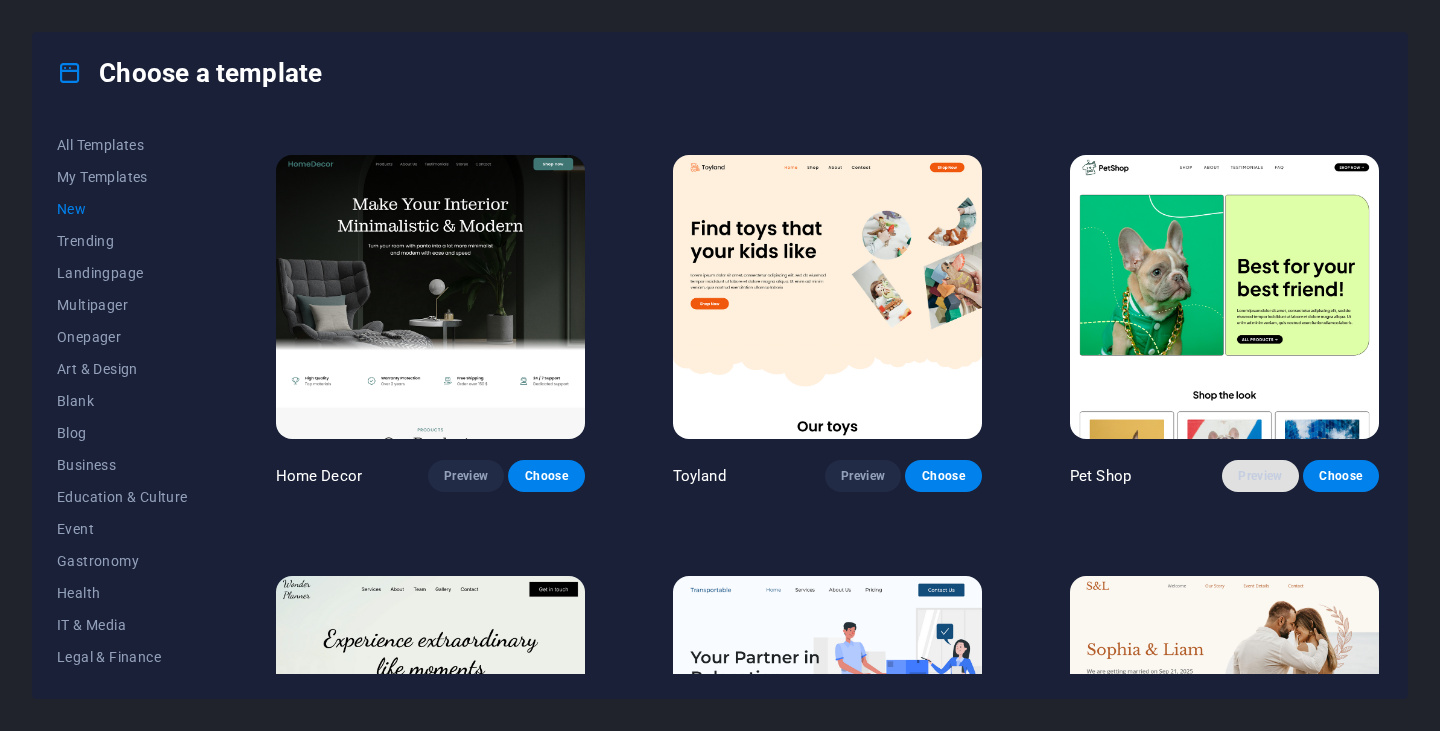 click on "Preview" at bounding box center (1260, 476) 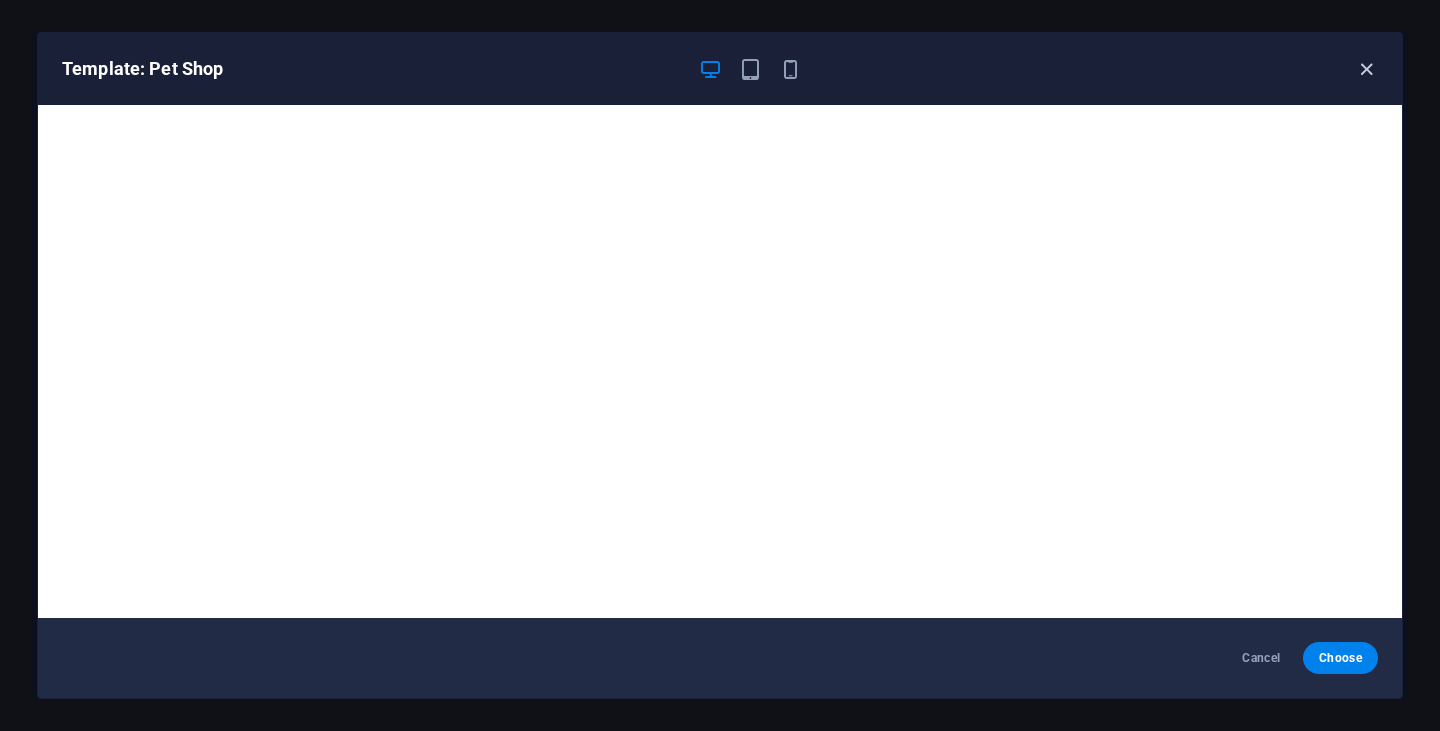 click at bounding box center [1366, 69] 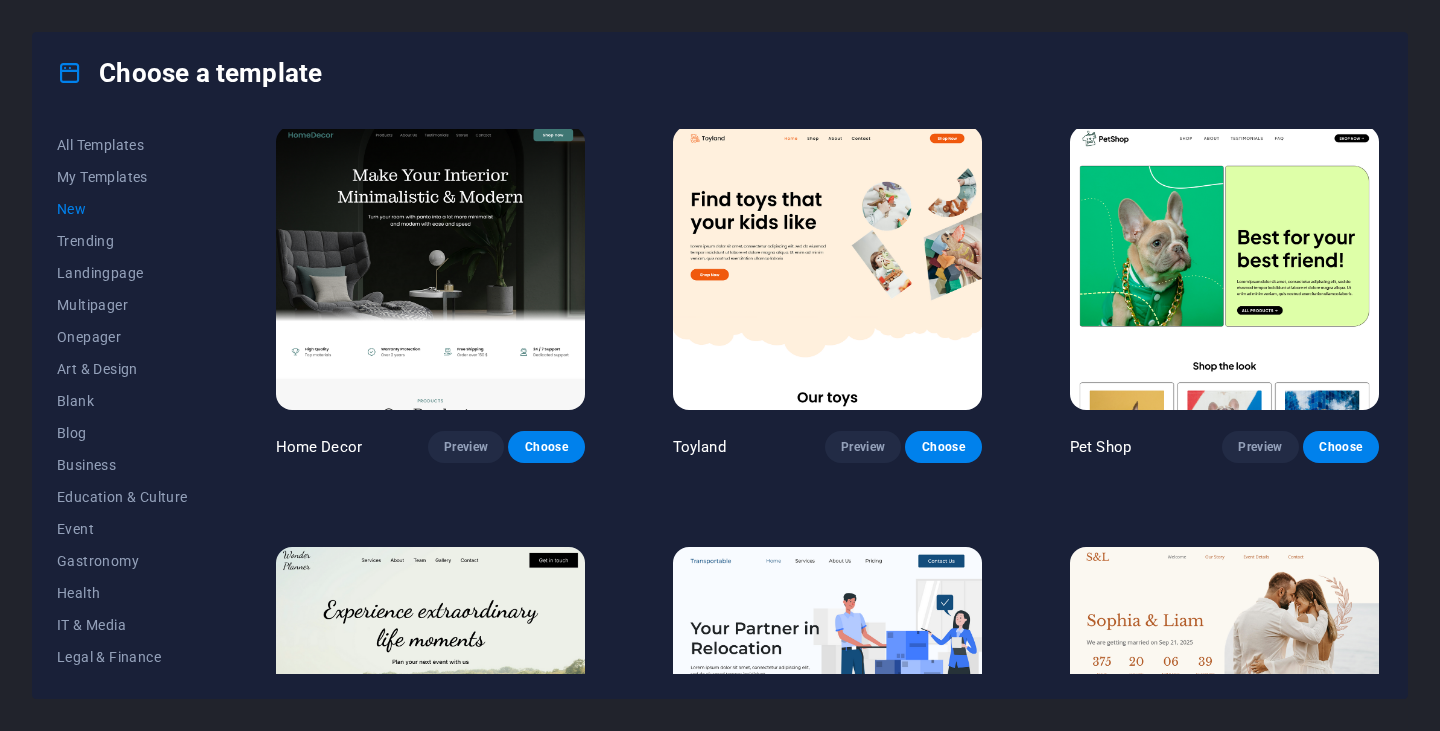 scroll, scrollTop: 854, scrollLeft: 0, axis: vertical 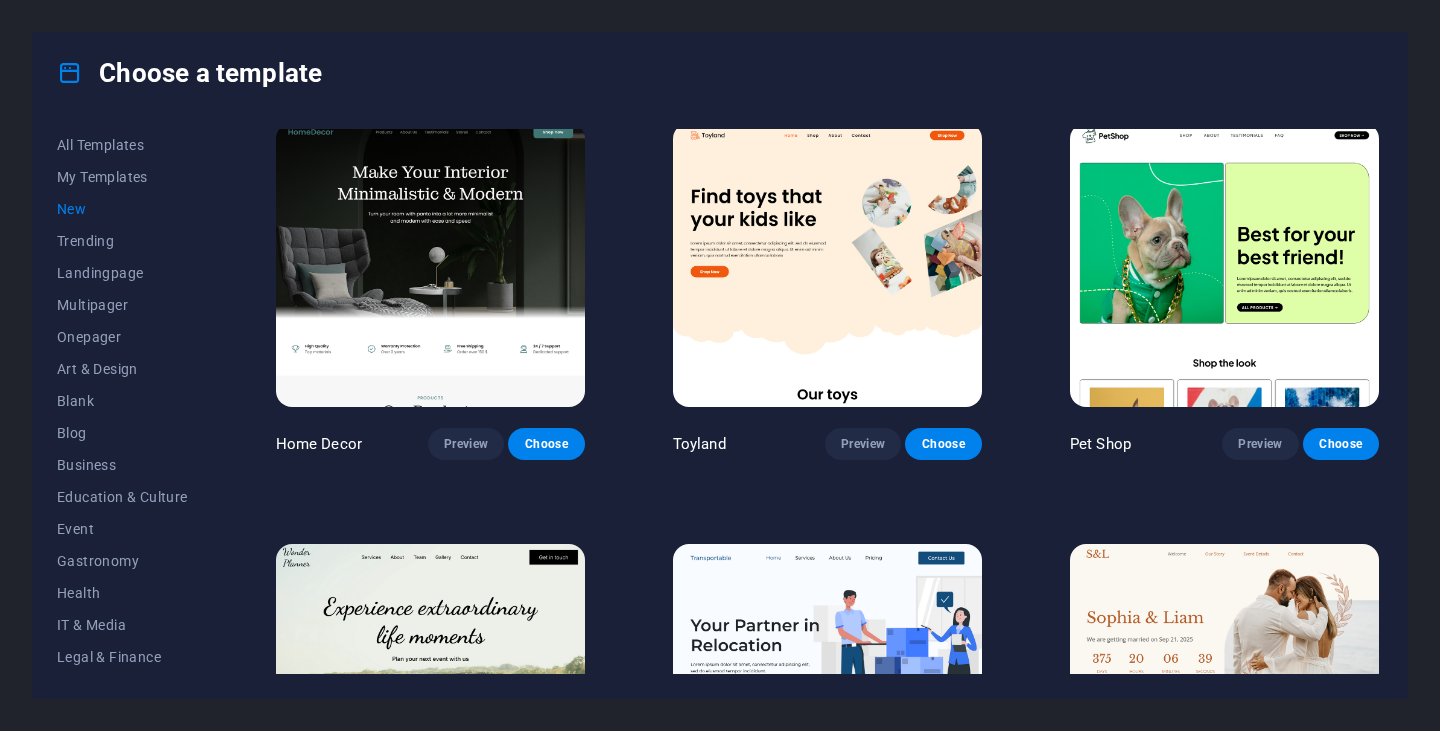 click at bounding box center (827, 265) 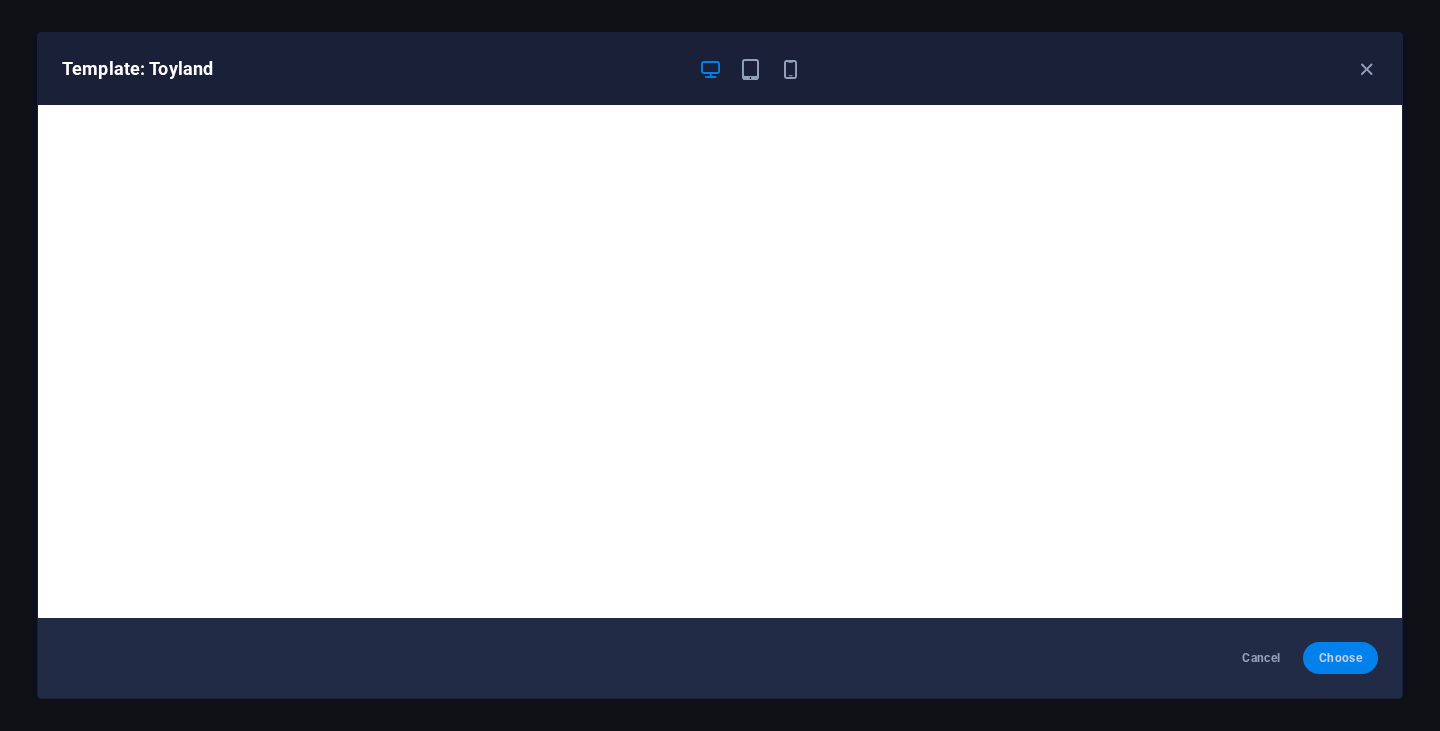click on "Choose" at bounding box center [1340, 658] 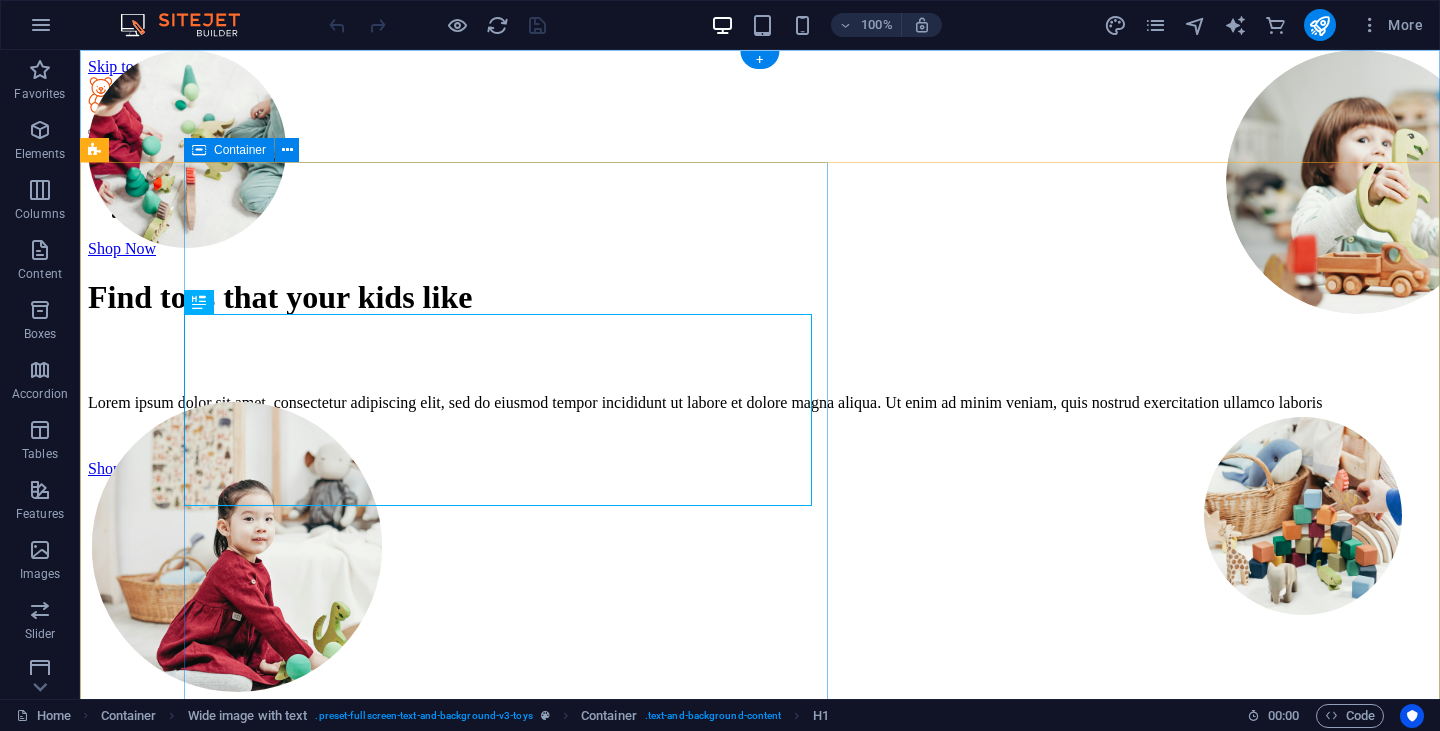 scroll, scrollTop: 0, scrollLeft: 0, axis: both 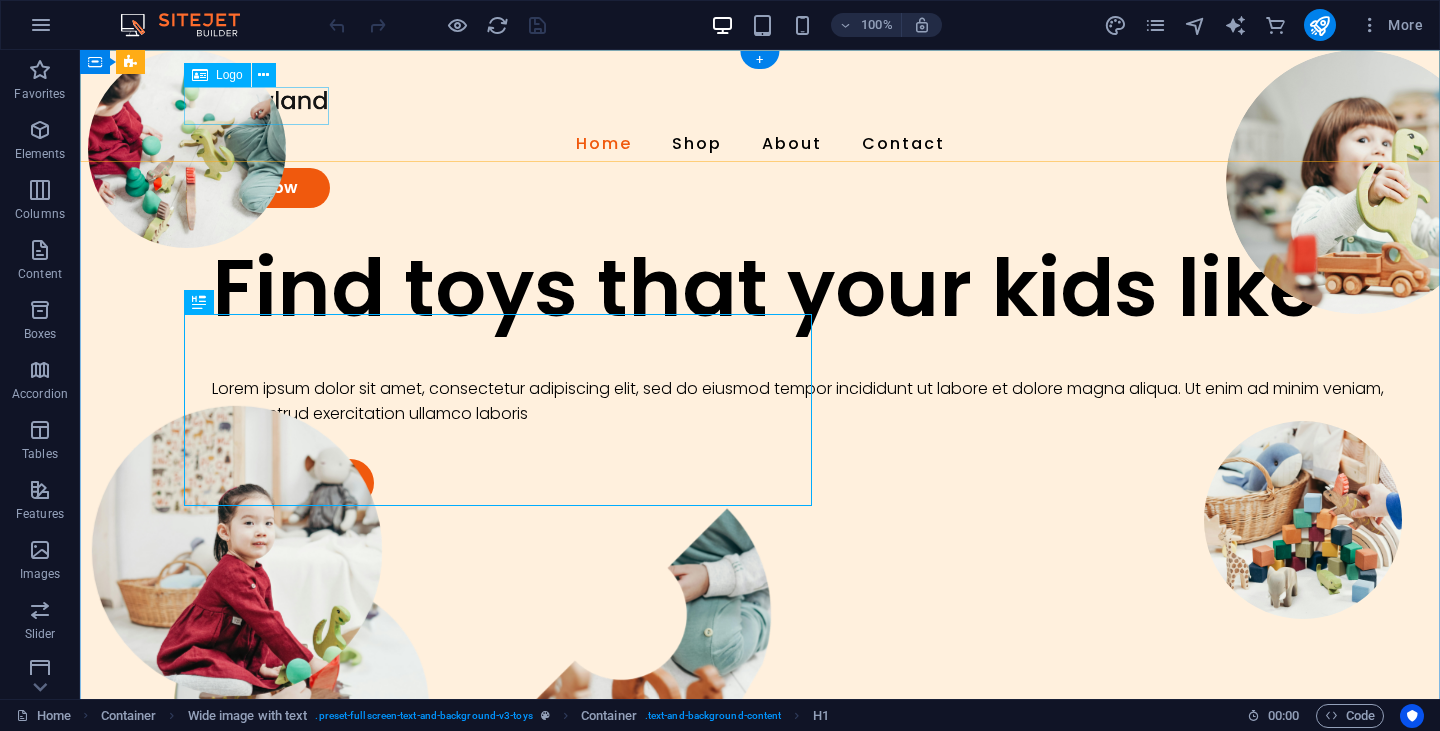 click at bounding box center (760, 101) 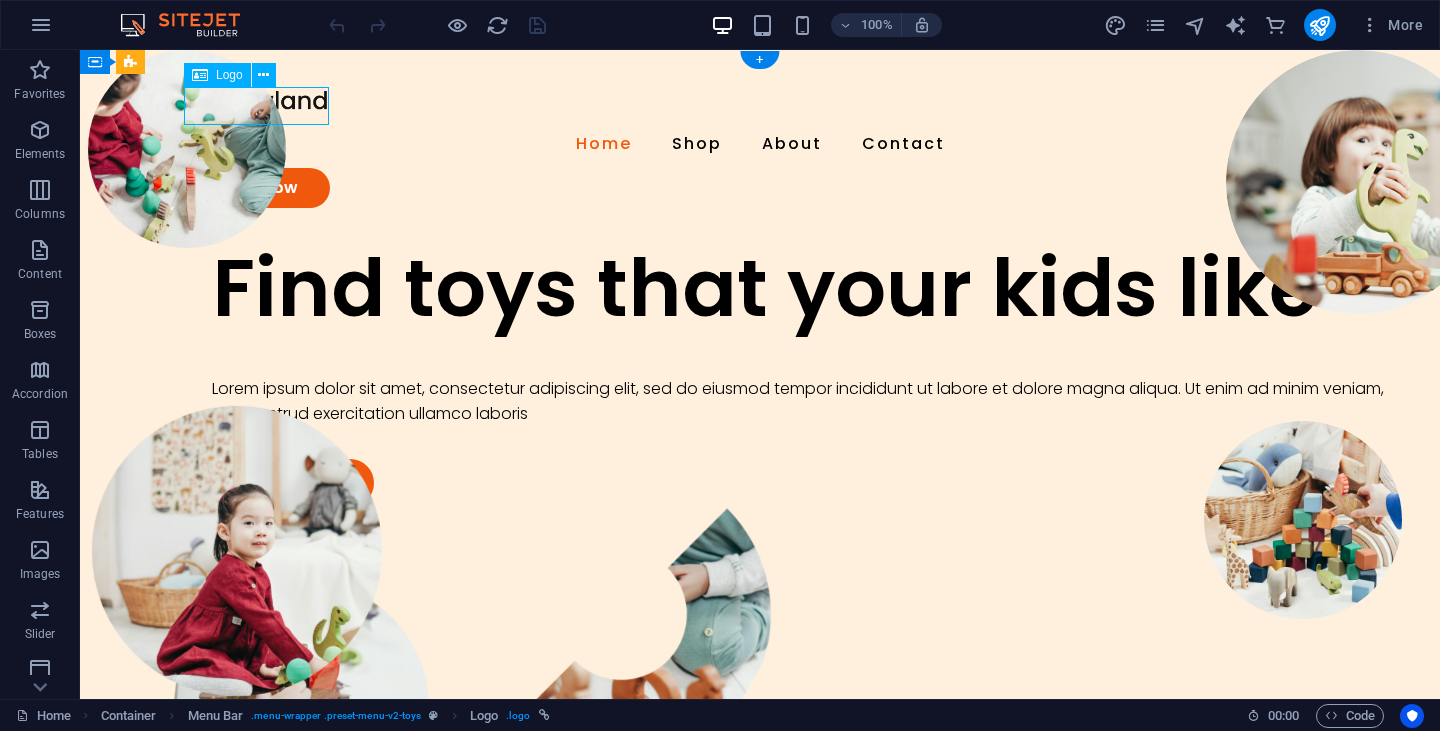 click at bounding box center (760, 101) 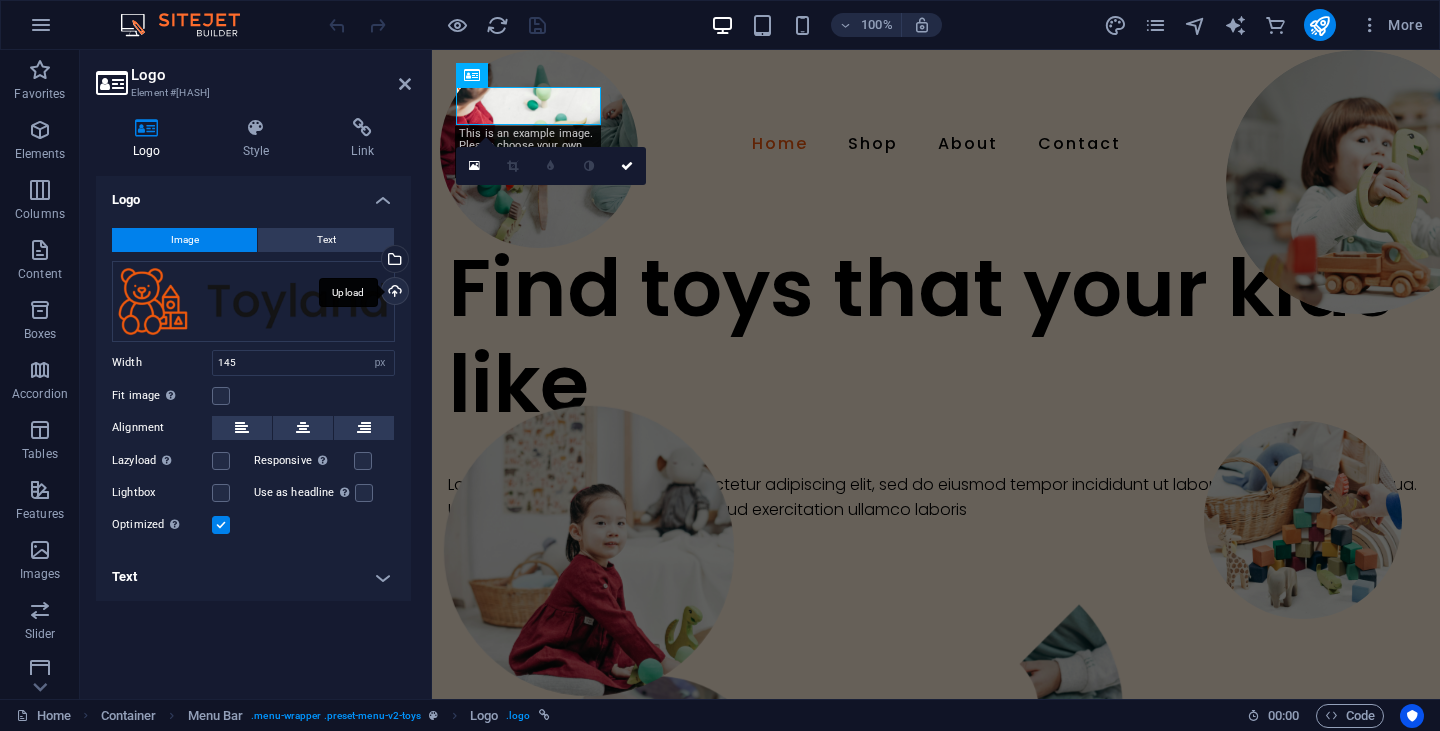click on "Upload" at bounding box center [393, 293] 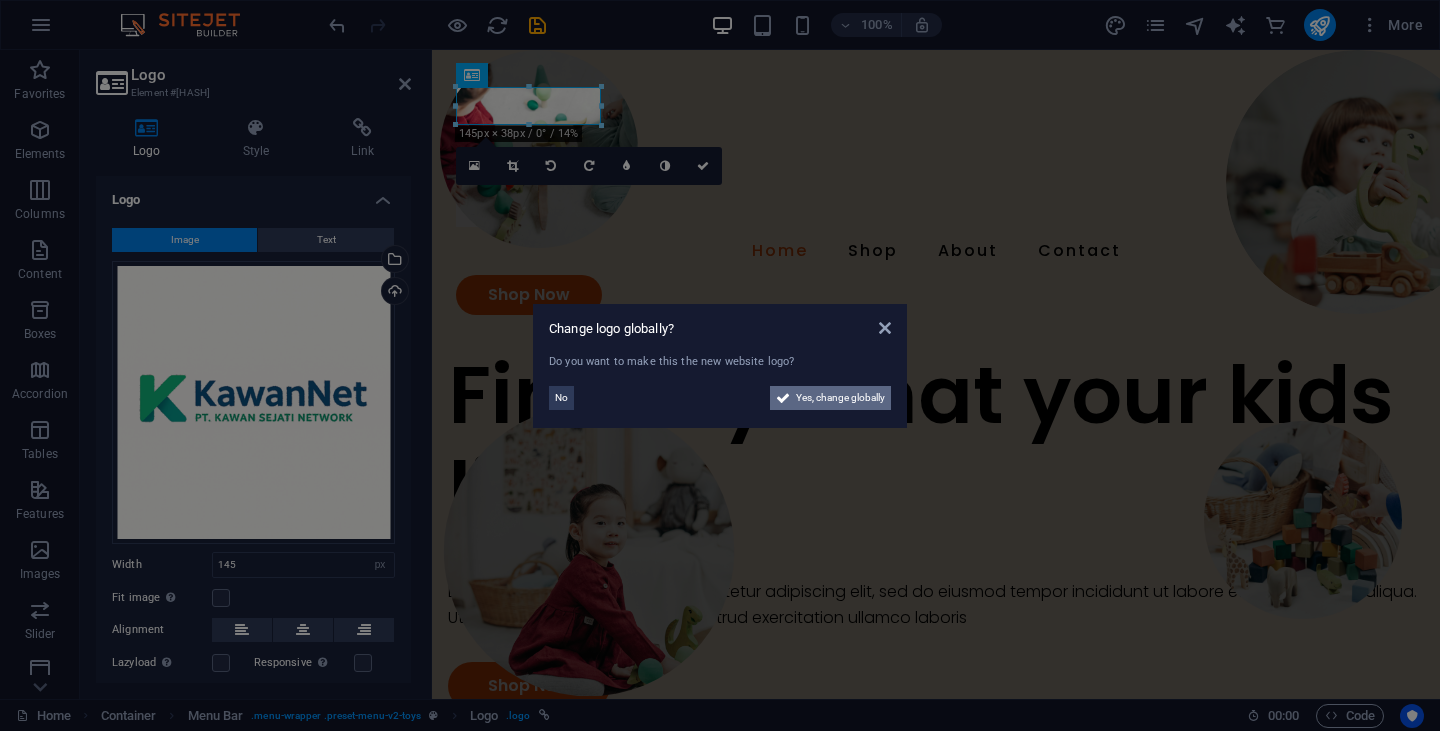 click on "Yes, change globally" at bounding box center [840, 398] 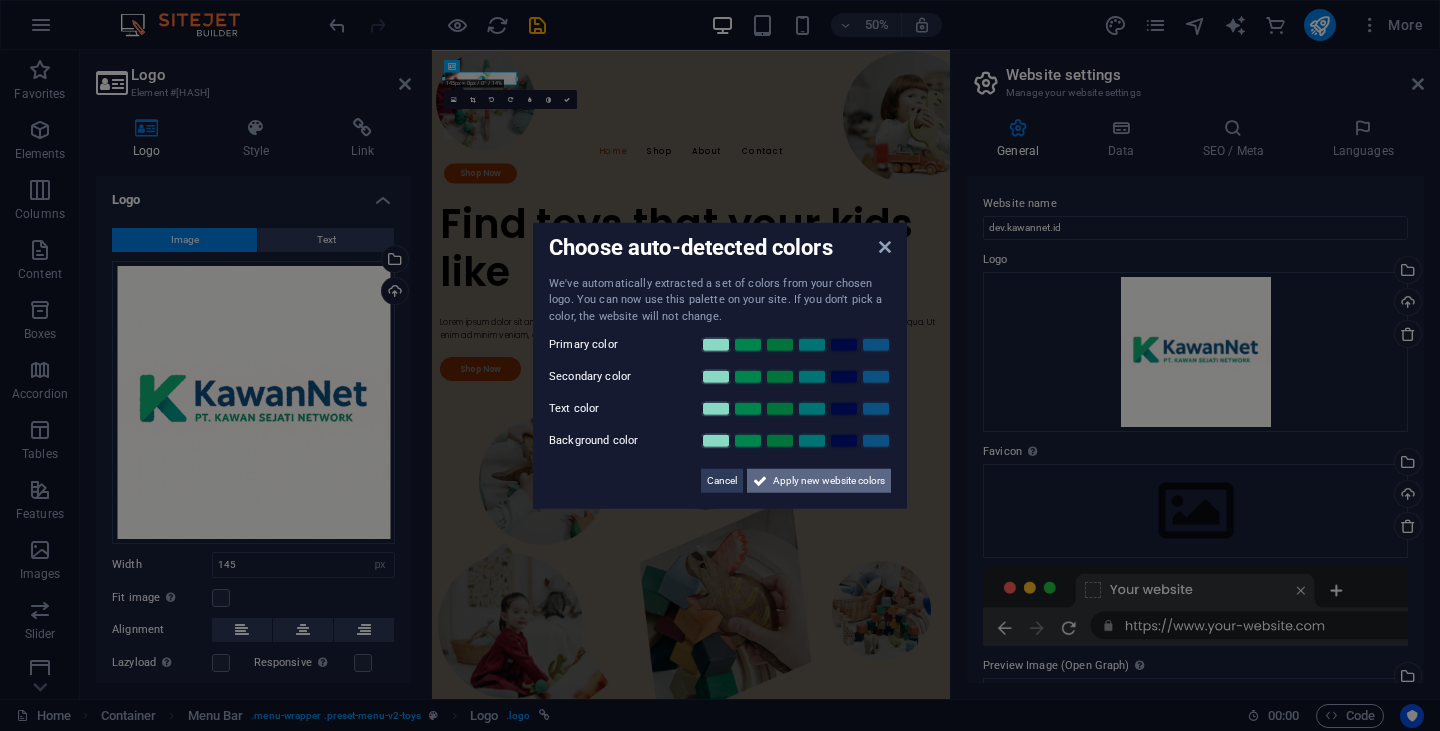 click on "Apply new website colors" at bounding box center [829, 481] 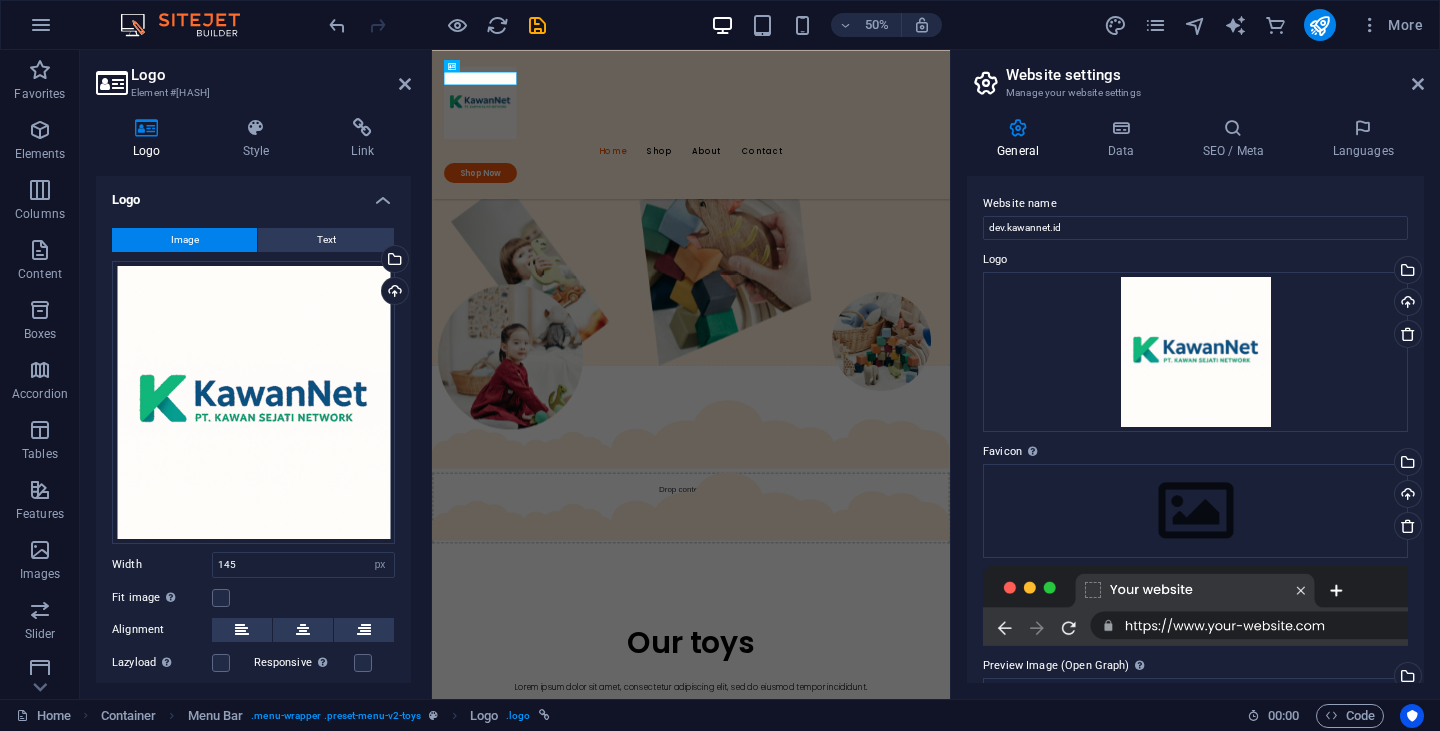 scroll, scrollTop: 318, scrollLeft: 0, axis: vertical 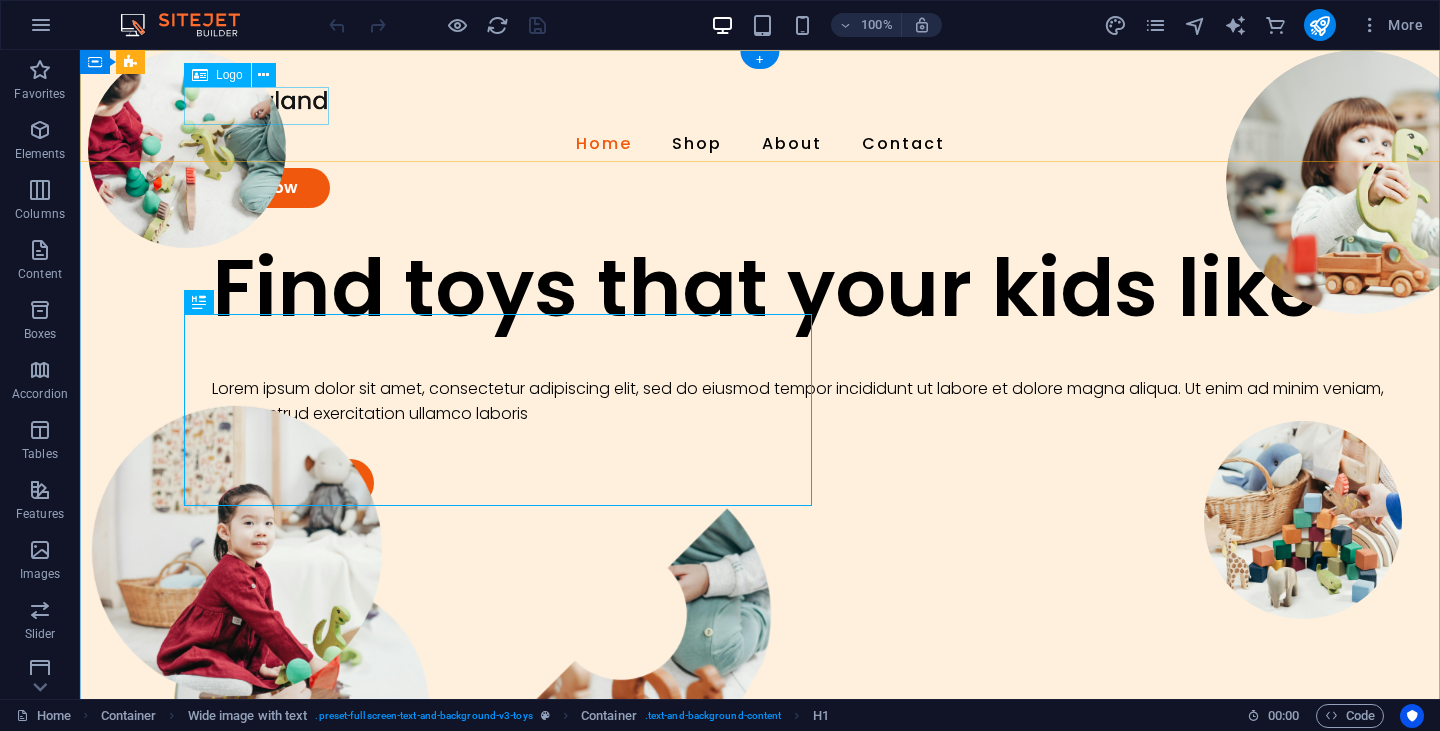 click at bounding box center [760, 101] 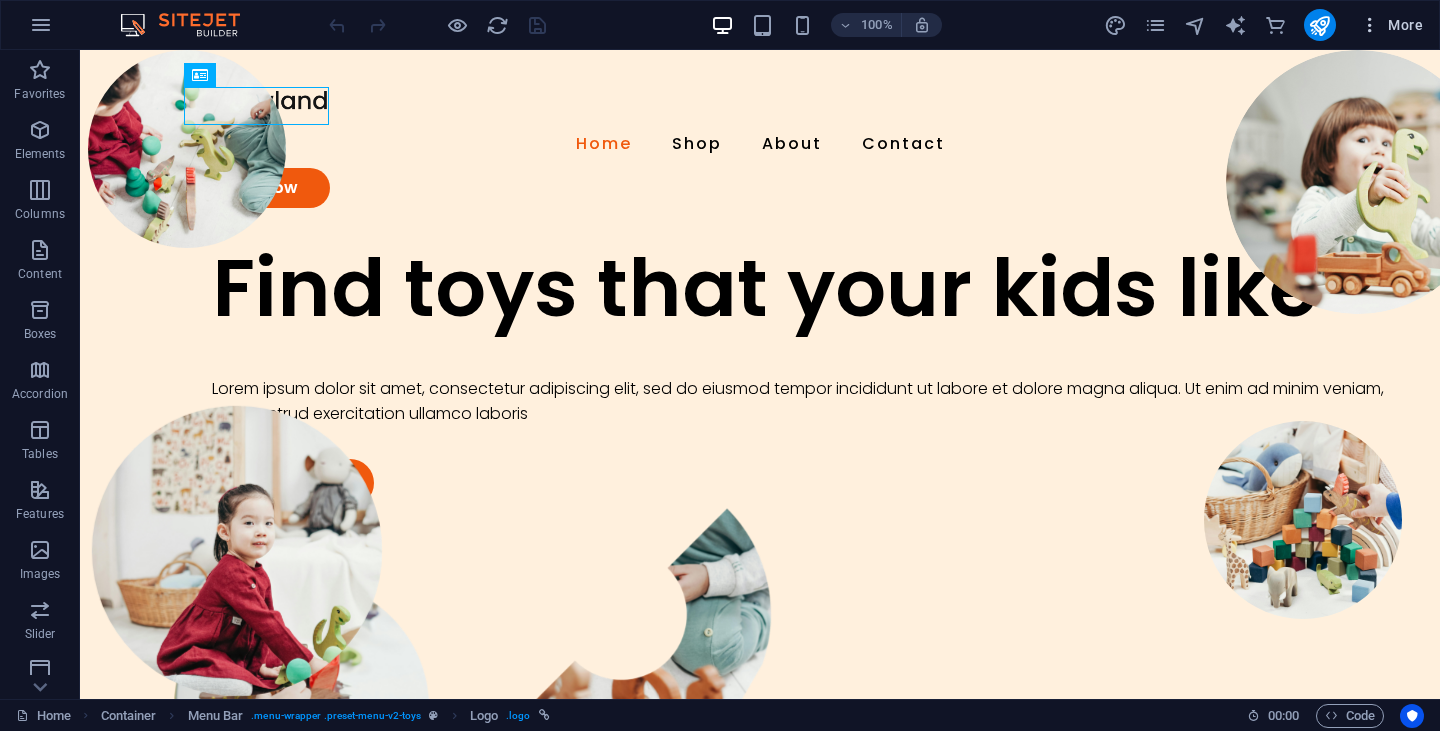 click at bounding box center [1370, 25] 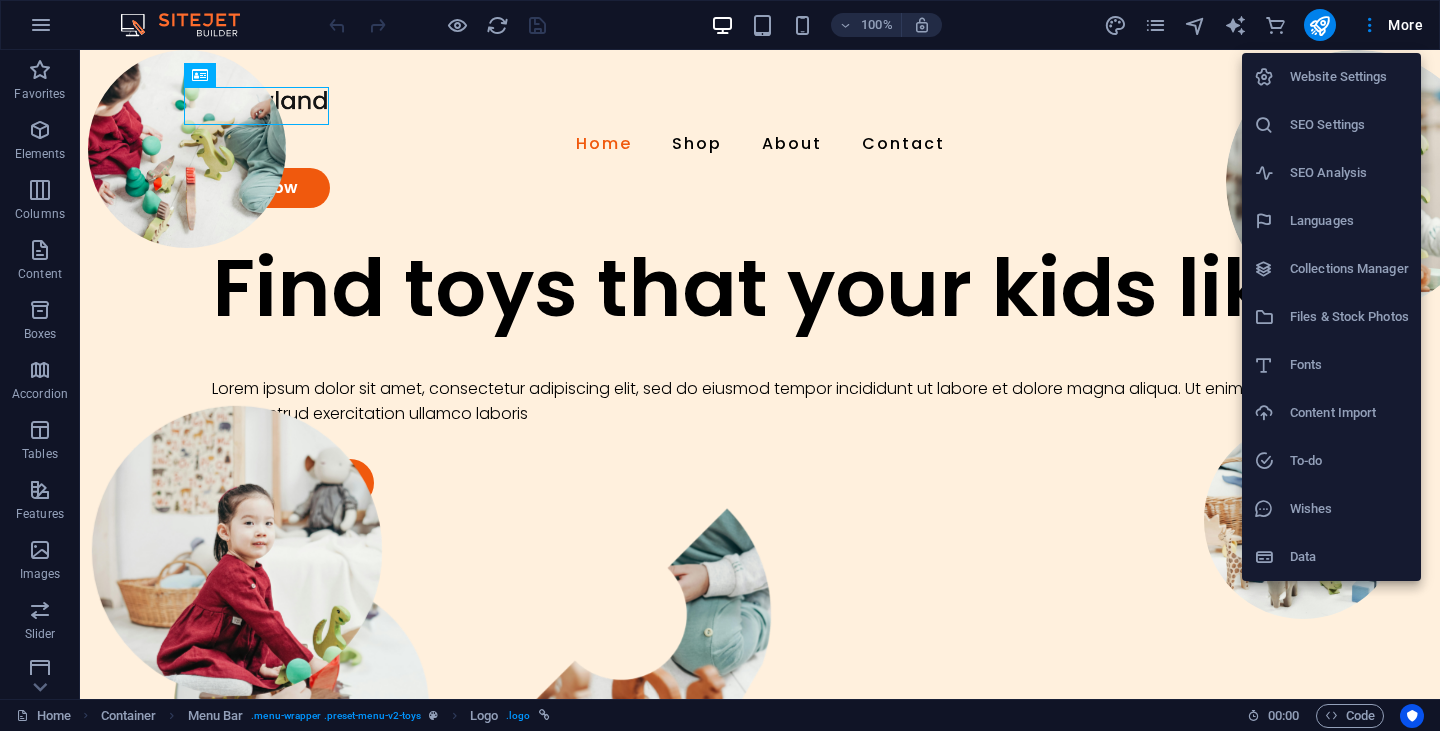 click at bounding box center [720, 365] 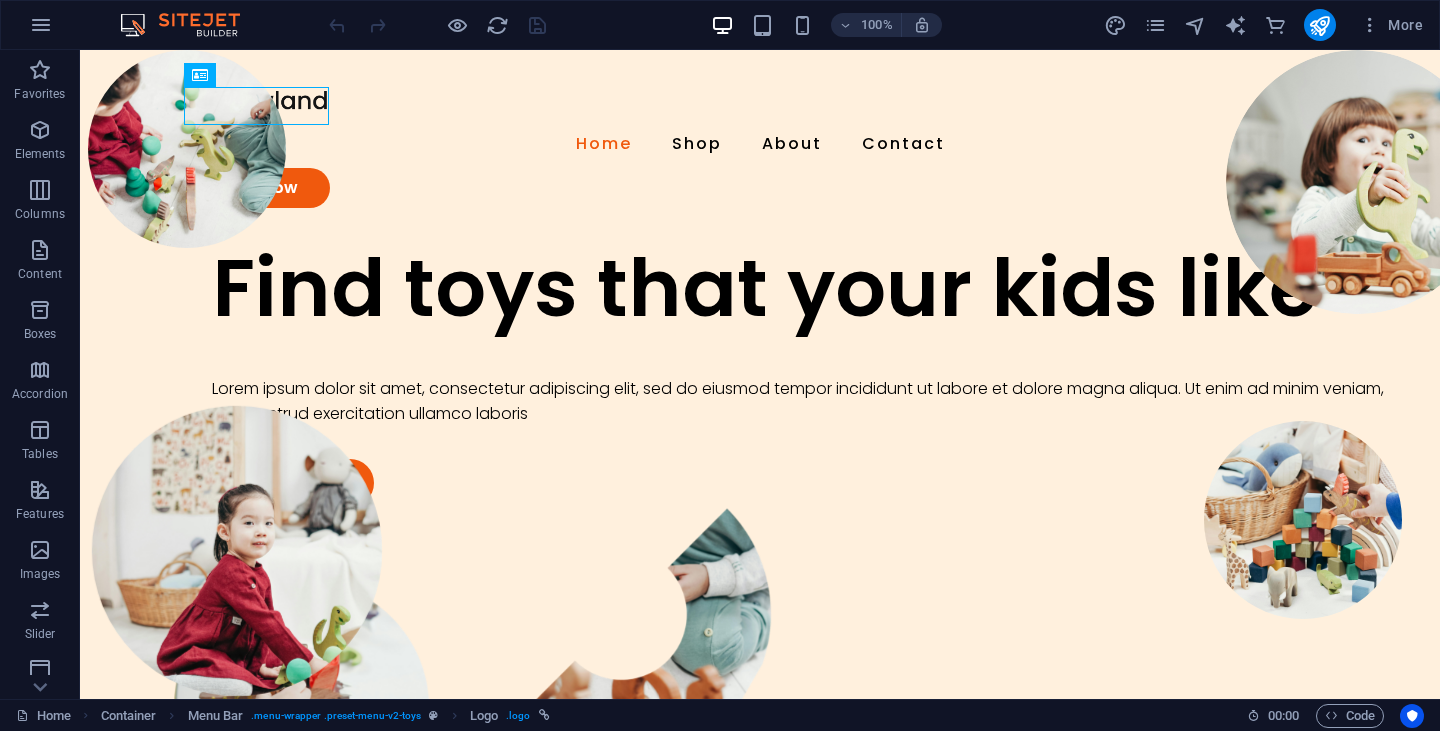 click on "Website Settings SEO Settings SEO Analysis Languages Collections Manager Files & Stock Photos Fonts Content Import To-do Wishes Data" at bounding box center (720, 371) 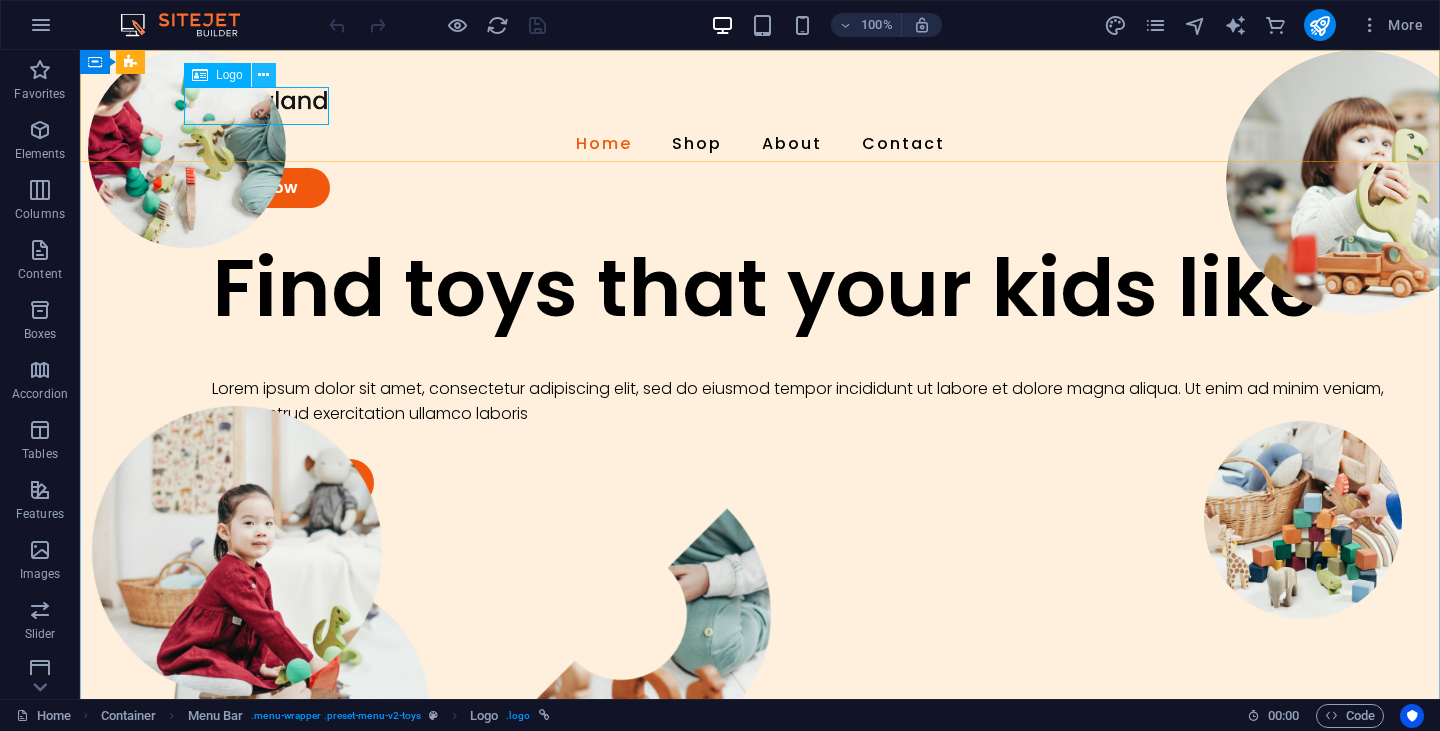 click at bounding box center [263, 75] 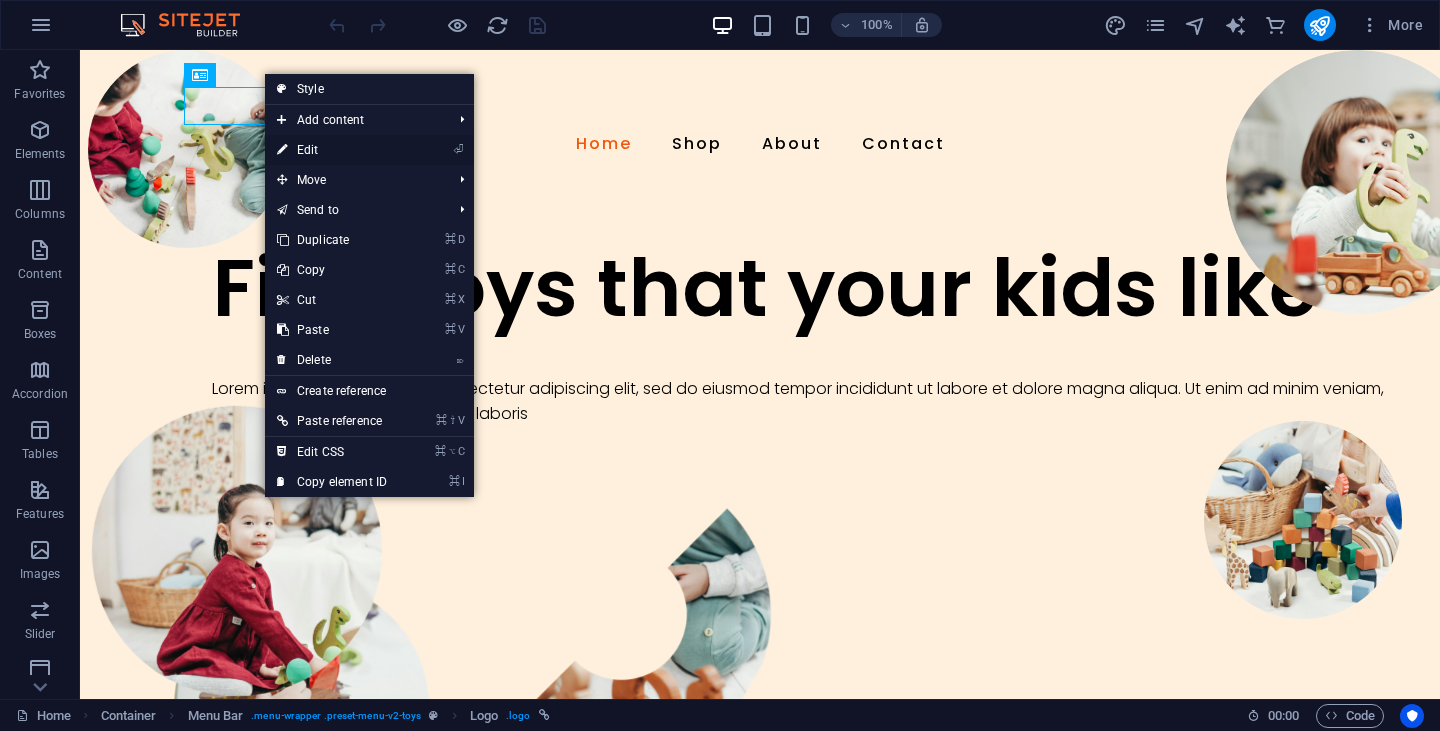 click on "⏎  Edit" at bounding box center (332, 150) 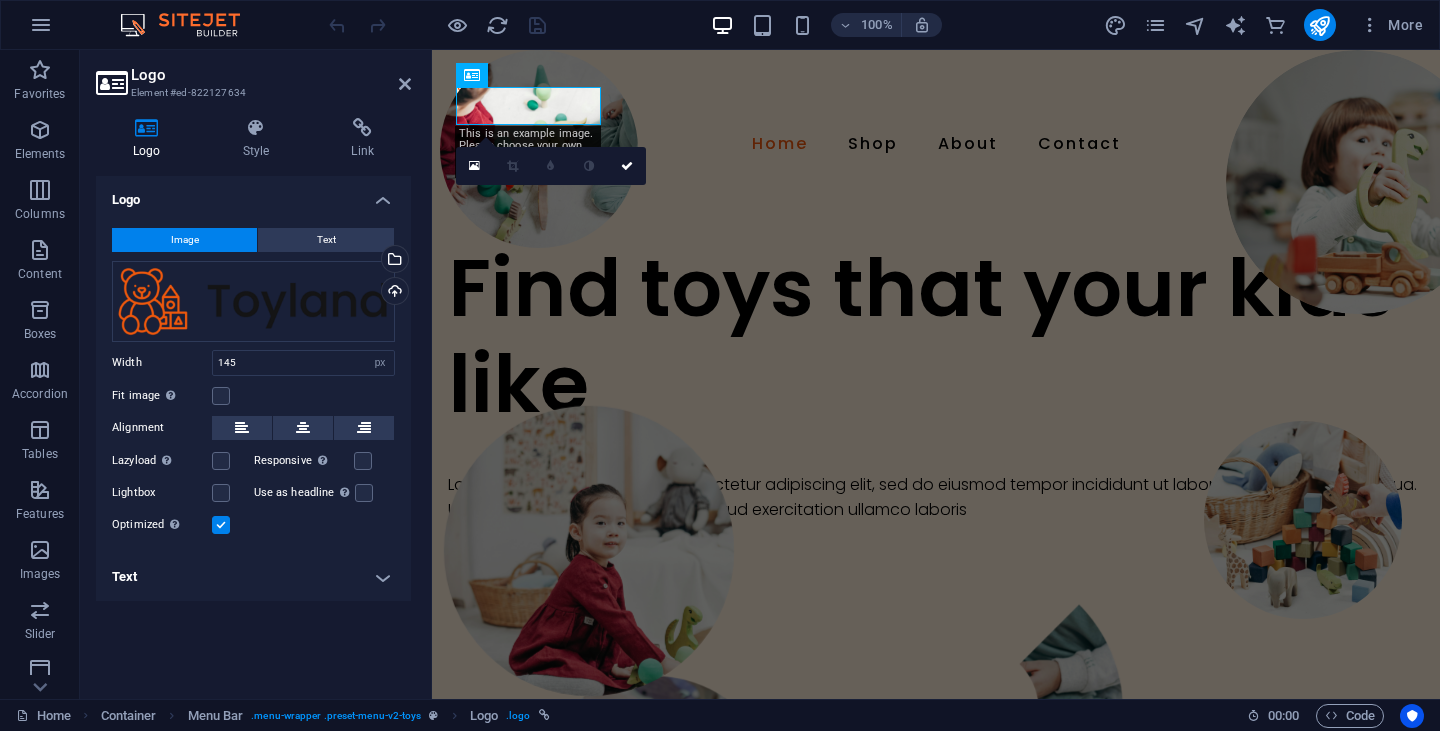 click at bounding box center (221, 525) 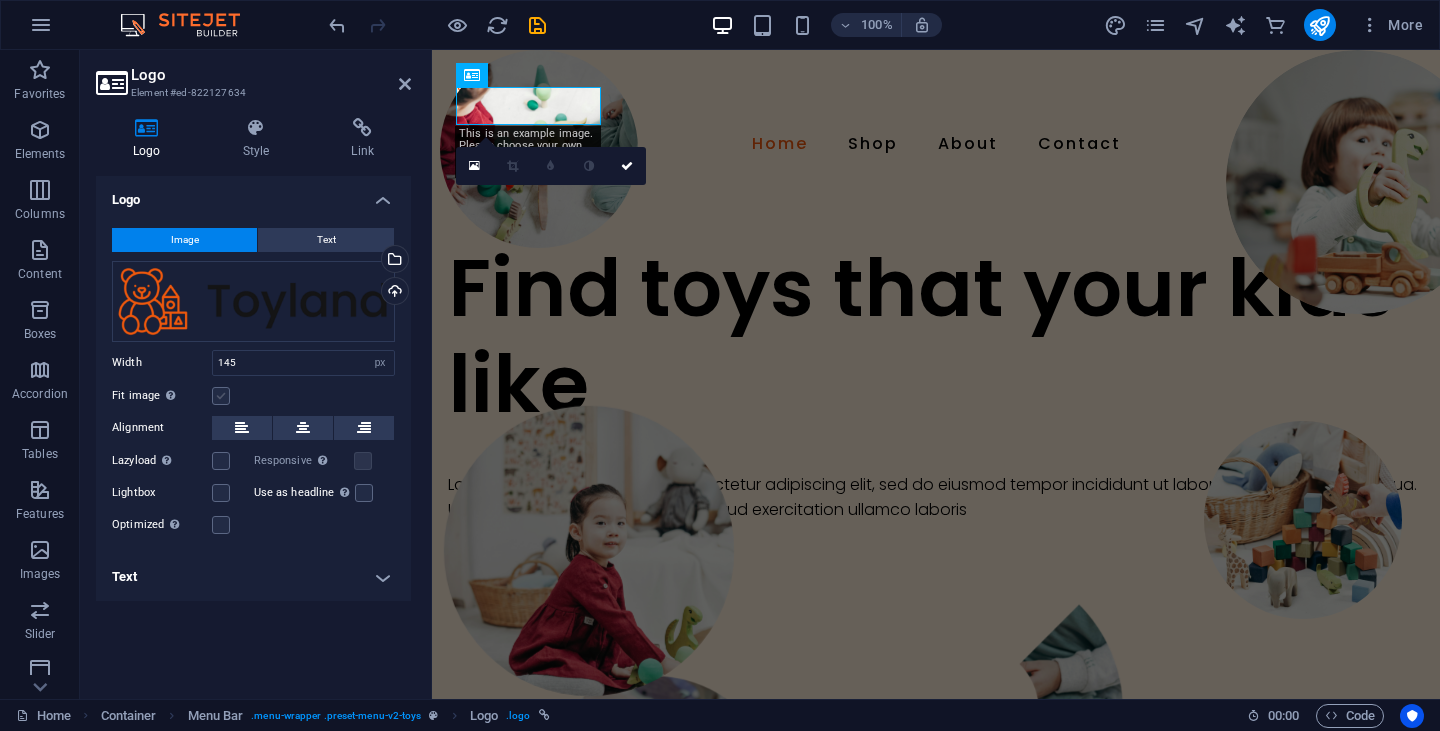 click at bounding box center (221, 396) 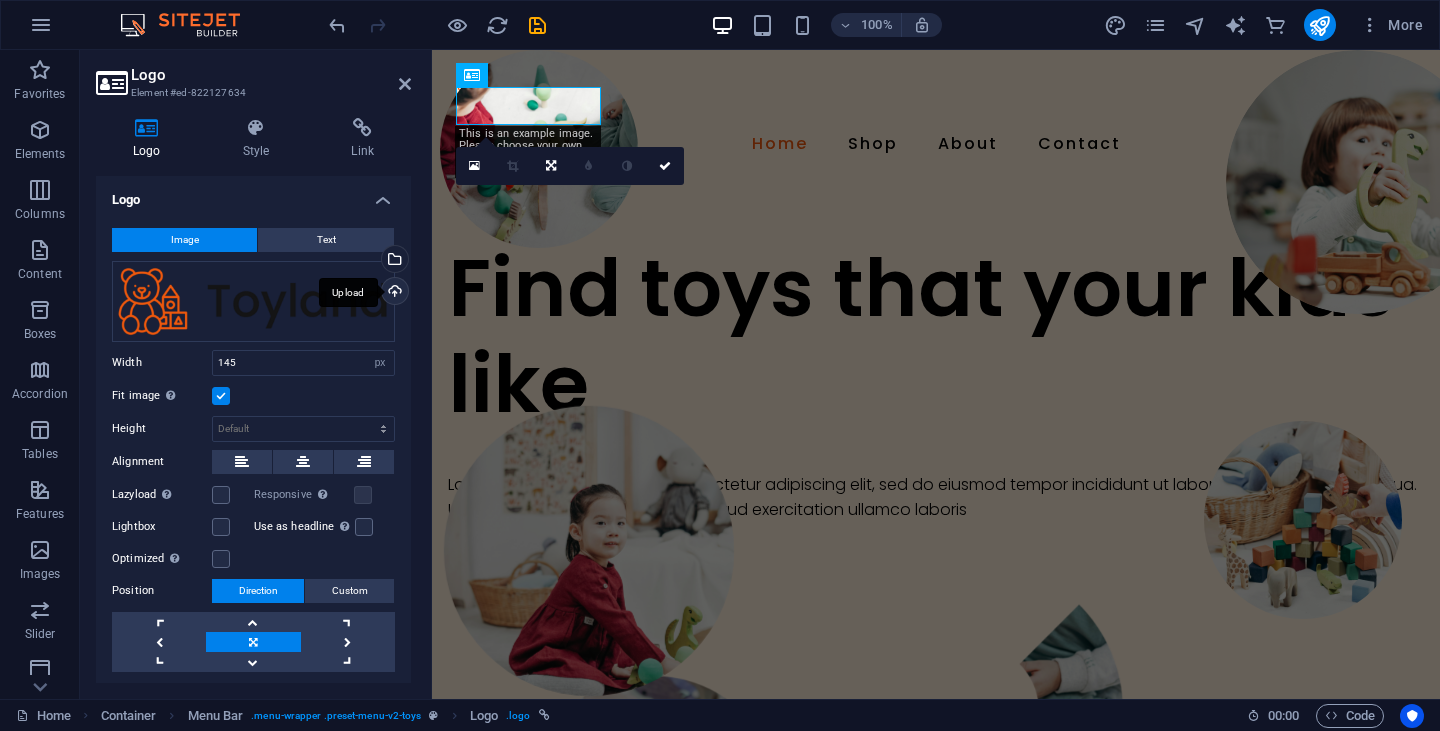 click on "Upload" at bounding box center [393, 293] 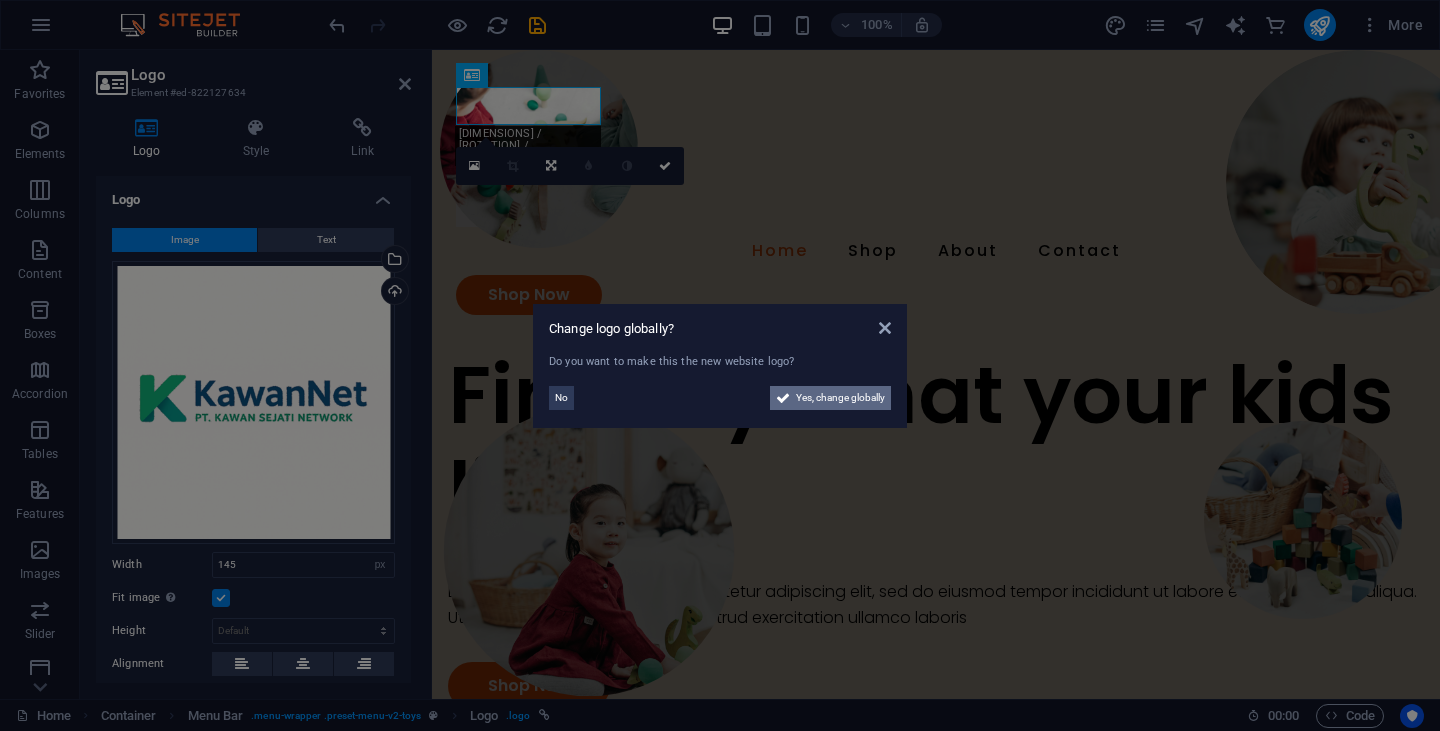 click on "Yes, change globally" at bounding box center [840, 398] 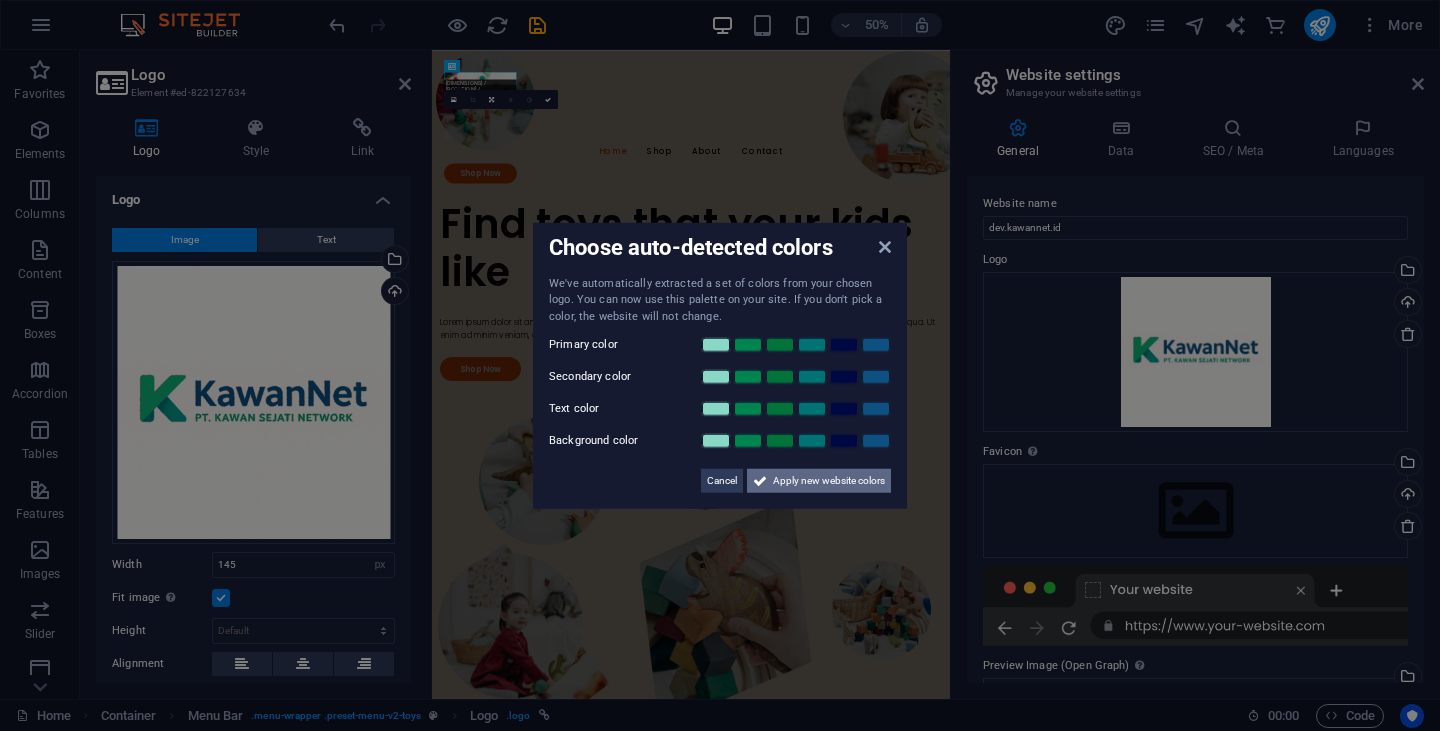 click on "Apply new website colors" at bounding box center (829, 481) 